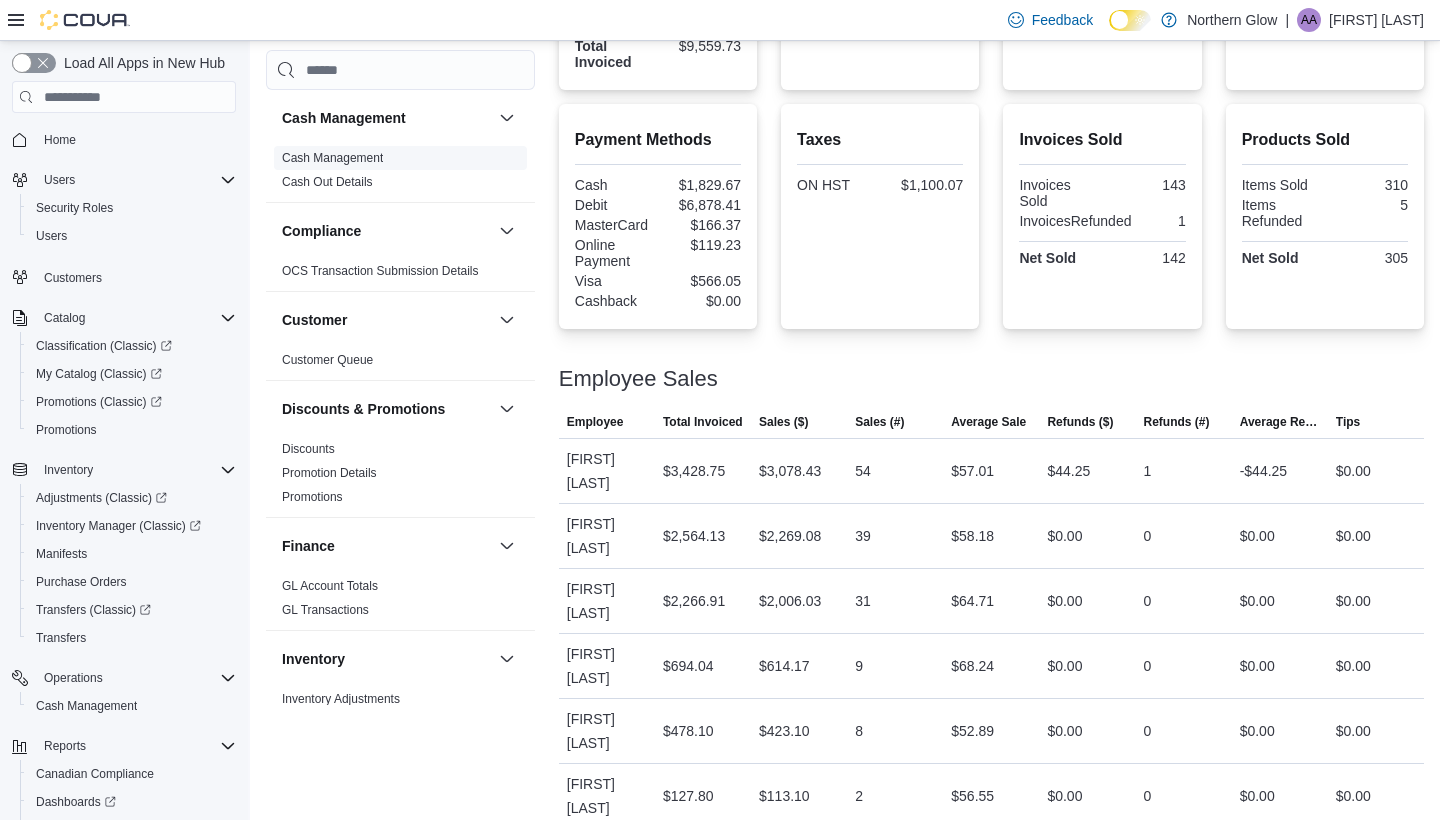 scroll, scrollTop: 631, scrollLeft: 0, axis: vertical 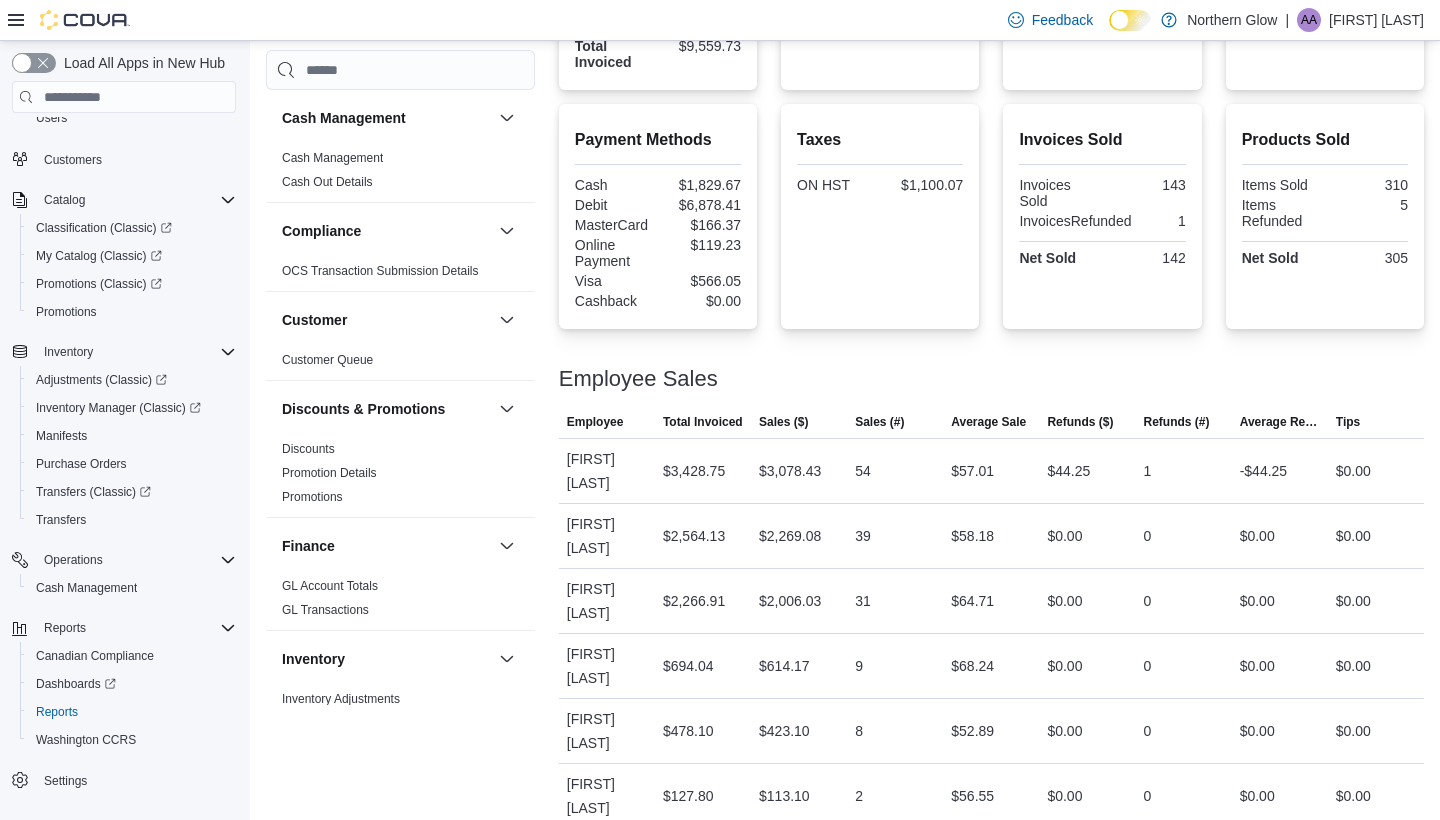 click at bounding box center (658, 311) 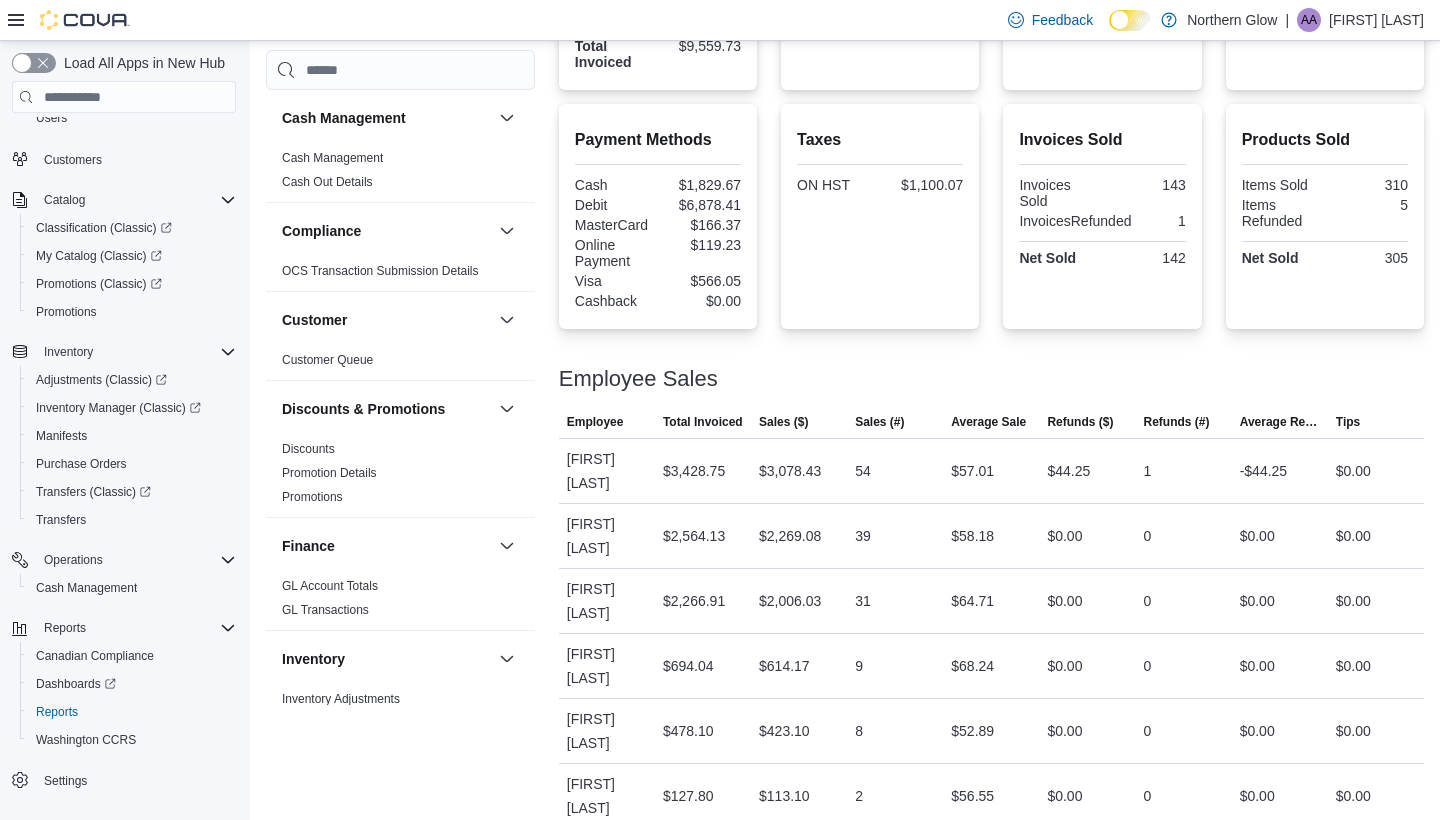 drag, startPoint x: 845, startPoint y: 347, endPoint x: 856, endPoint y: 332, distance: 18.601076 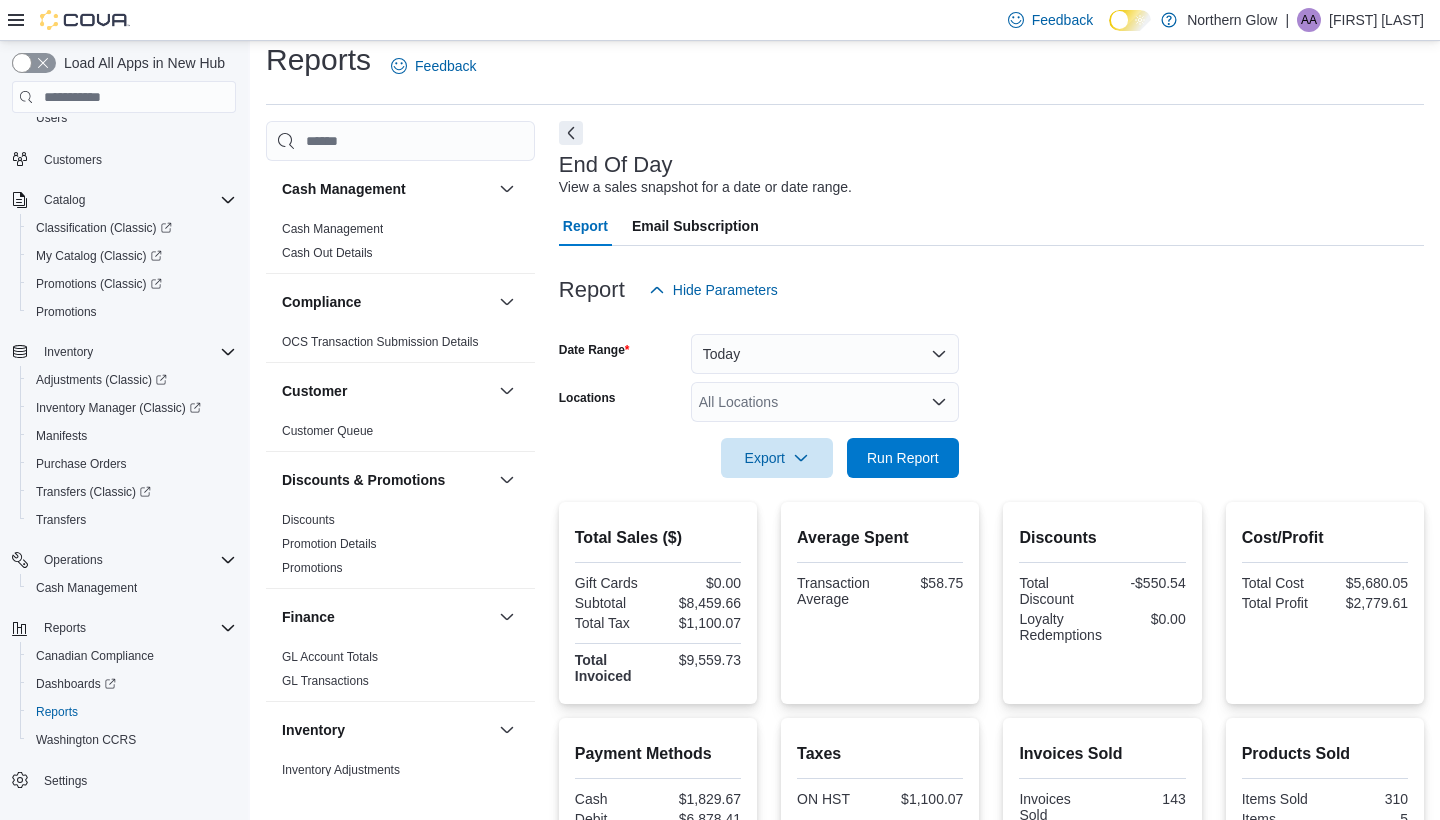 scroll, scrollTop: -3, scrollLeft: 0, axis: vertical 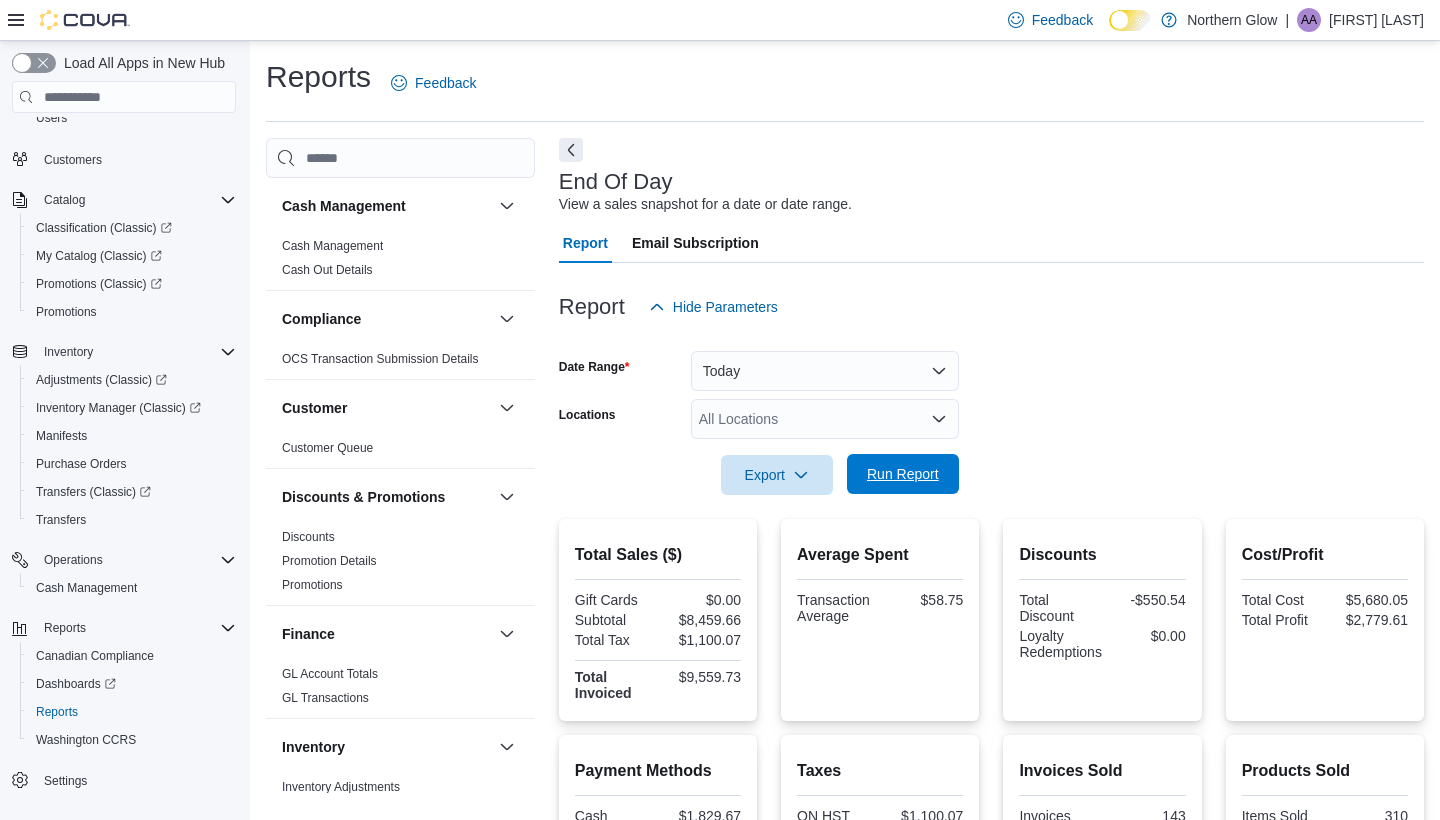 click on "Run Report" at bounding box center [903, 474] 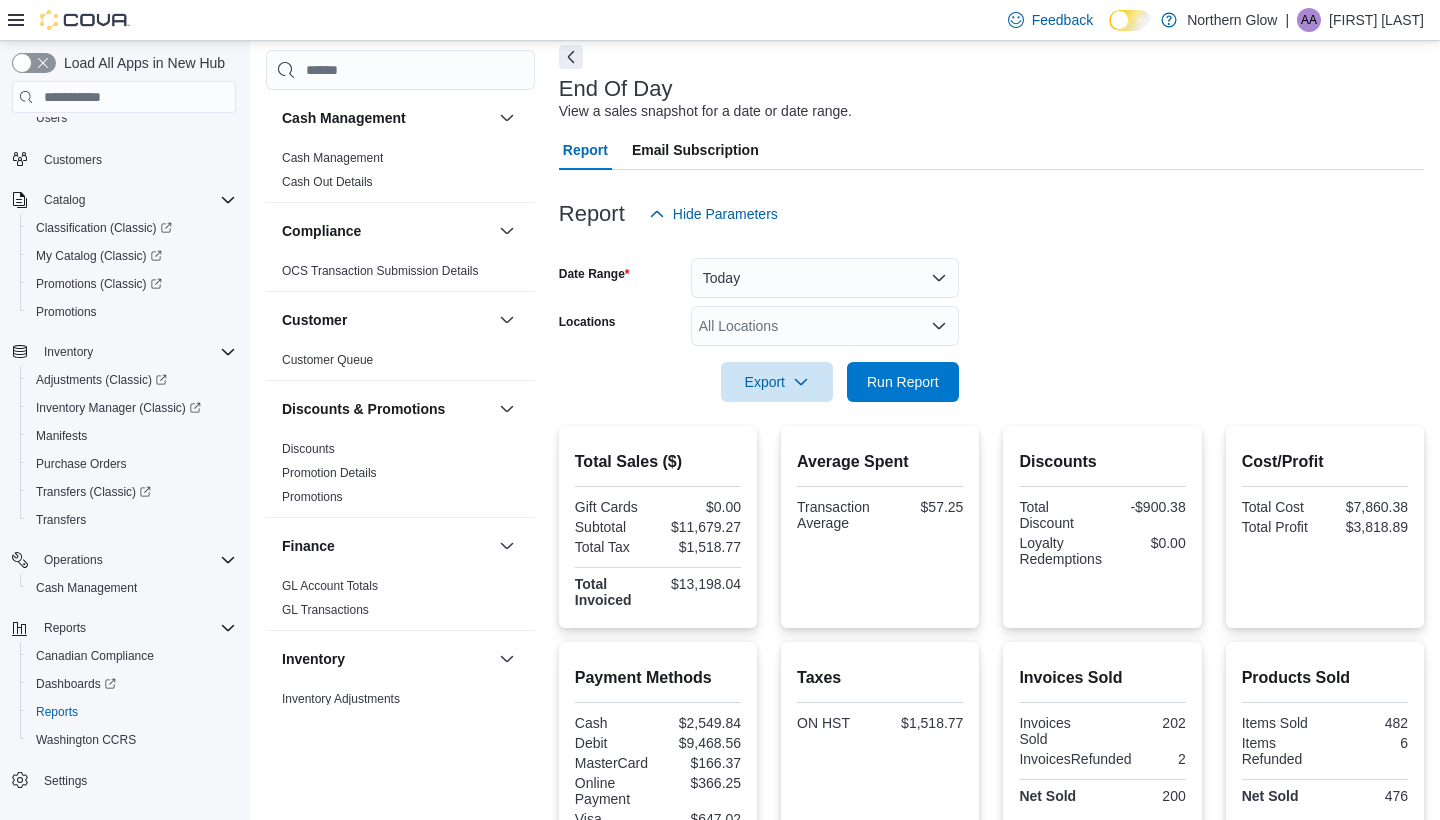 scroll, scrollTop: 71, scrollLeft: 0, axis: vertical 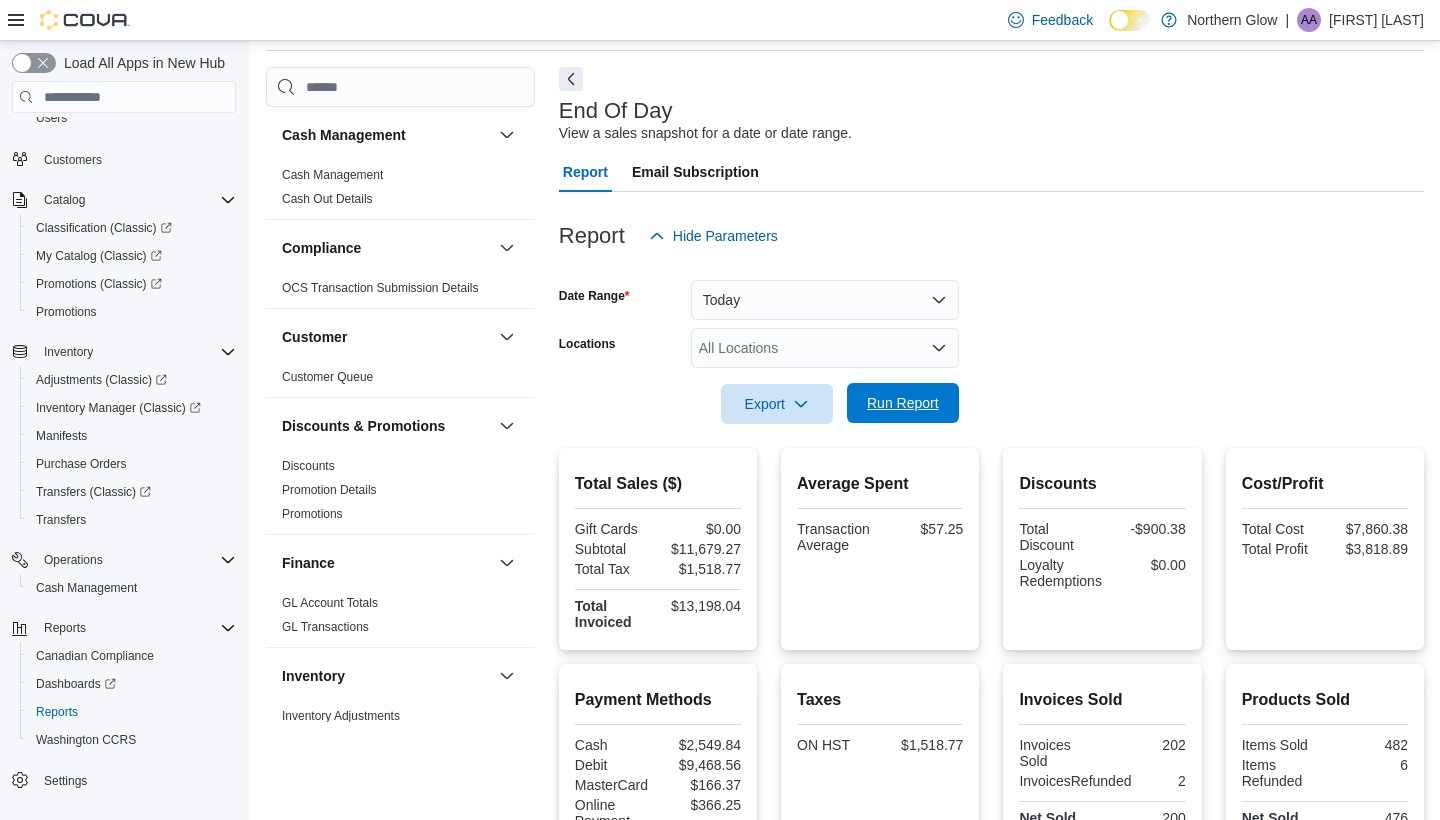 click on "Run Report" at bounding box center [903, 403] 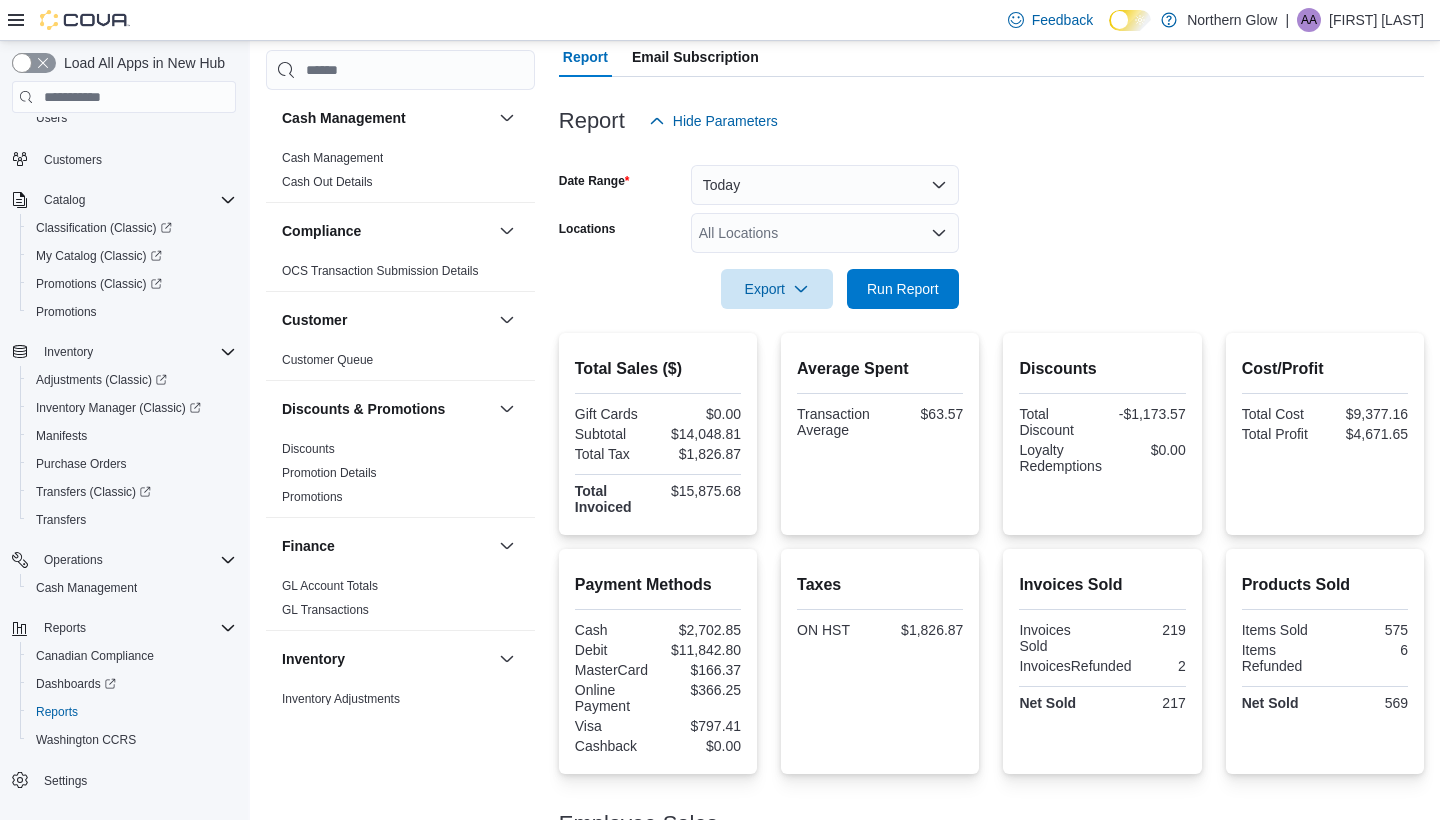 scroll, scrollTop: 178, scrollLeft: 0, axis: vertical 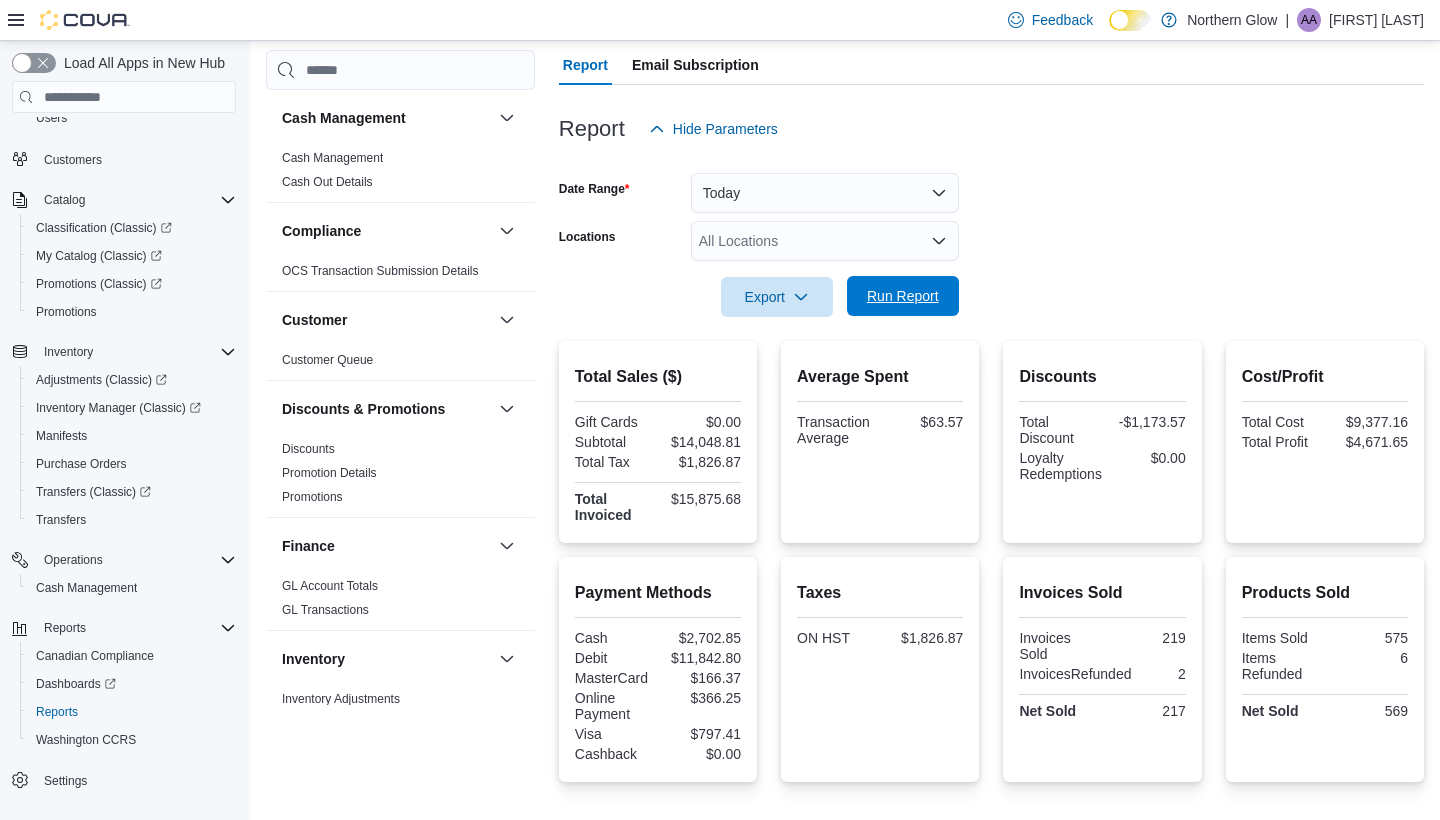 click on "Run Report" at bounding box center (903, 296) 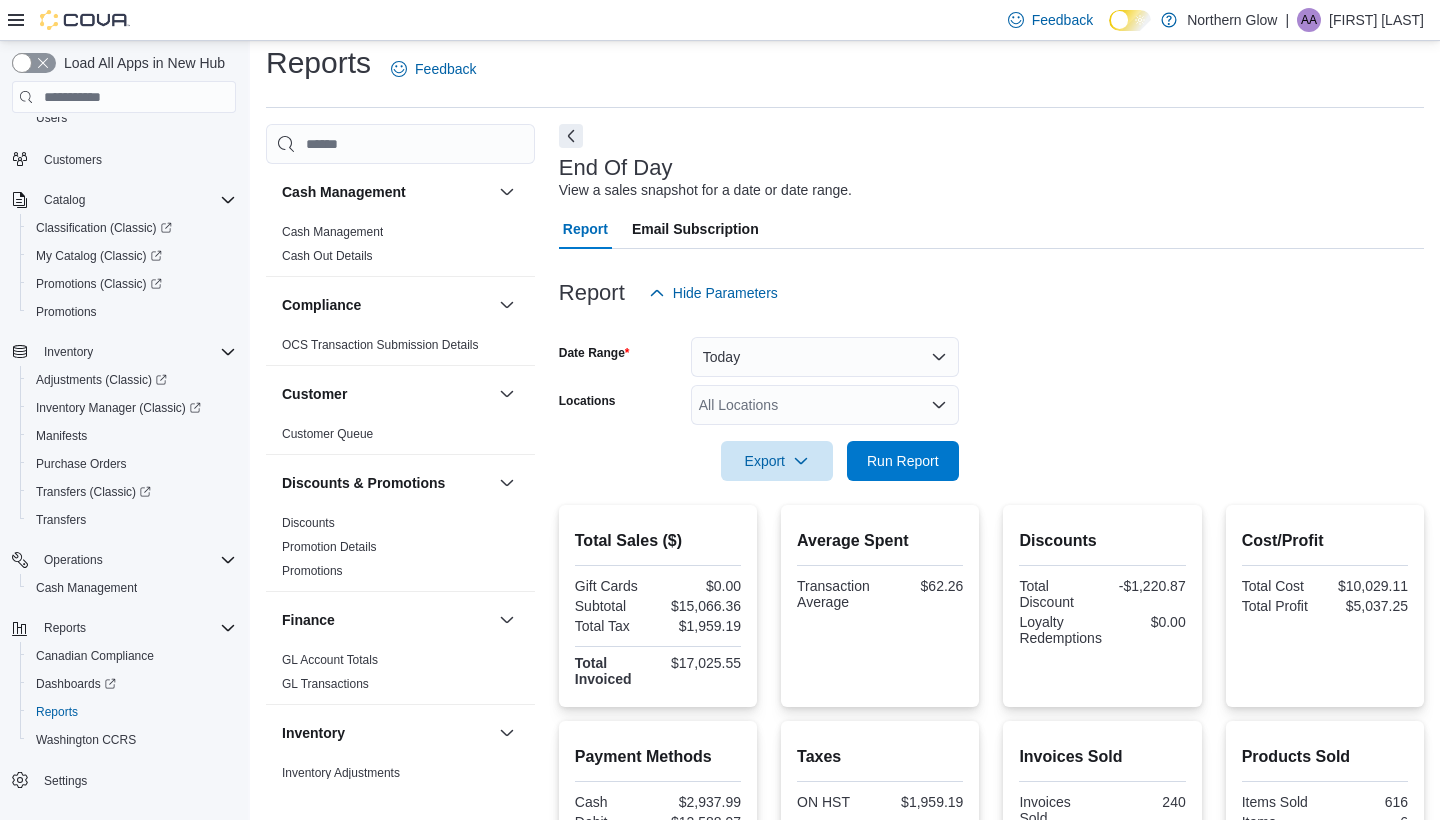 scroll, scrollTop: 11, scrollLeft: 0, axis: vertical 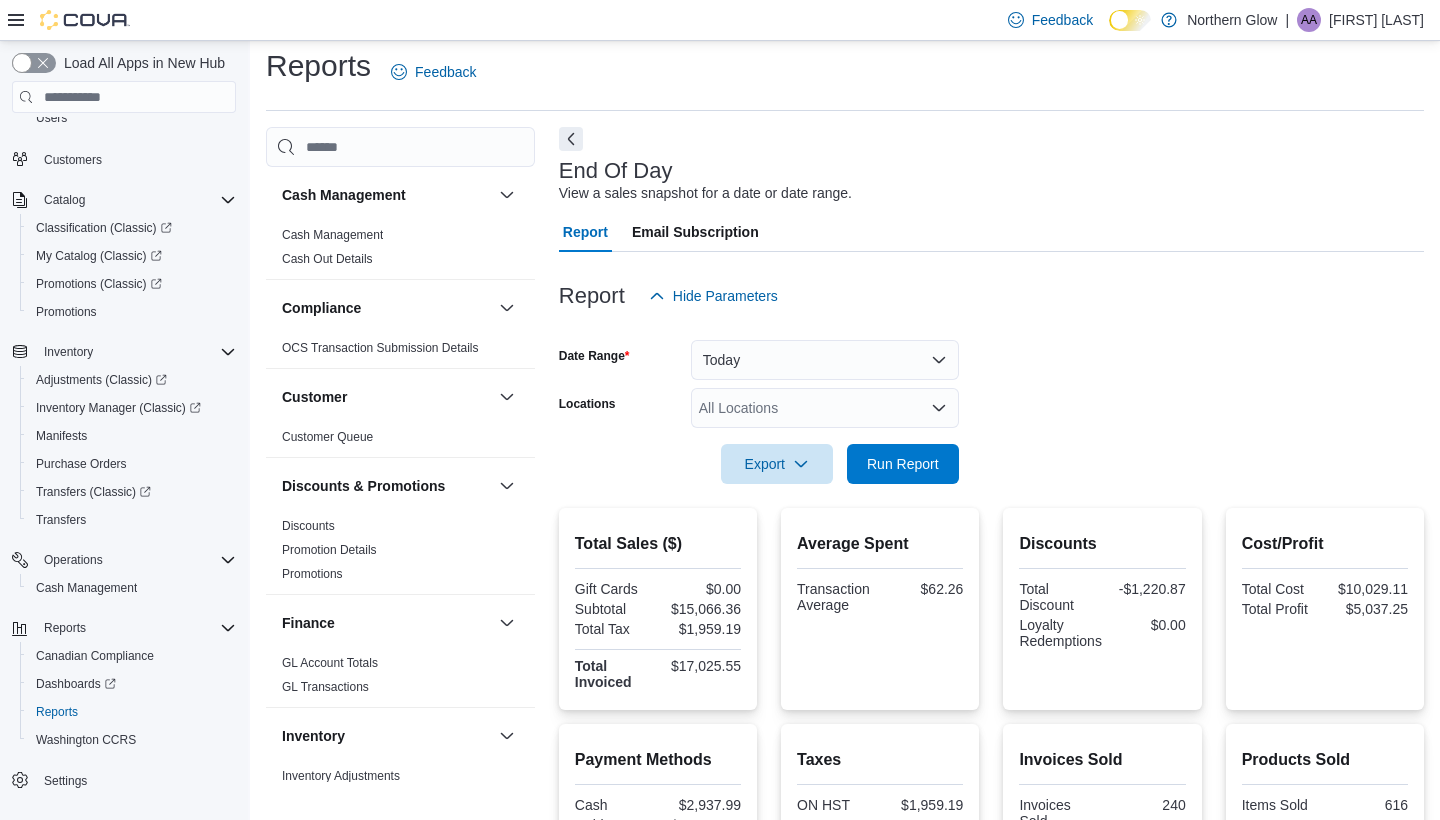 click on "Today" at bounding box center [825, 360] 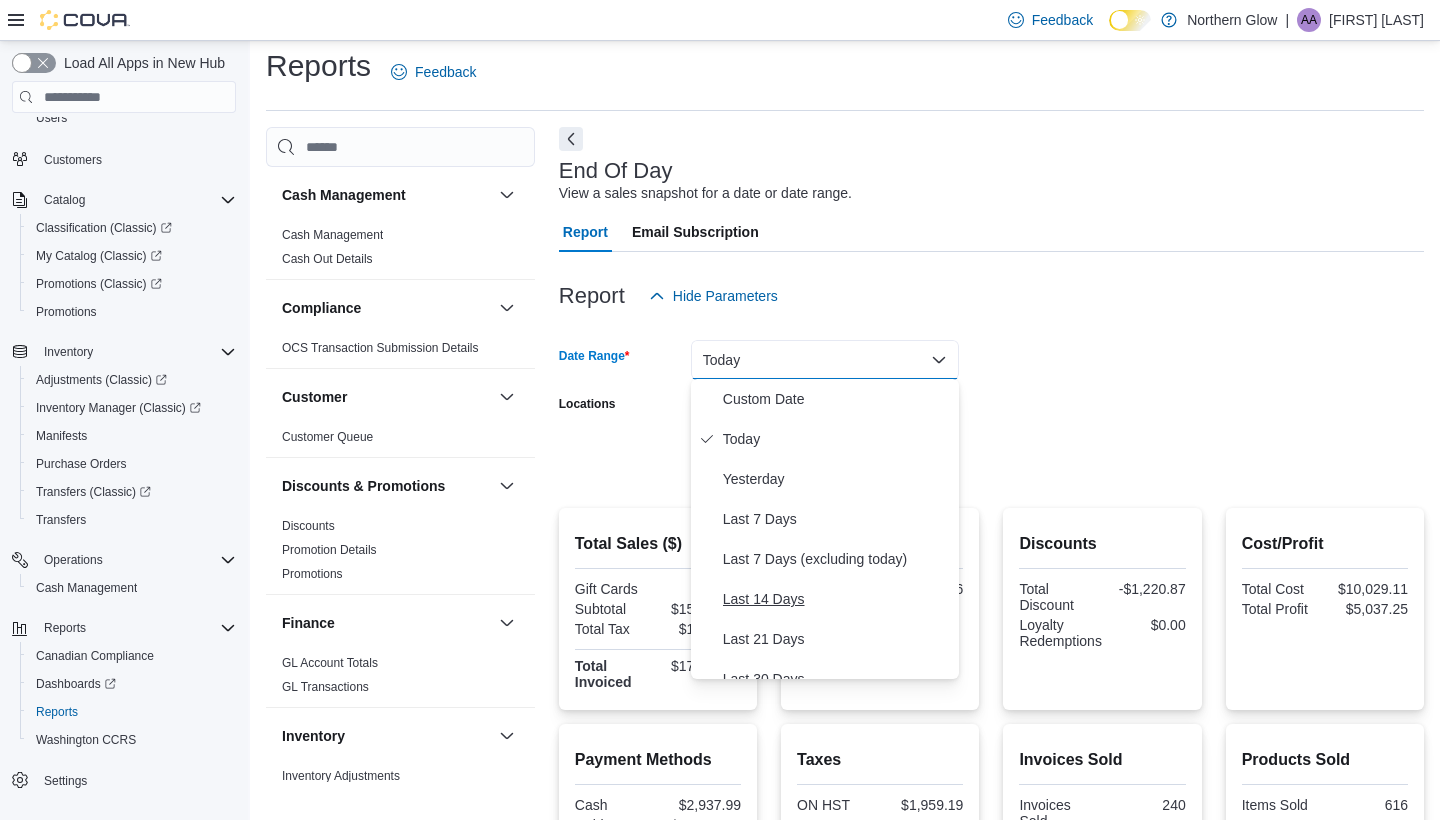click on "Last 14 Days" at bounding box center [837, 599] 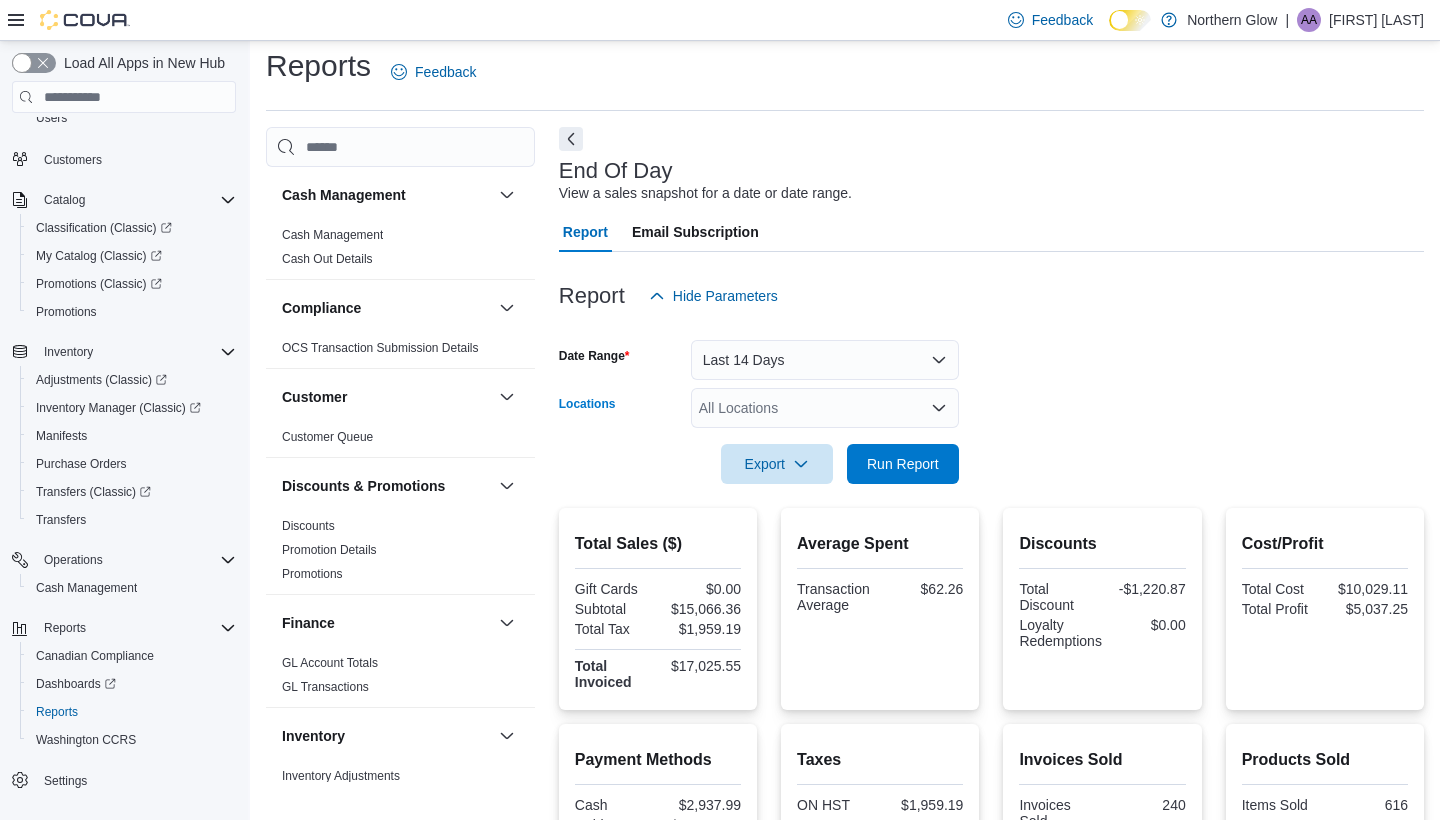 click 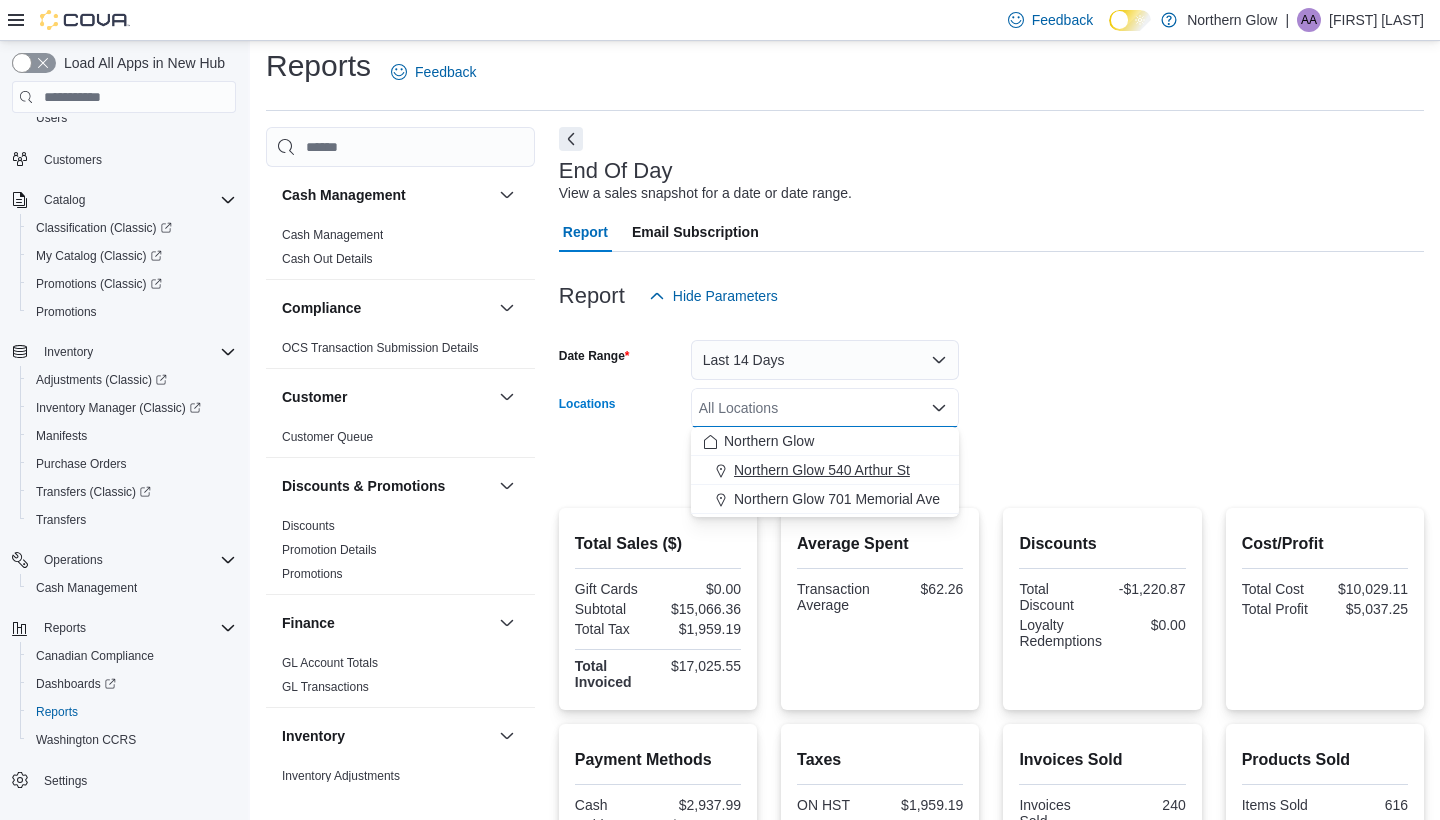 click on "Northern Glow 540 Arthur St" at bounding box center [822, 470] 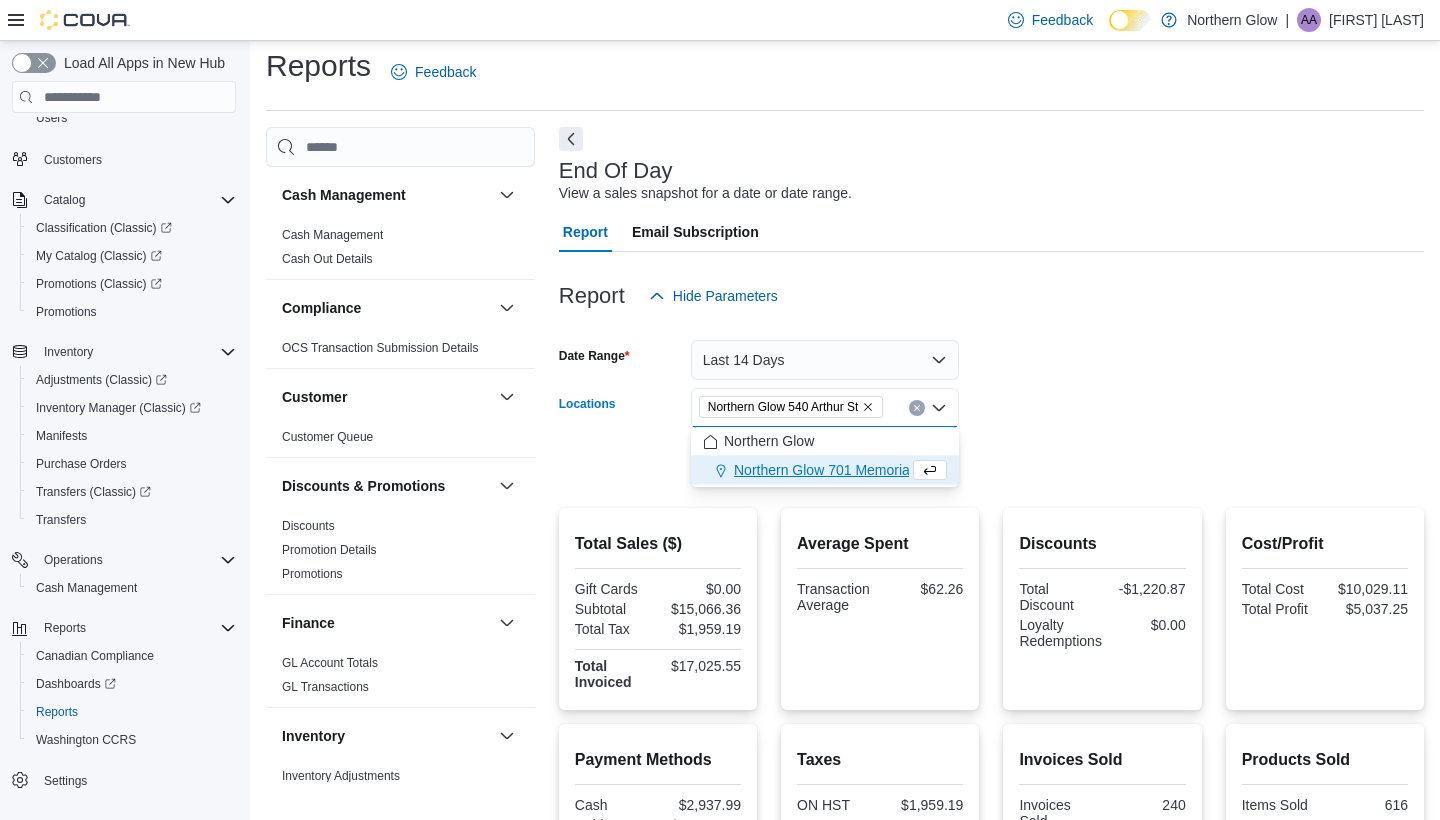 click on "Date Range [DATE_RANGE] Locations Northern Glow [NUMBER] [STREET] Combo box. Selected. Northern Glow [NUMBER] [STREET]. Press Backspace to delete Northern Glow [NUMBER] [STREET]. Combo box input. All Locations. Type some text or, to display a list of choices, press Down Arrow. To exit the list of choices, press Escape. Export Run Report" at bounding box center [991, 400] 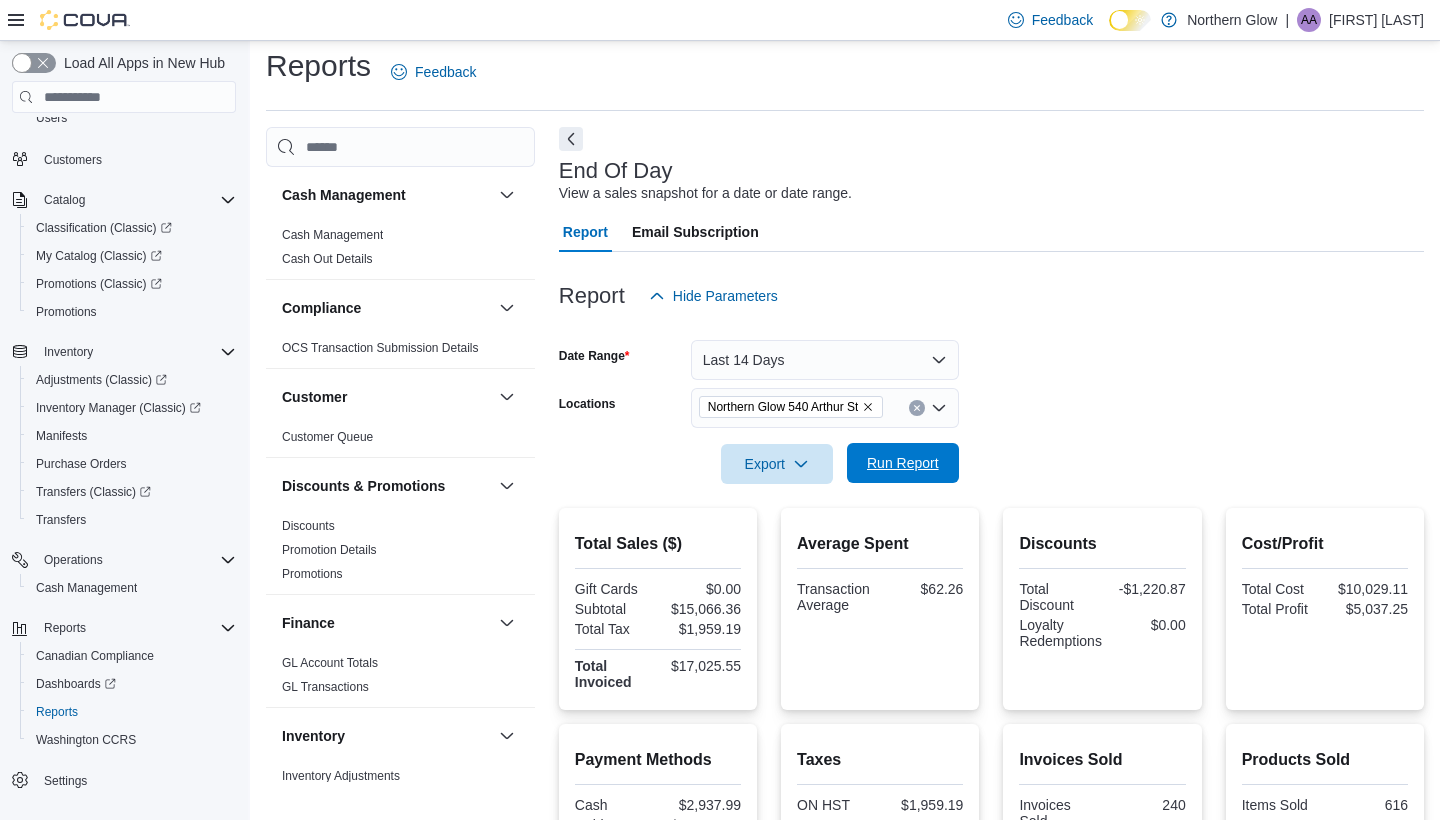 click on "Run Report" at bounding box center [903, 463] 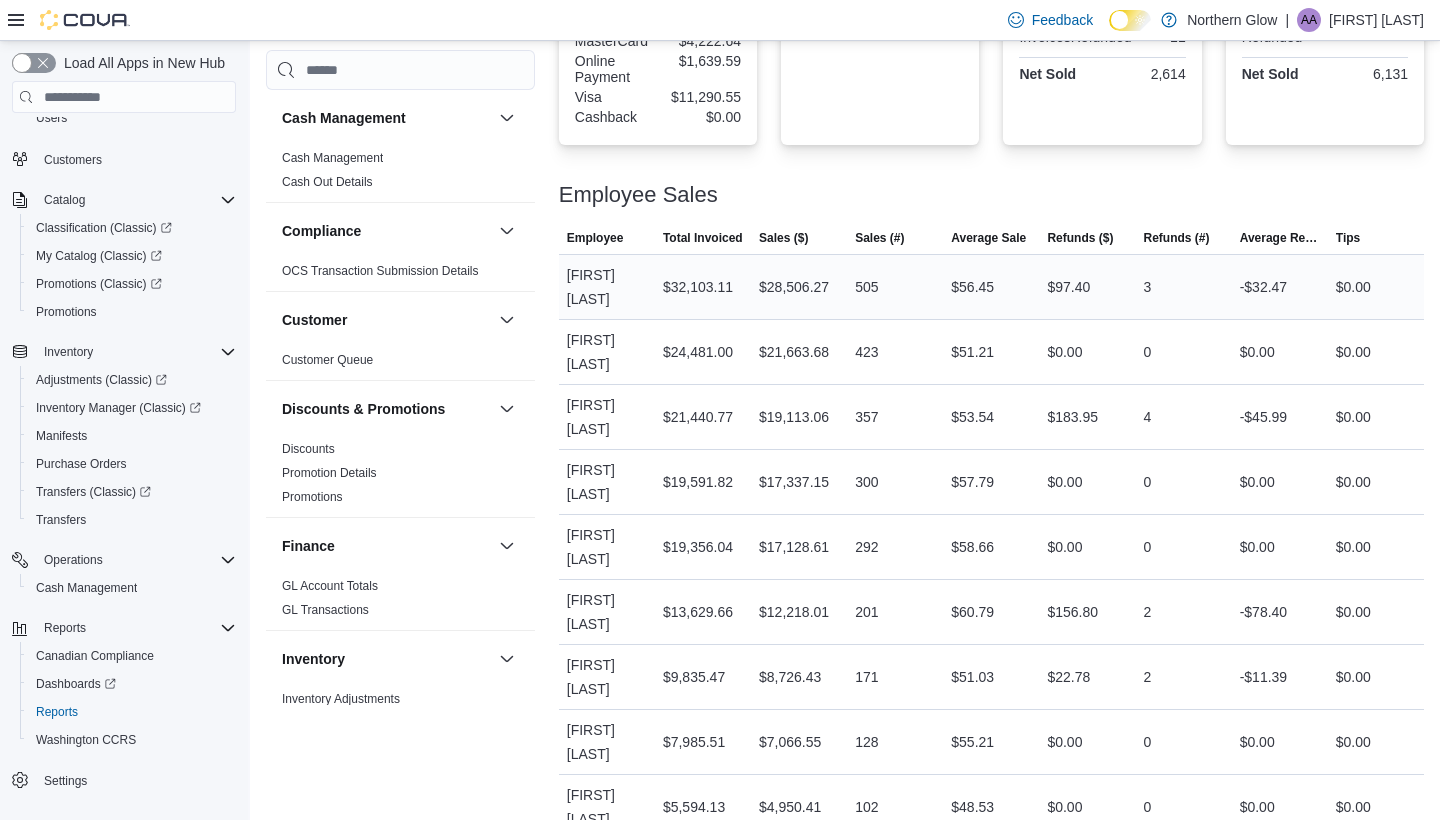 scroll, scrollTop: 816, scrollLeft: 0, axis: vertical 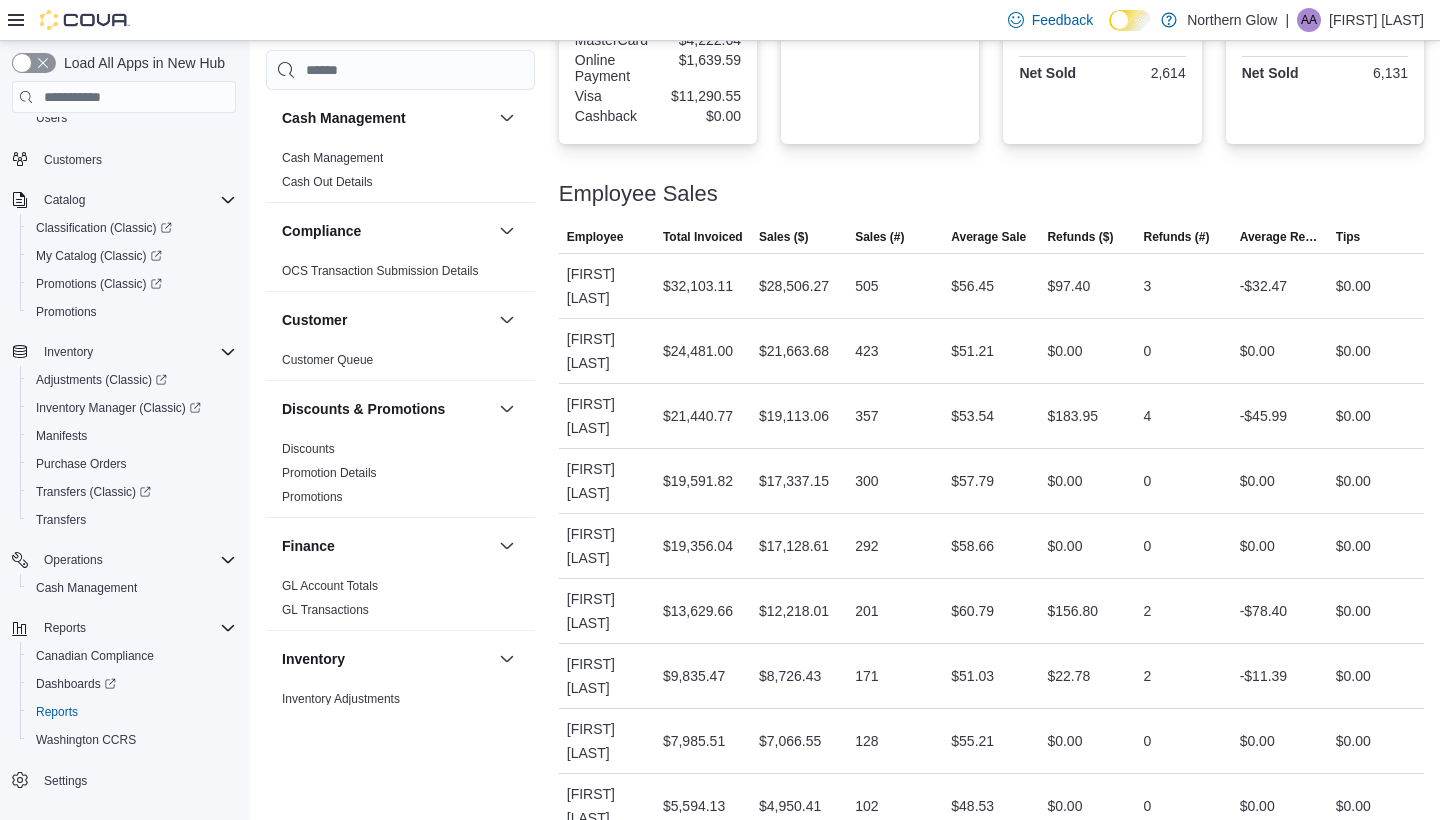 click at bounding box center (991, 170) 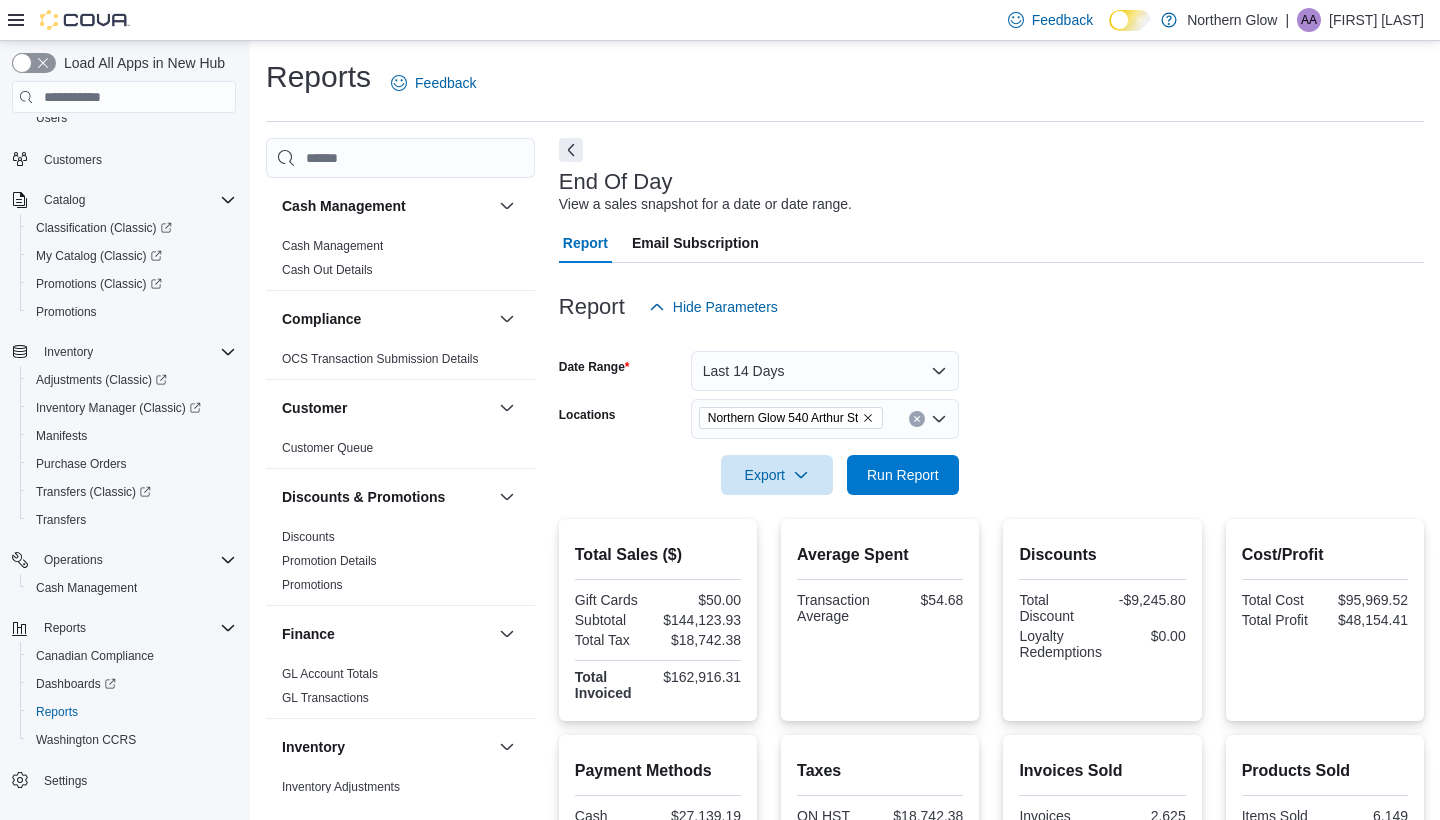scroll, scrollTop: 0, scrollLeft: 0, axis: both 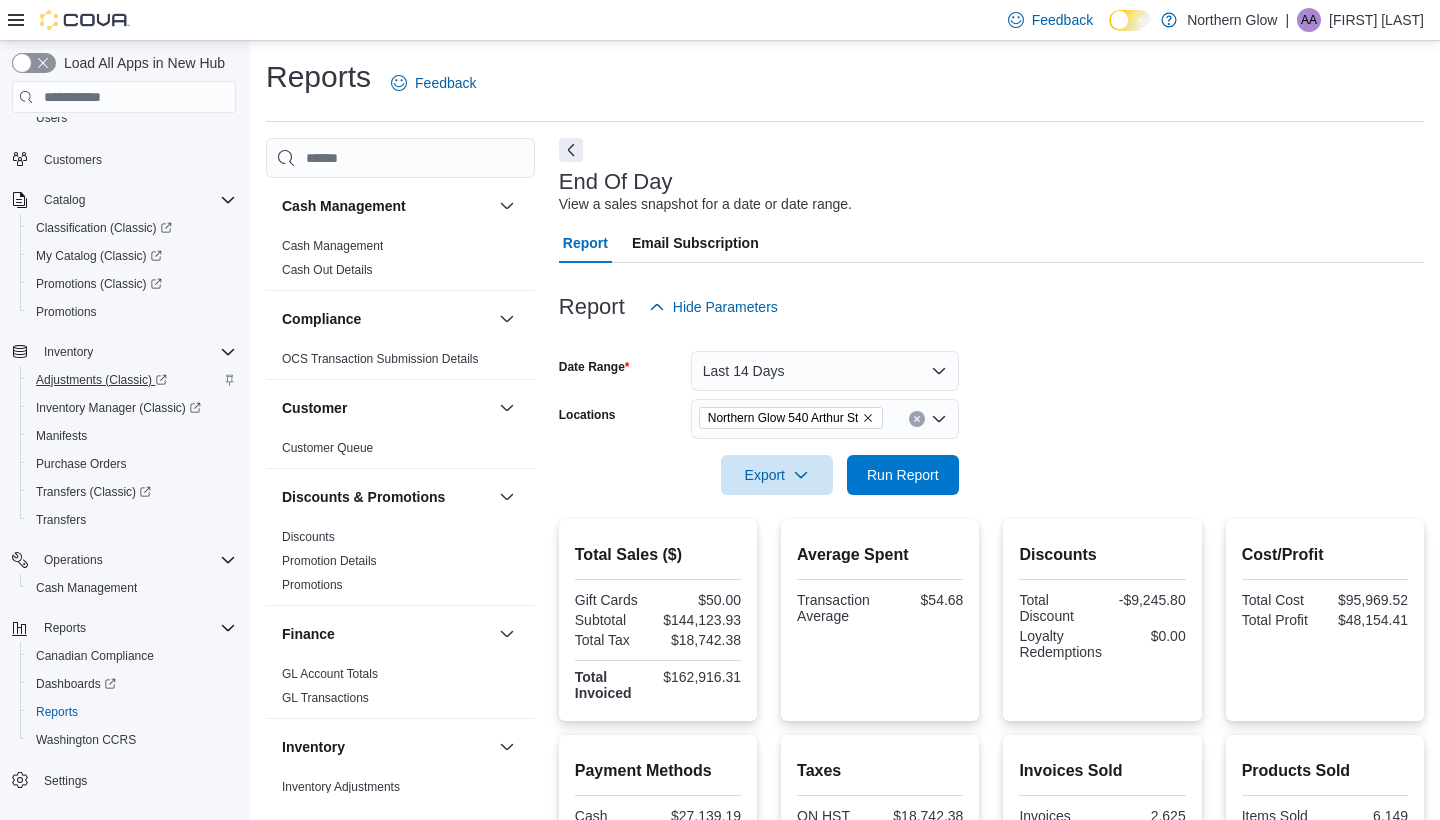 click on "Adjustments (Classic)" at bounding box center (101, 380) 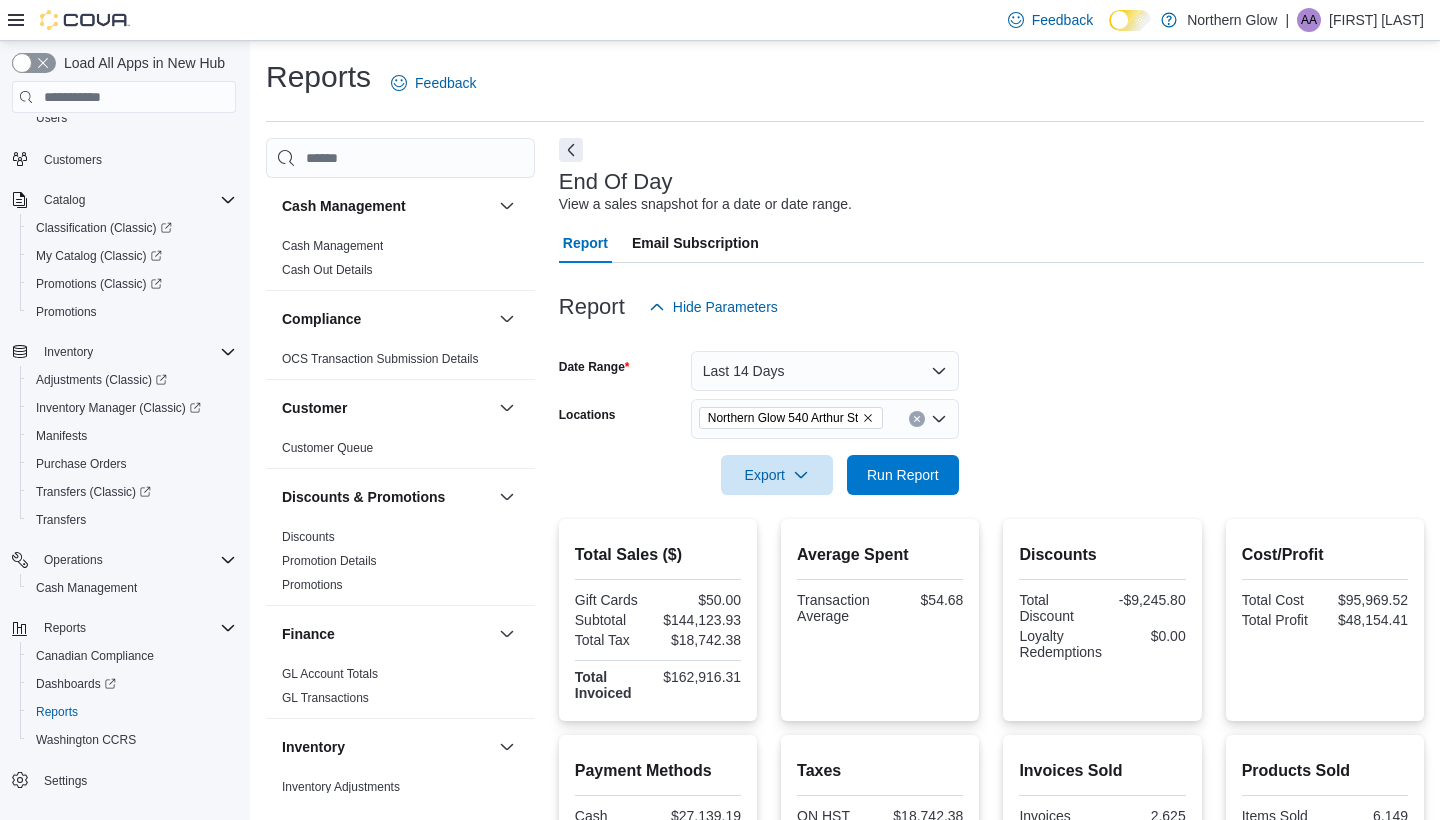 click on "Last 14 Days" at bounding box center (825, 371) 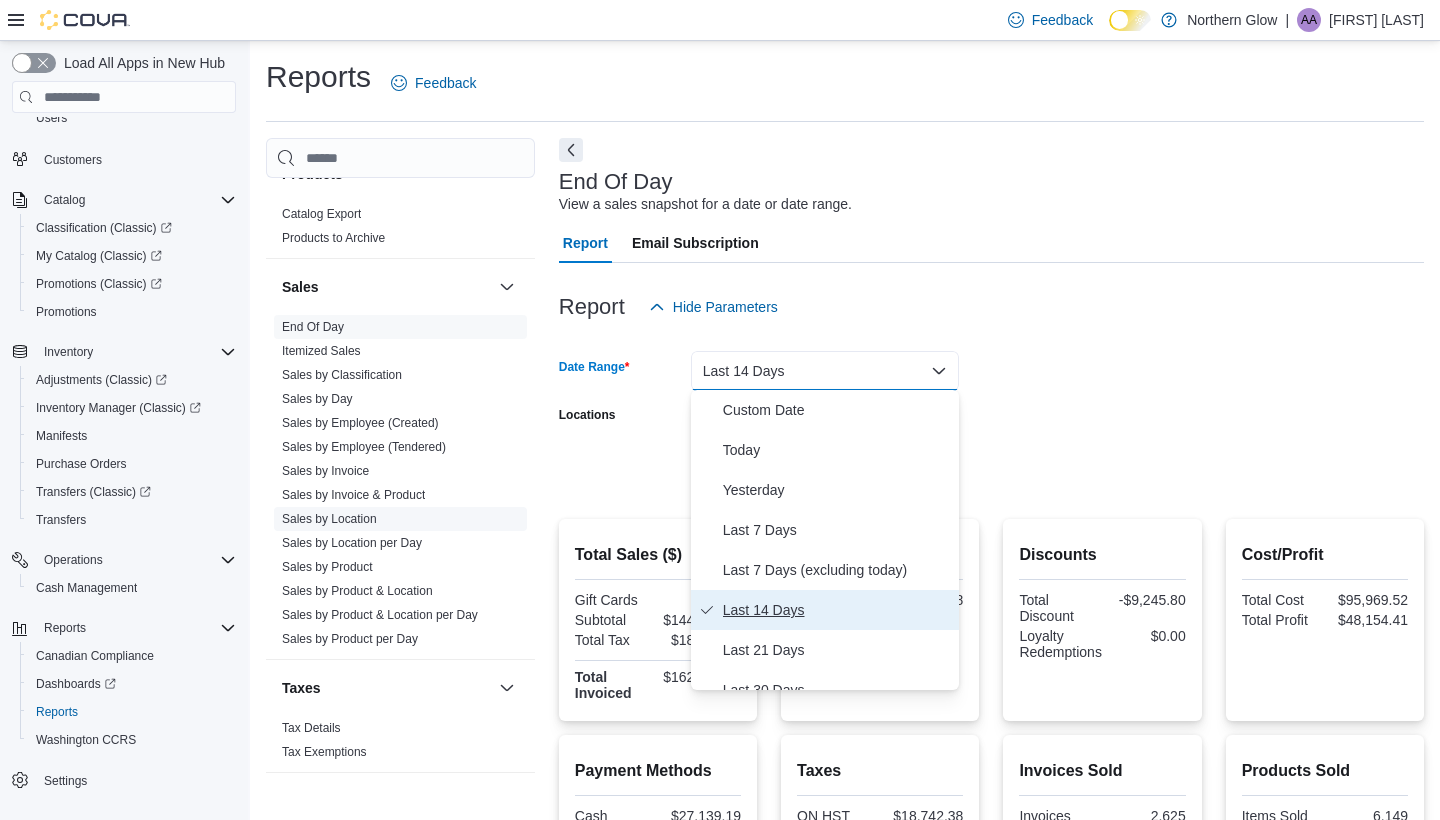 scroll, scrollTop: 1193, scrollLeft: 0, axis: vertical 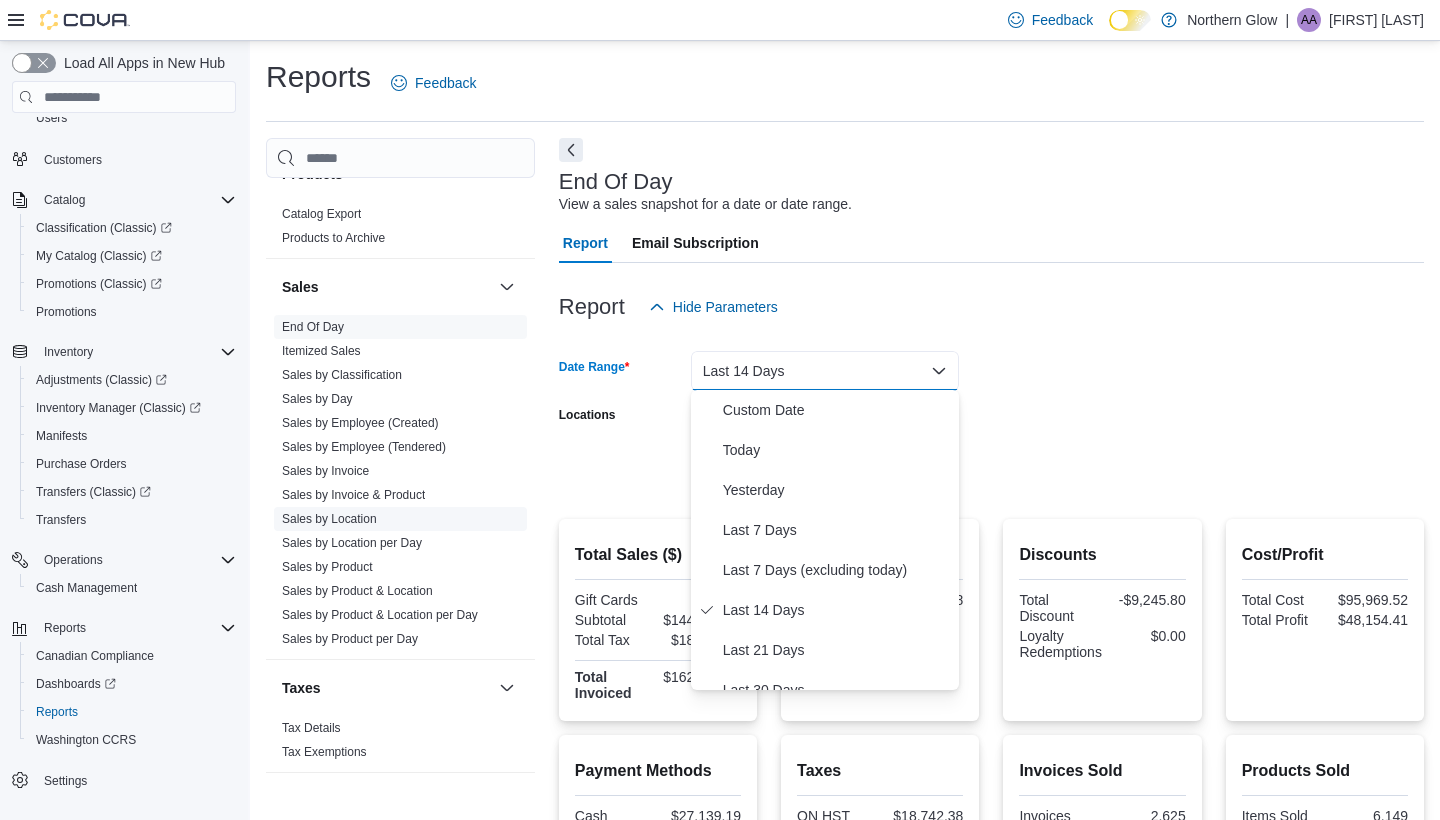 click on "Sales by Location" at bounding box center (400, 519) 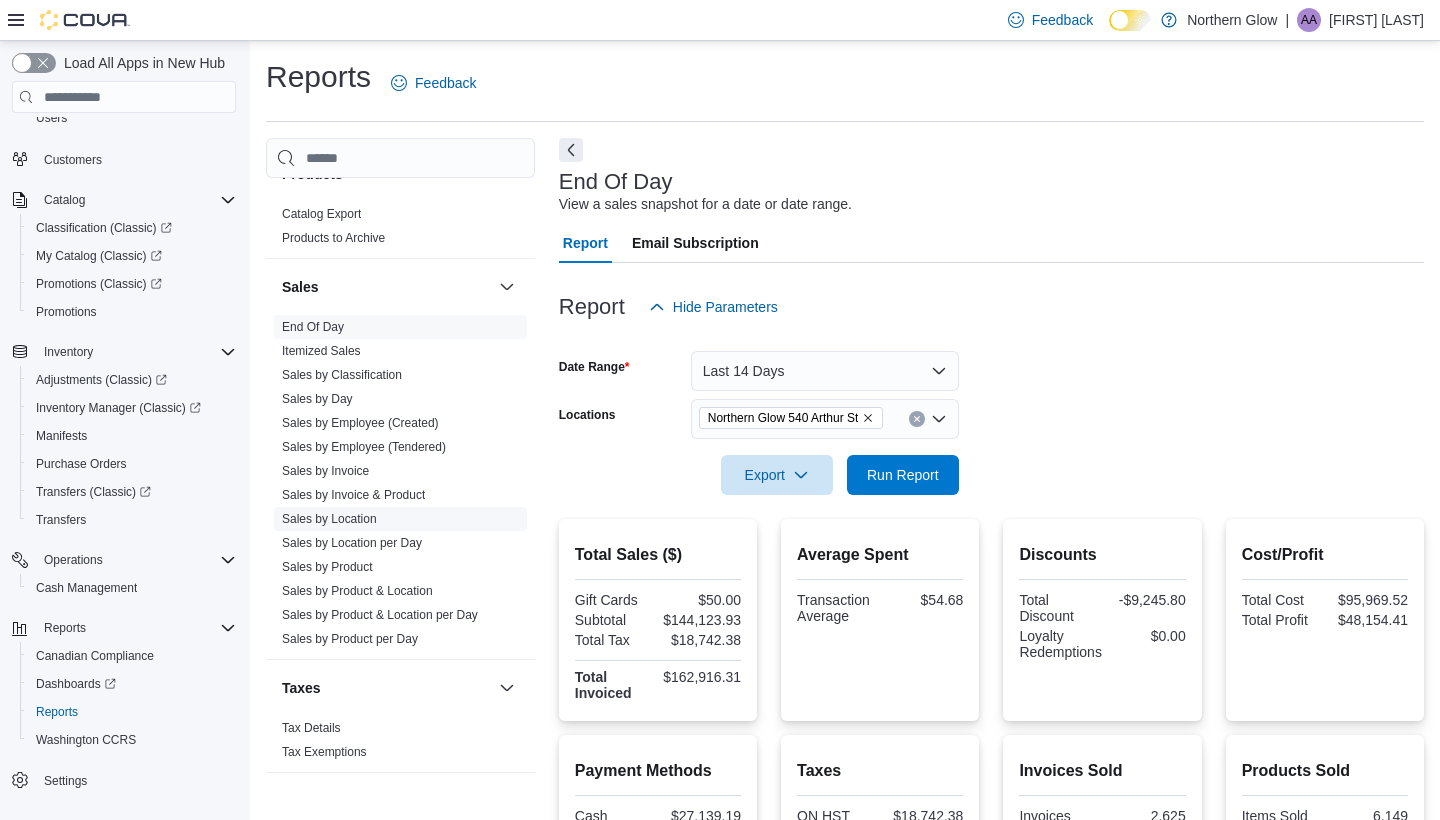 click on "Sales by Location" at bounding box center (329, 519) 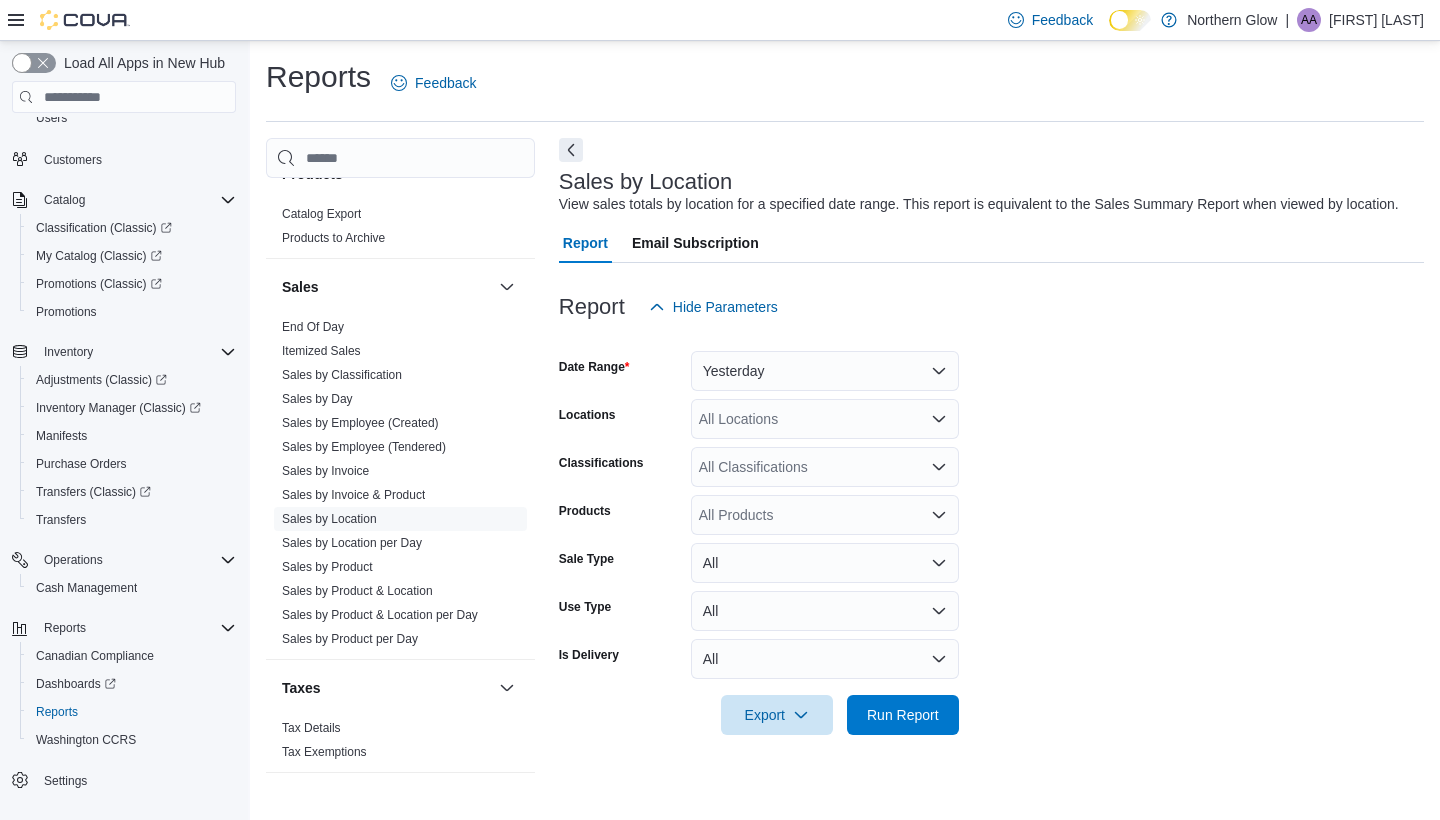 click on "Yesterday" at bounding box center [825, 371] 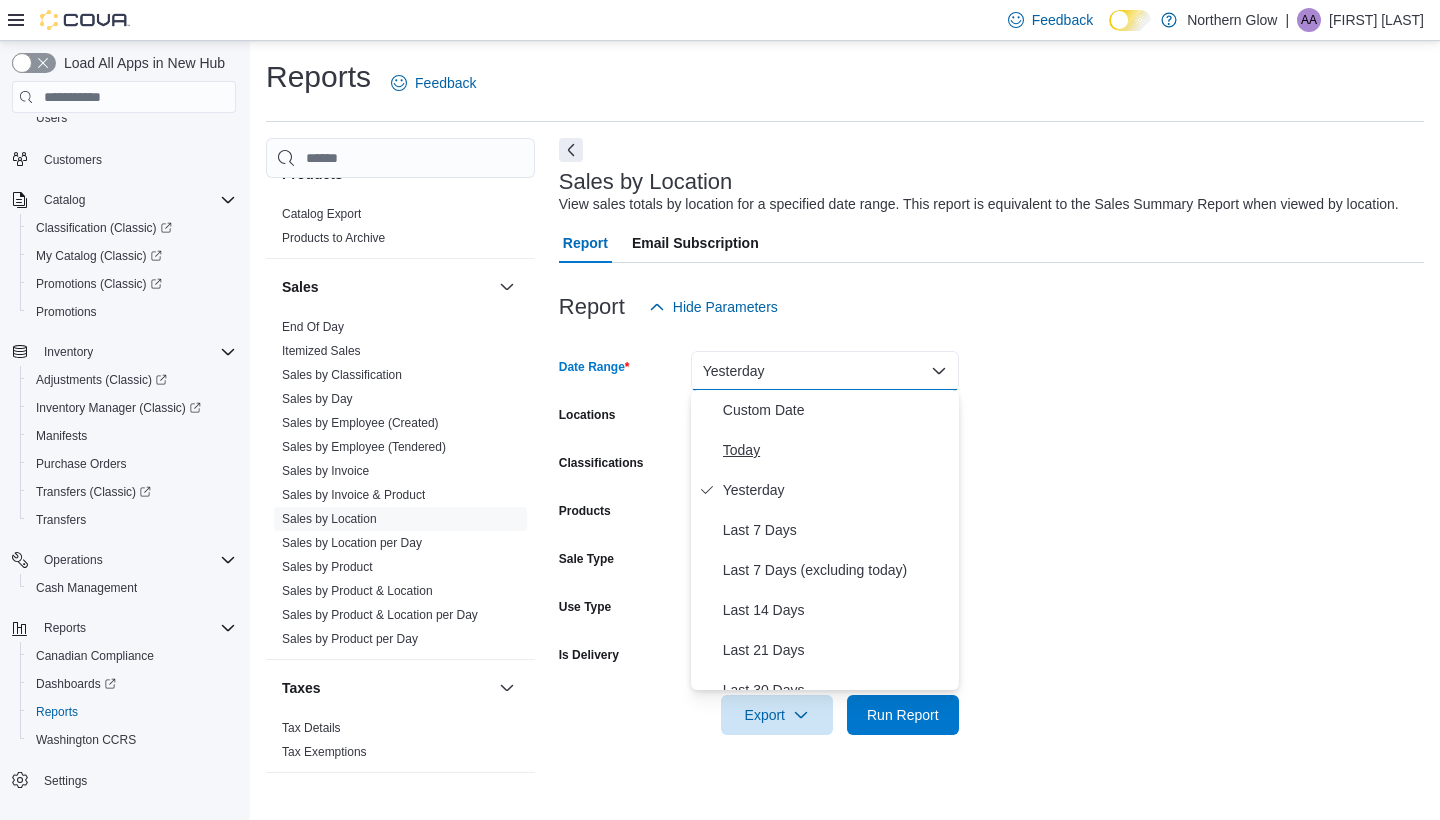 click on "Today" at bounding box center [837, 450] 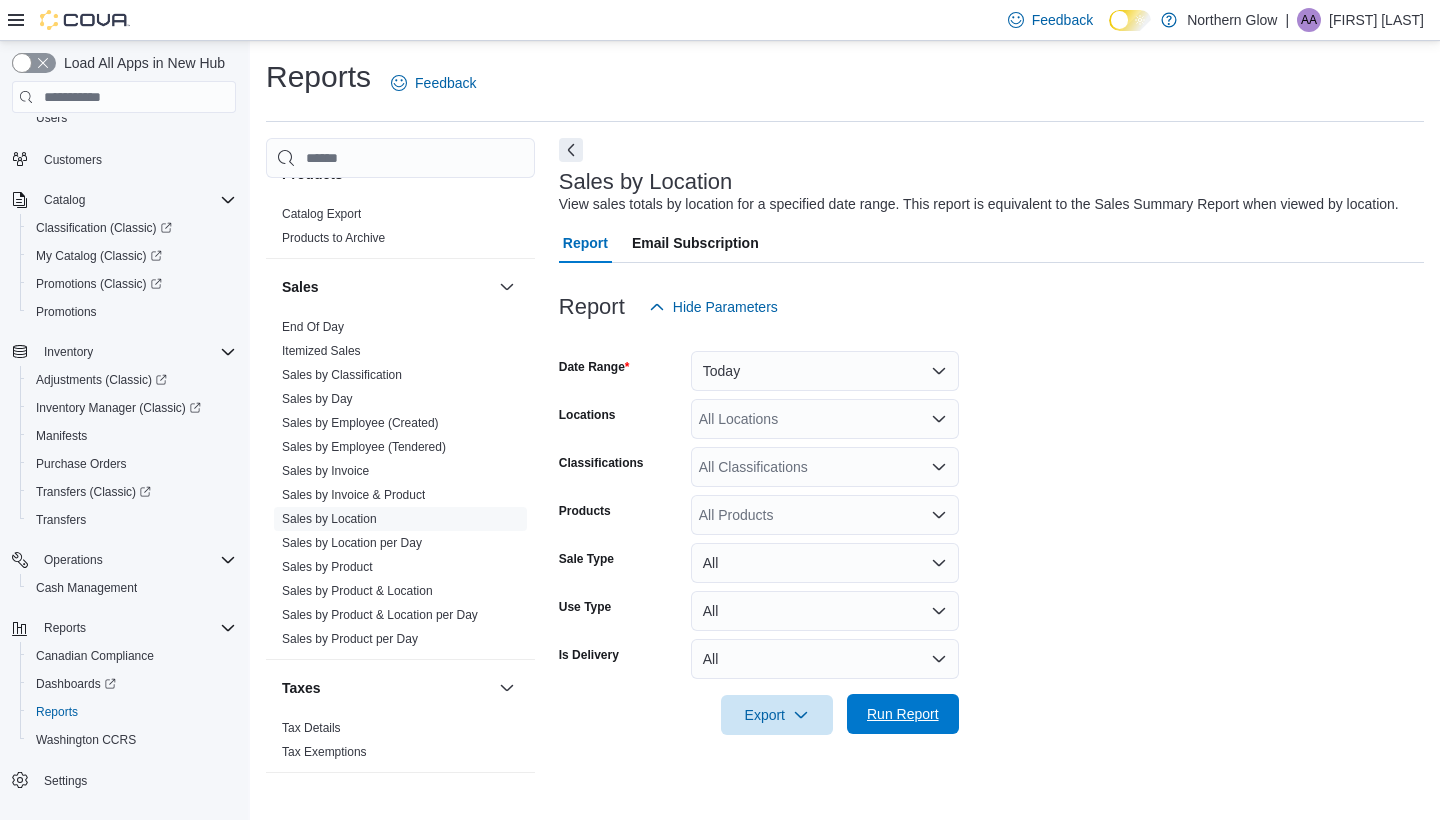 click on "Export  Run Report" at bounding box center (759, 715) 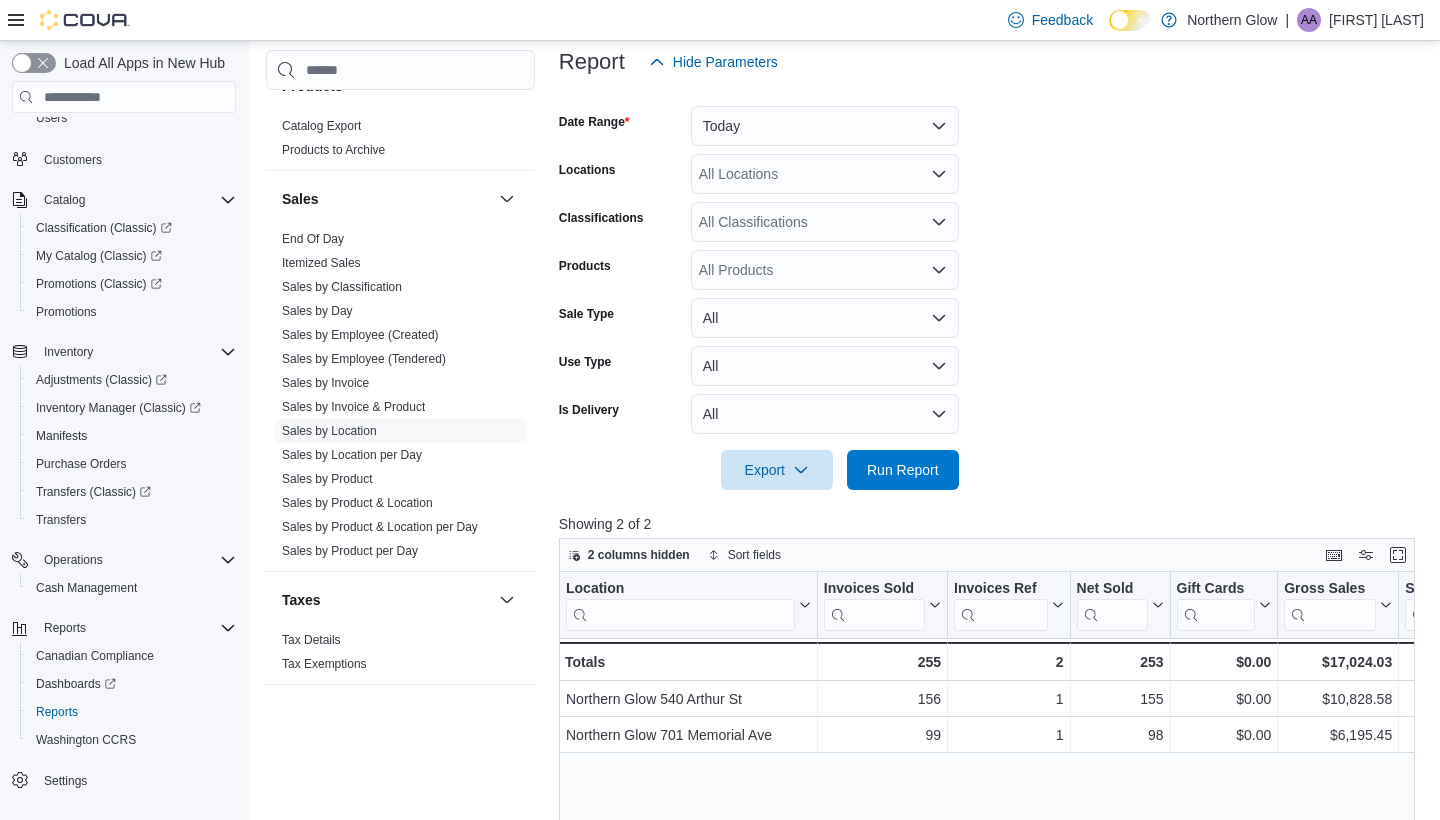 scroll, scrollTop: 222, scrollLeft: 0, axis: vertical 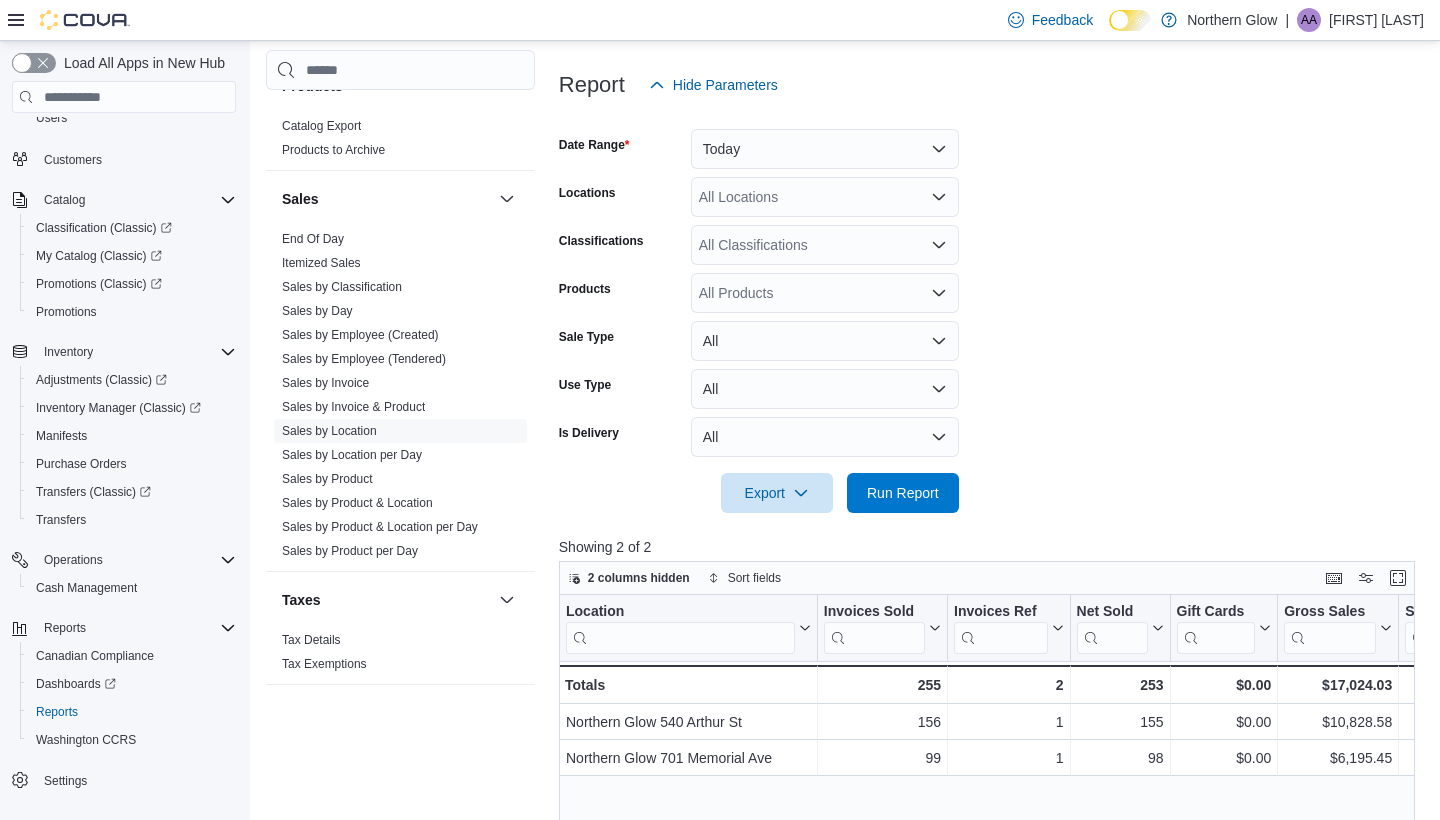 click on "Today" at bounding box center [825, 149] 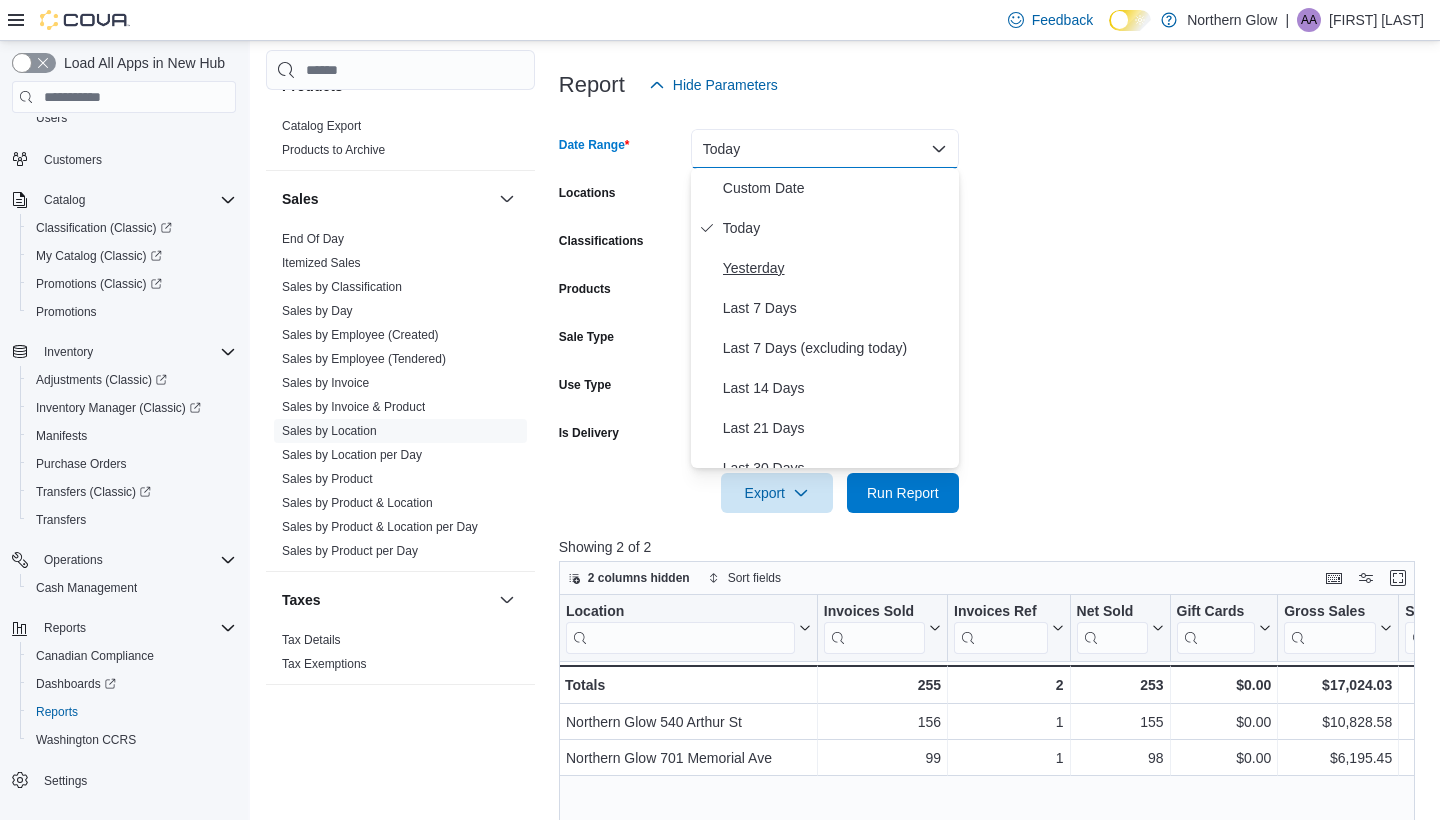 click on "Yesterday" at bounding box center (837, 268) 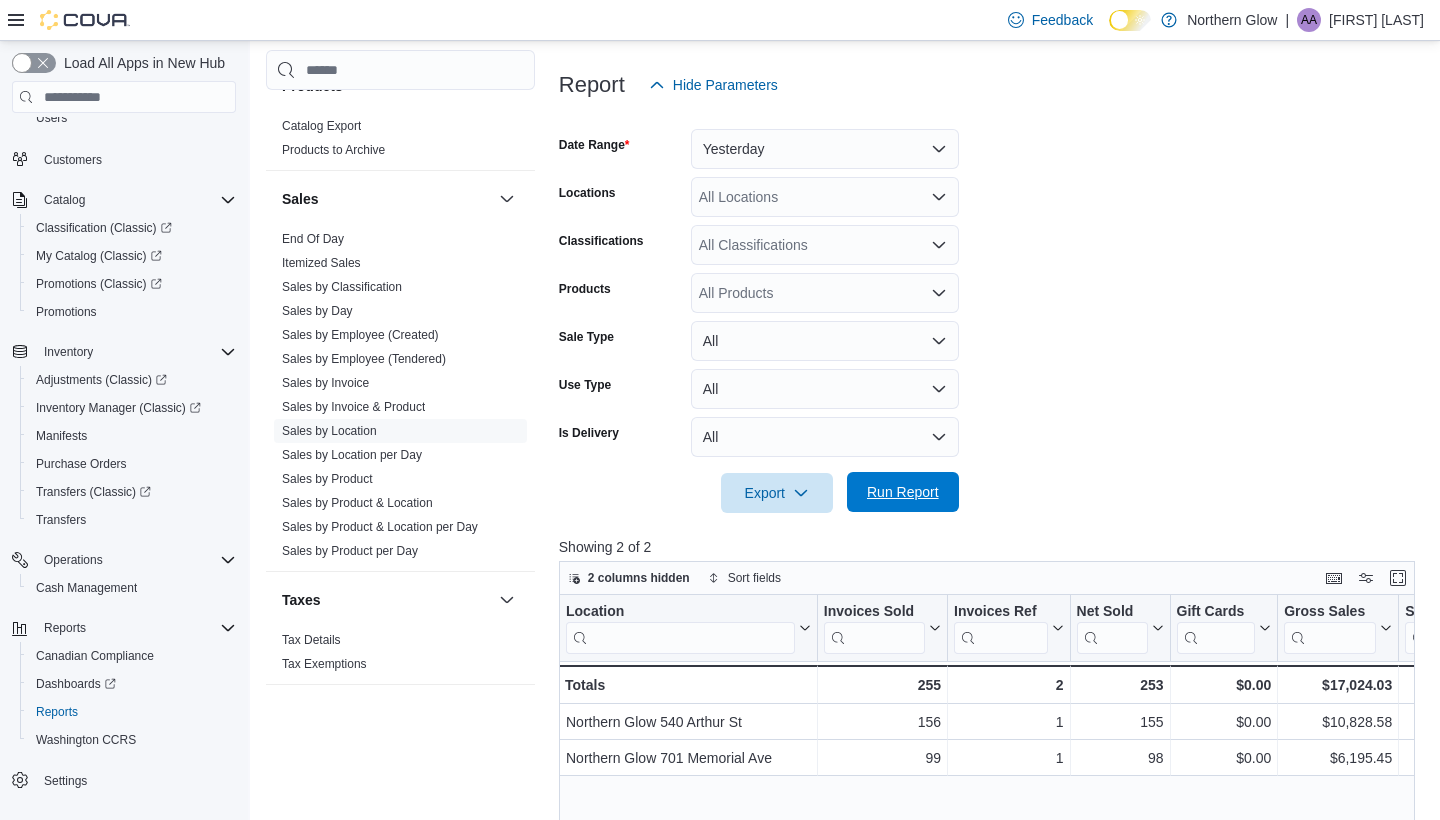 click on "Run Report" at bounding box center (903, 492) 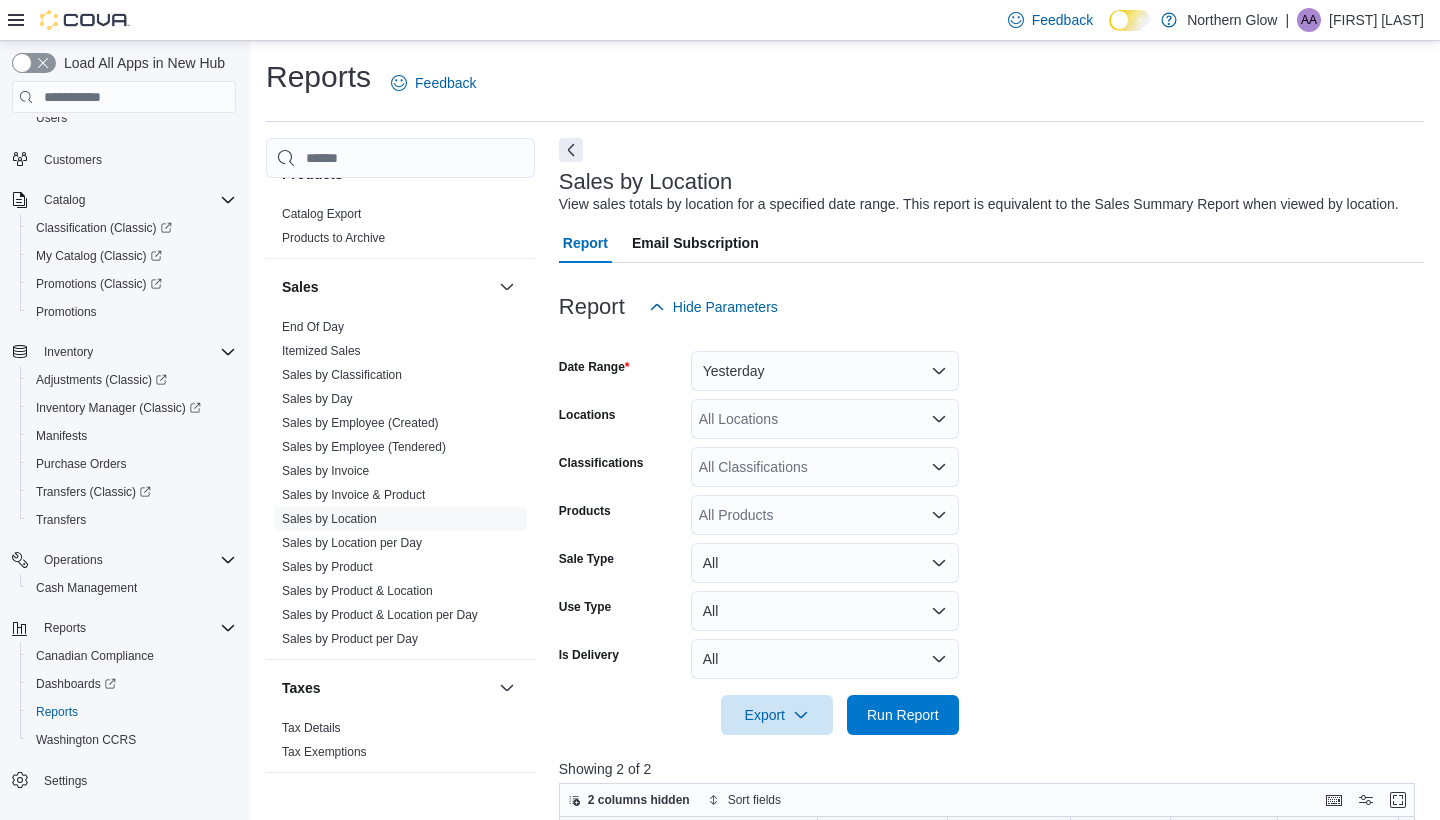 scroll, scrollTop: 0, scrollLeft: 0, axis: both 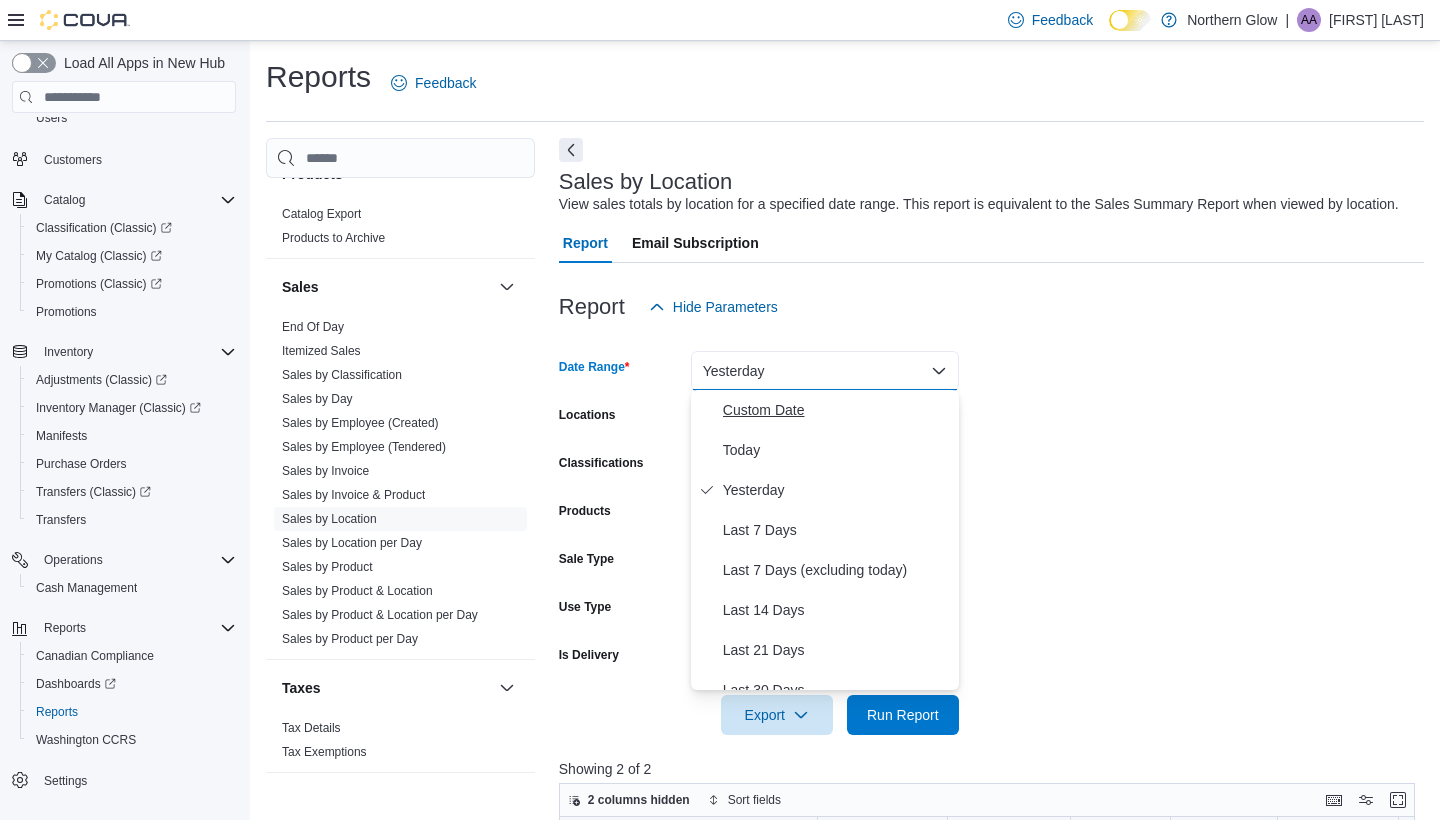 click on "Custom Date" at bounding box center [837, 410] 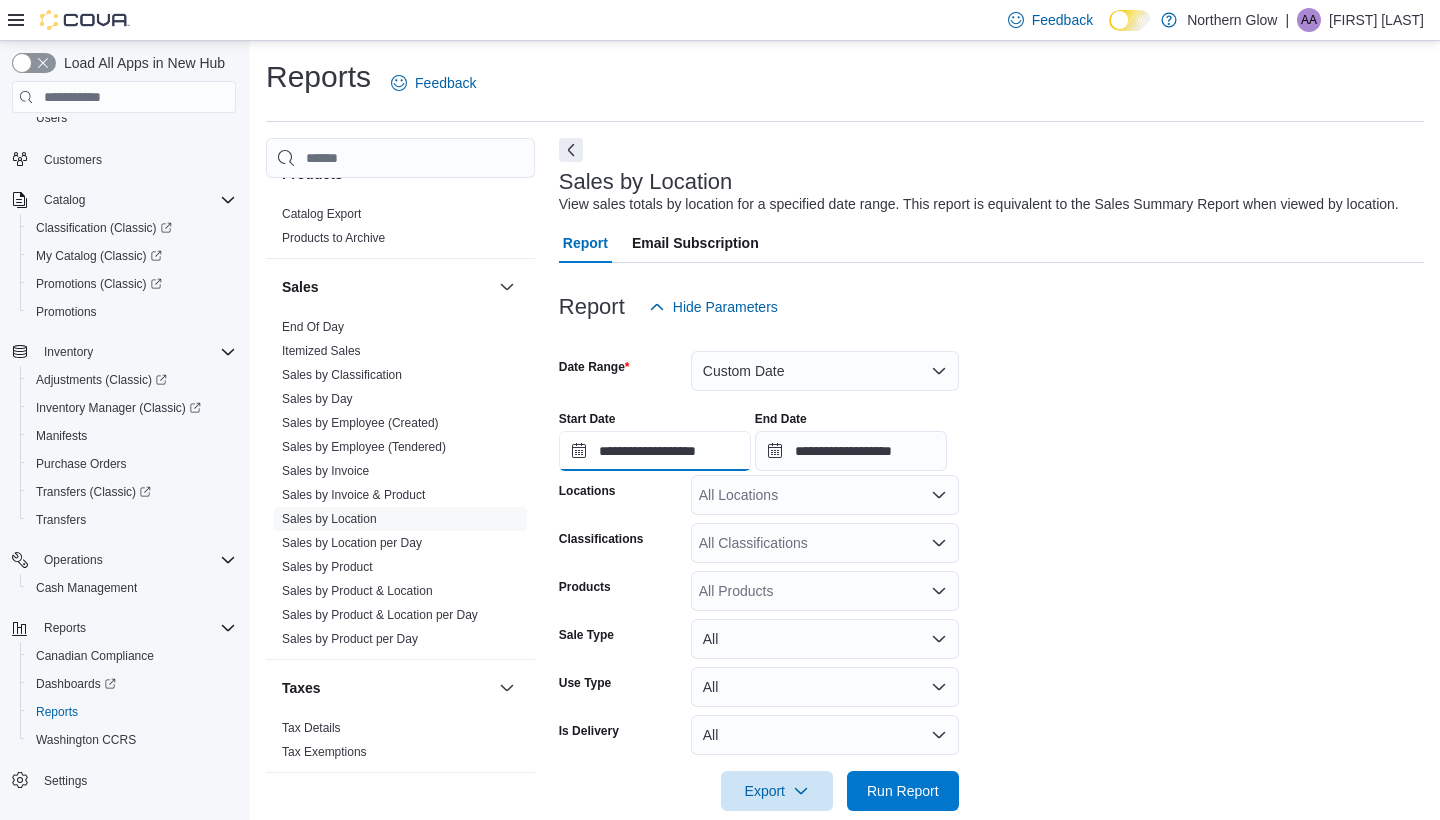 click on "**********" at bounding box center (655, 451) 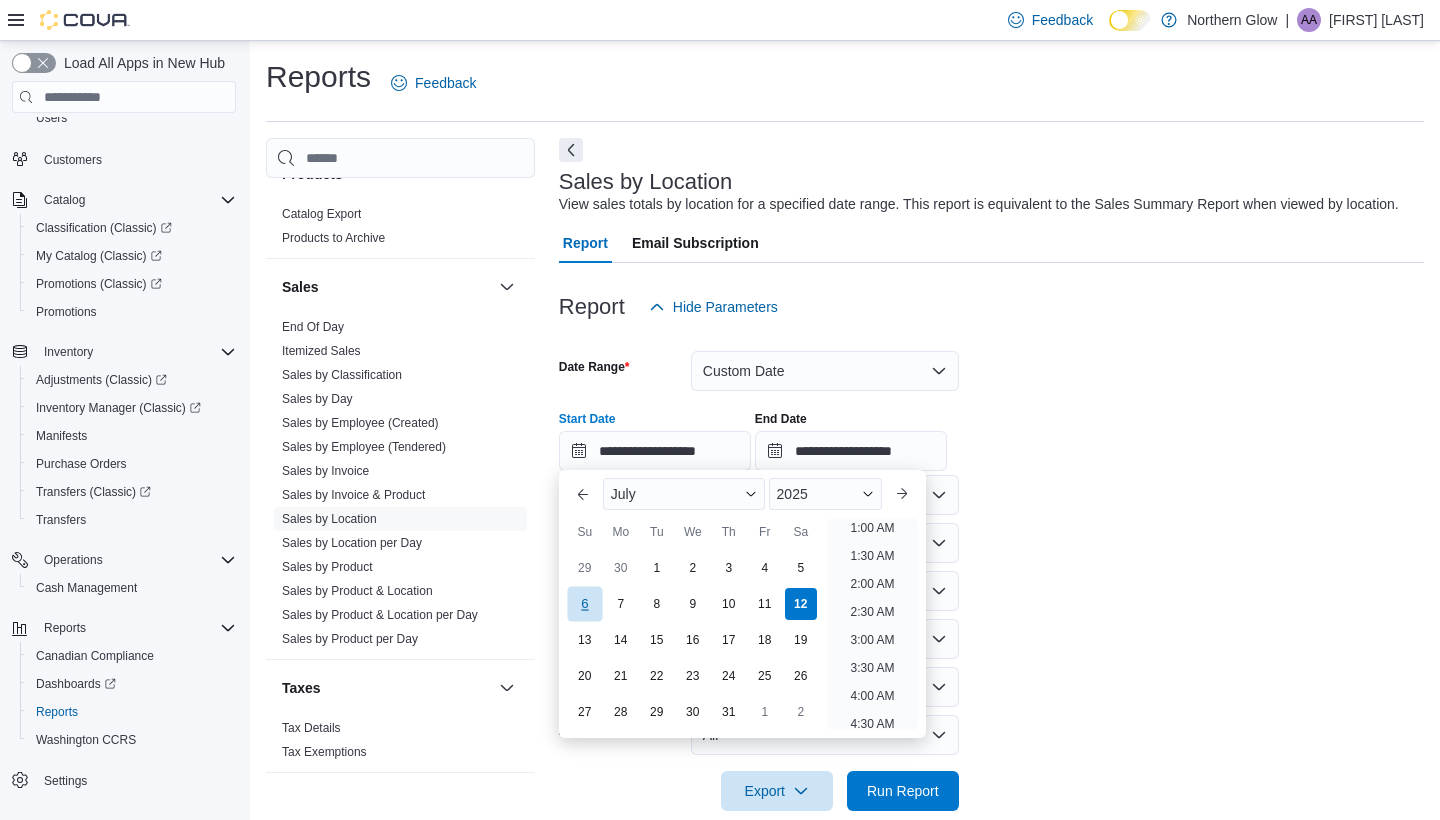 click on "6" at bounding box center (584, 603) 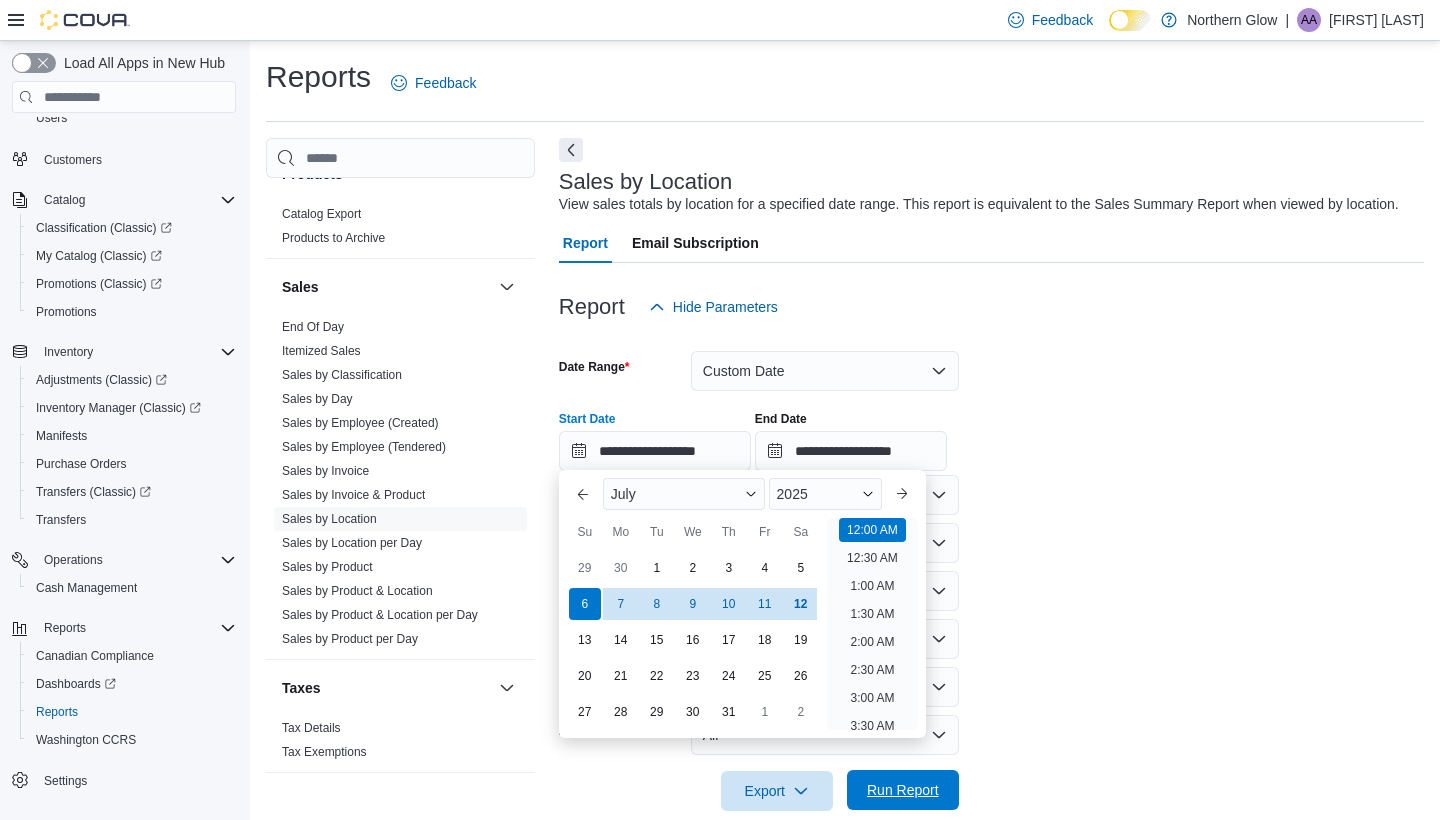 click on "Run Report" at bounding box center (903, 790) 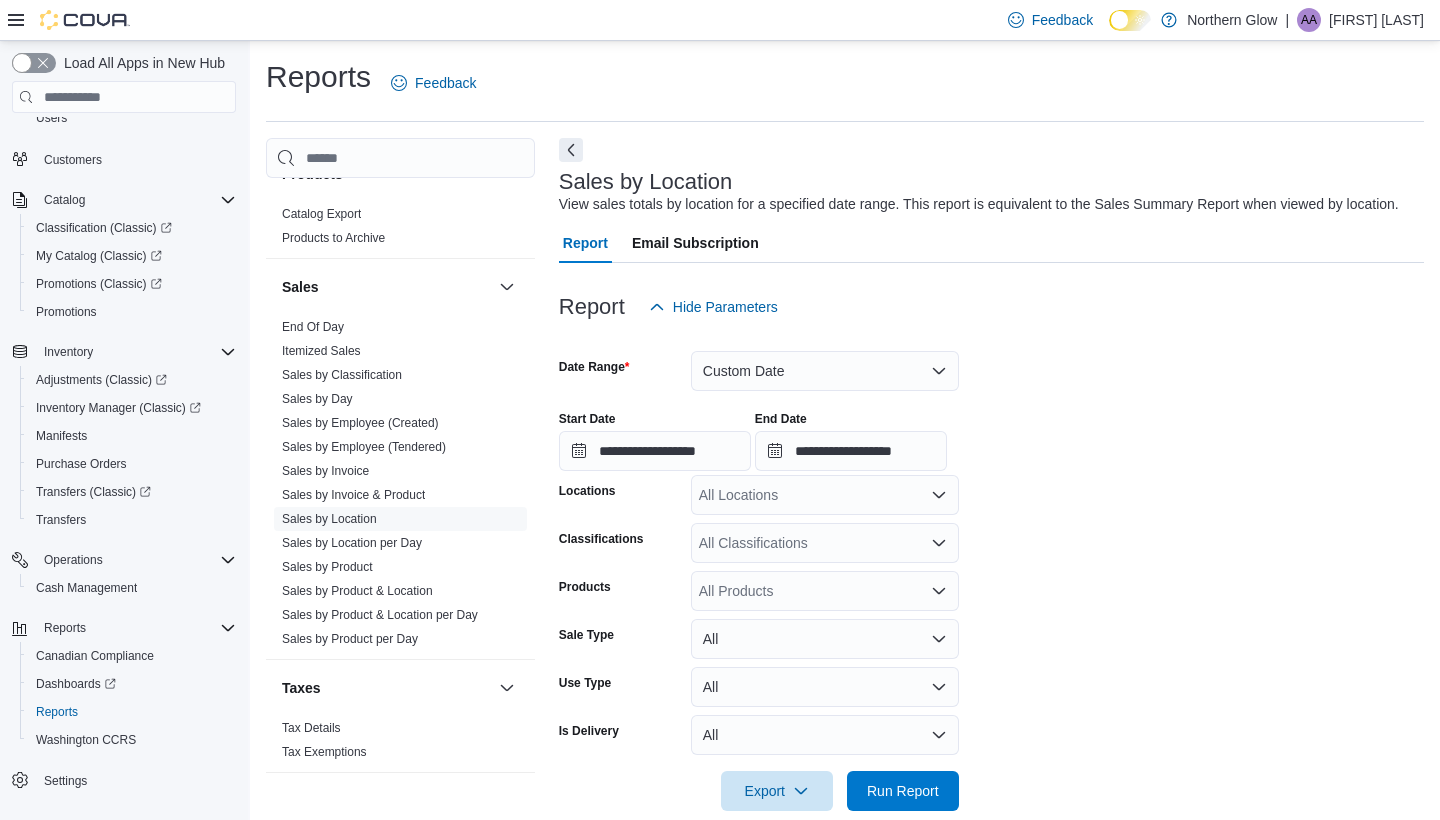 scroll, scrollTop: 0, scrollLeft: 0, axis: both 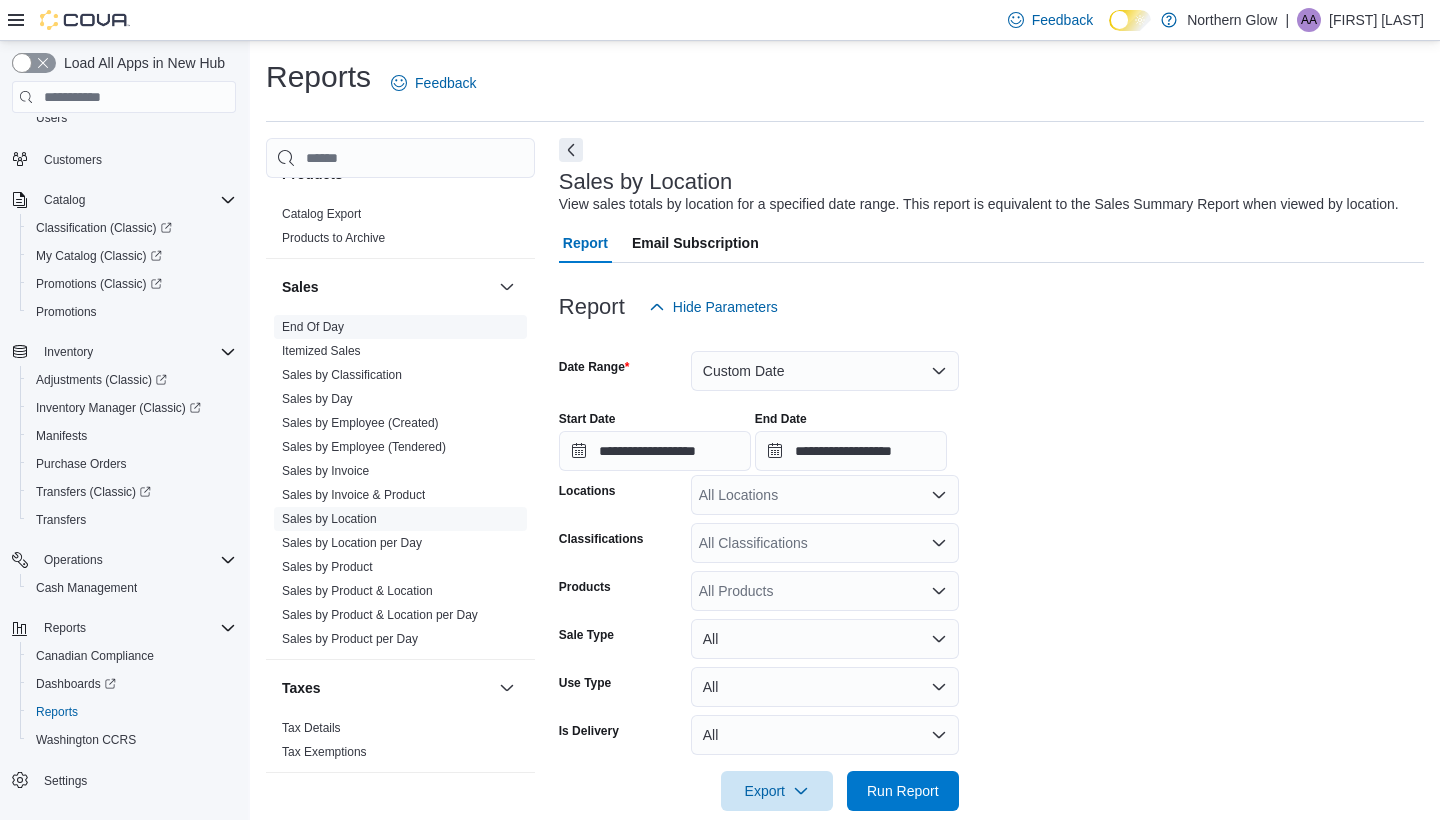 click on "End Of Day" at bounding box center (400, 327) 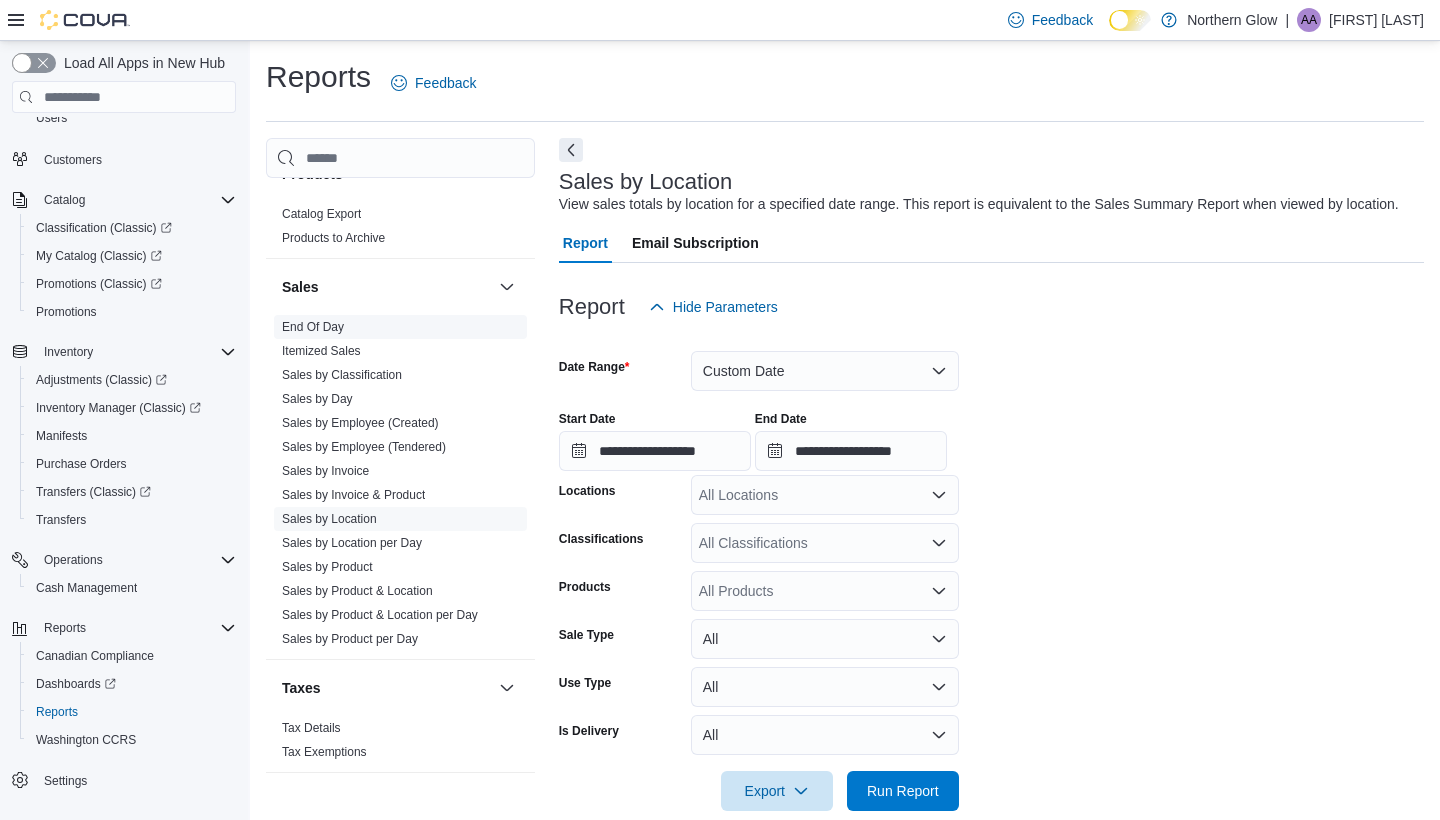 click on "End Of Day" at bounding box center [400, 327] 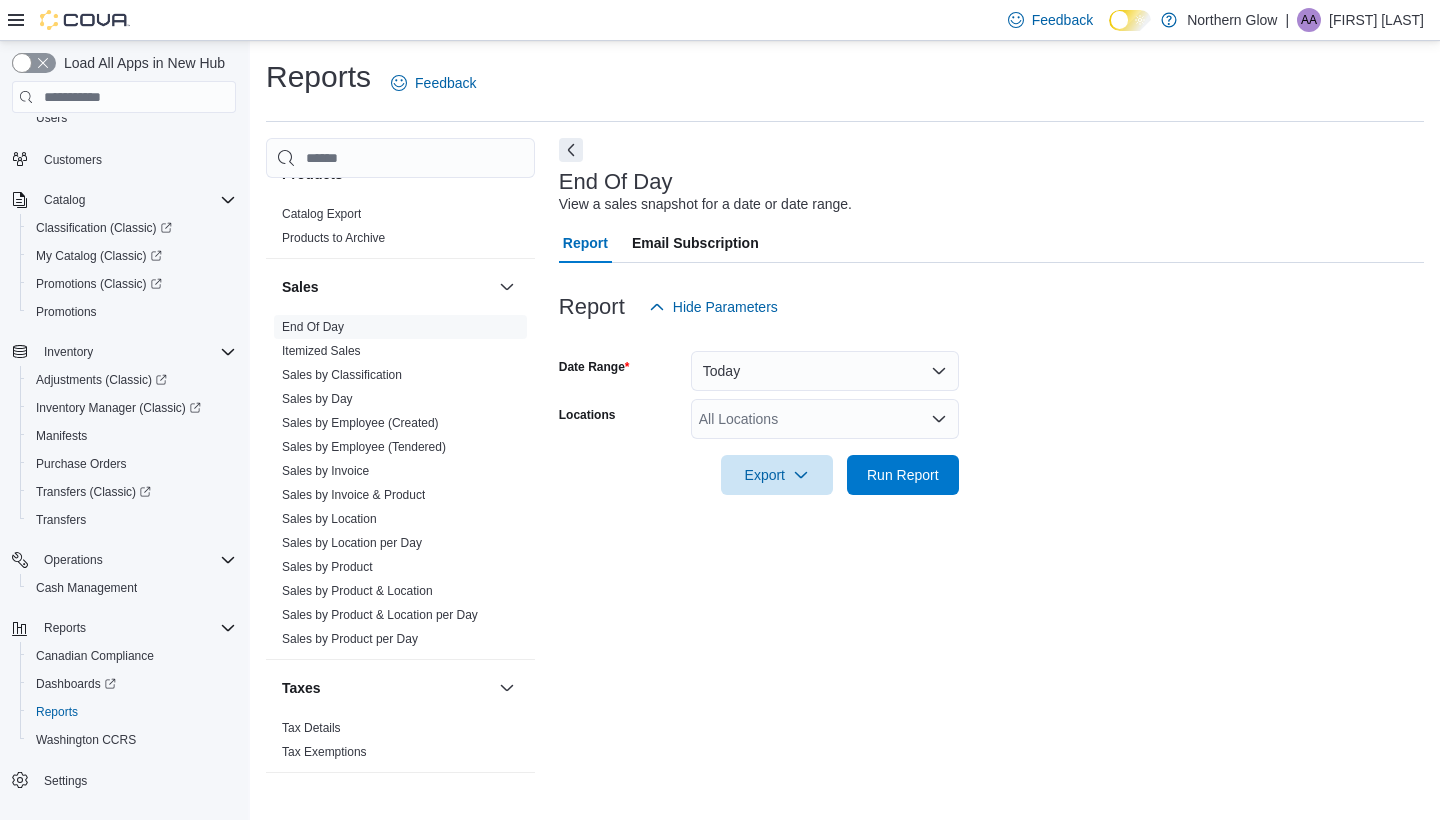 scroll, scrollTop: 45, scrollLeft: 0, axis: vertical 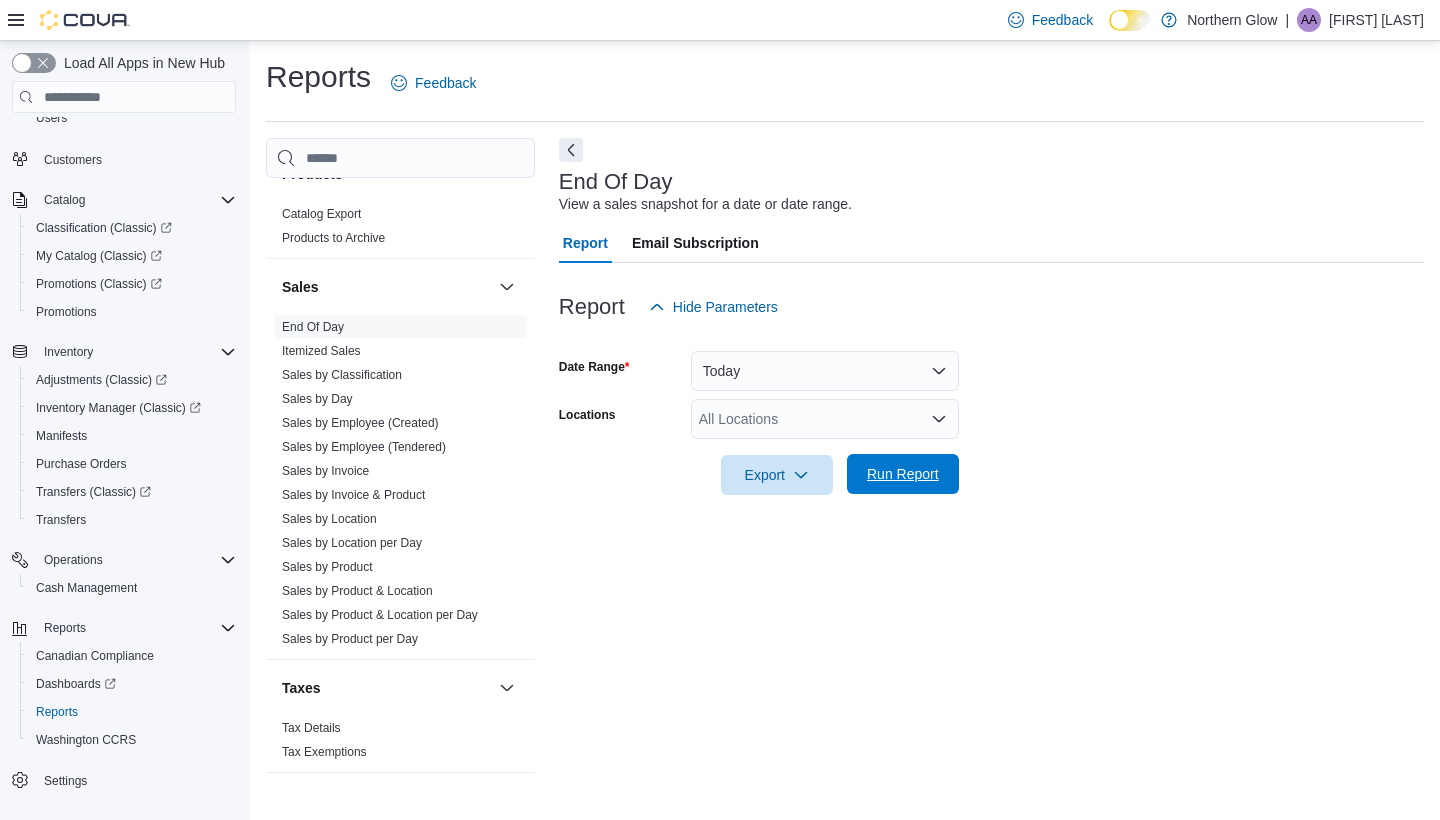 click on "Run Report" at bounding box center [903, 474] 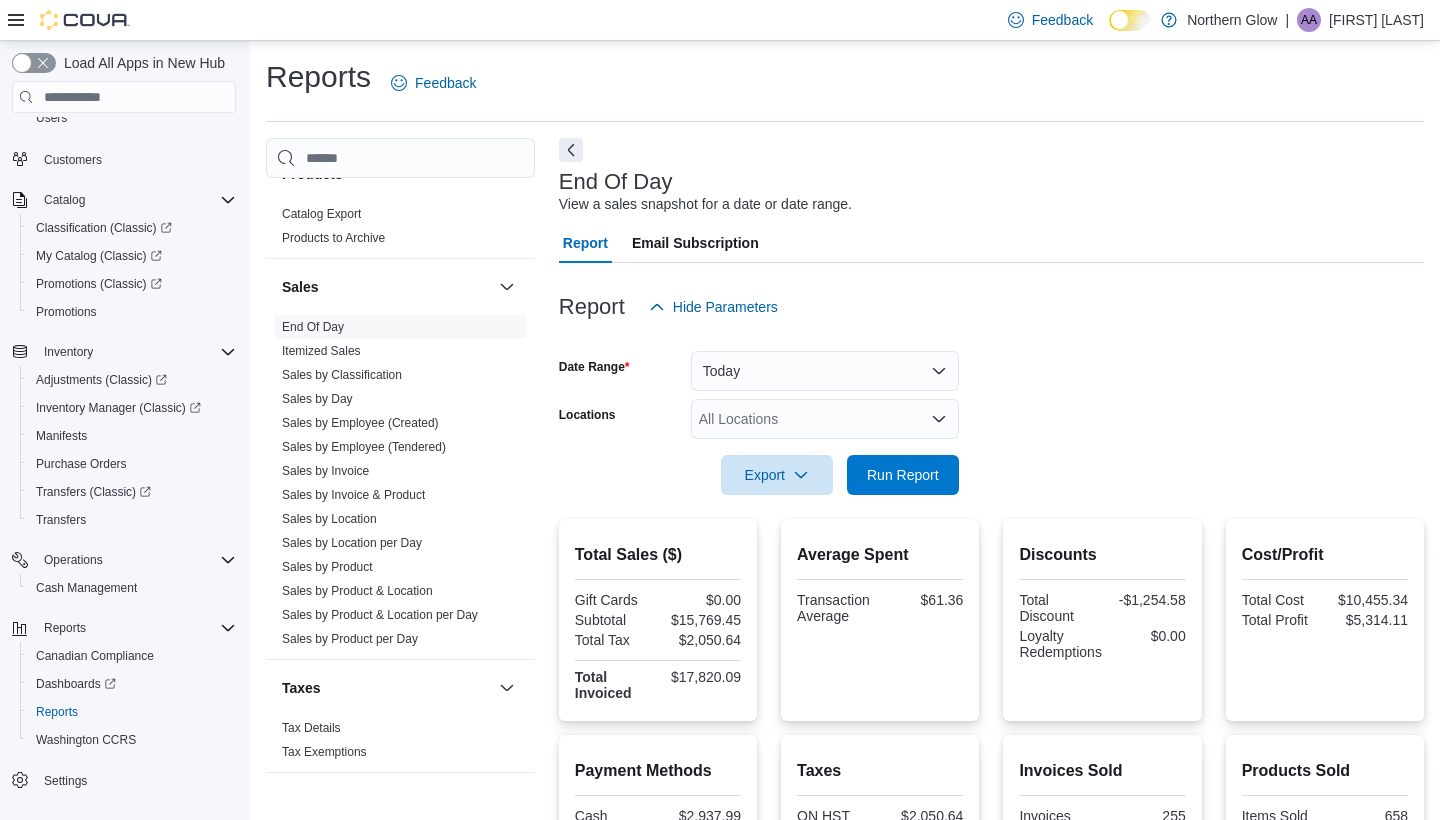 scroll, scrollTop: 0, scrollLeft: 0, axis: both 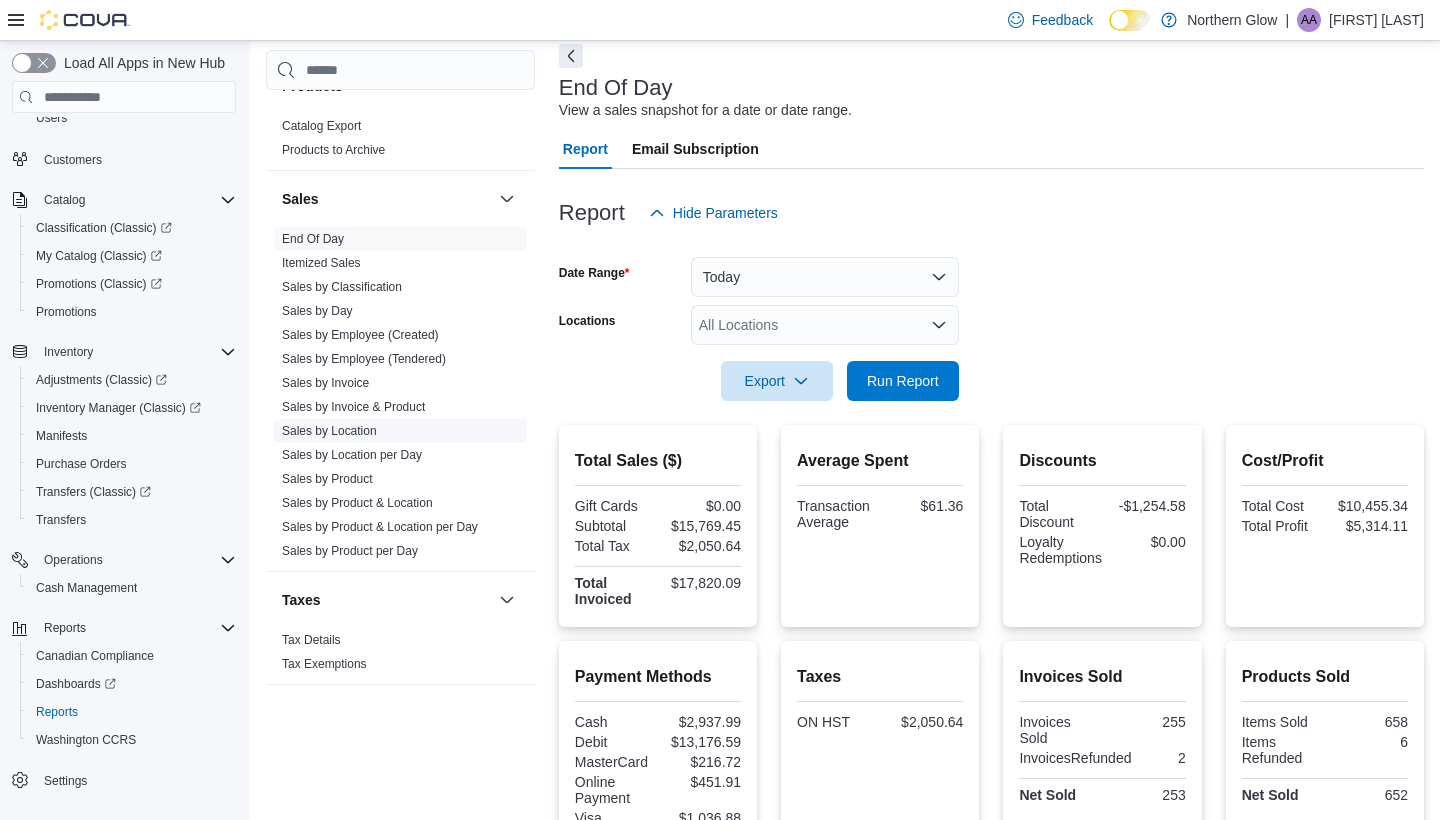 click on "Sales by Location" at bounding box center [329, 431] 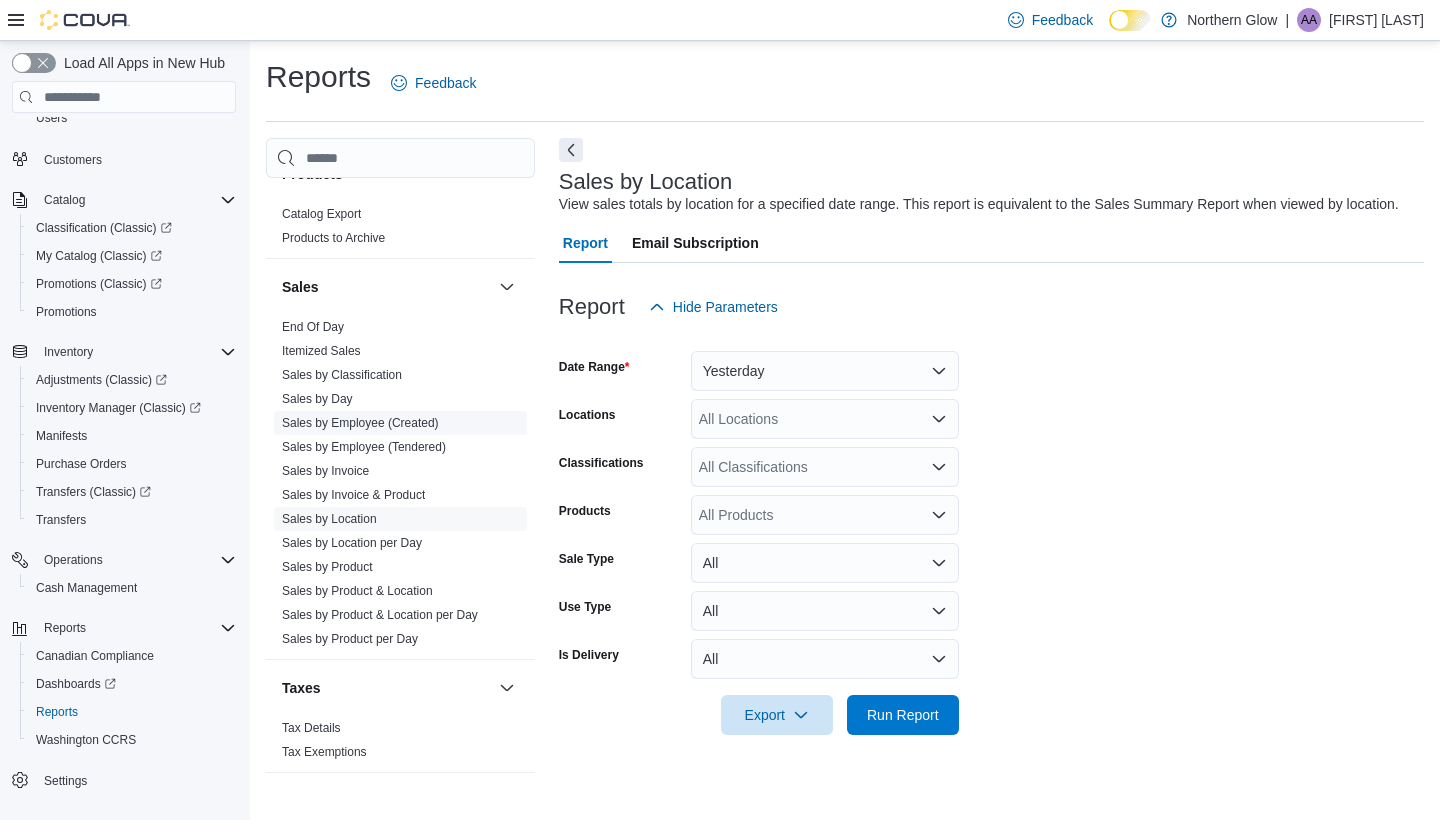 scroll, scrollTop: 0, scrollLeft: 0, axis: both 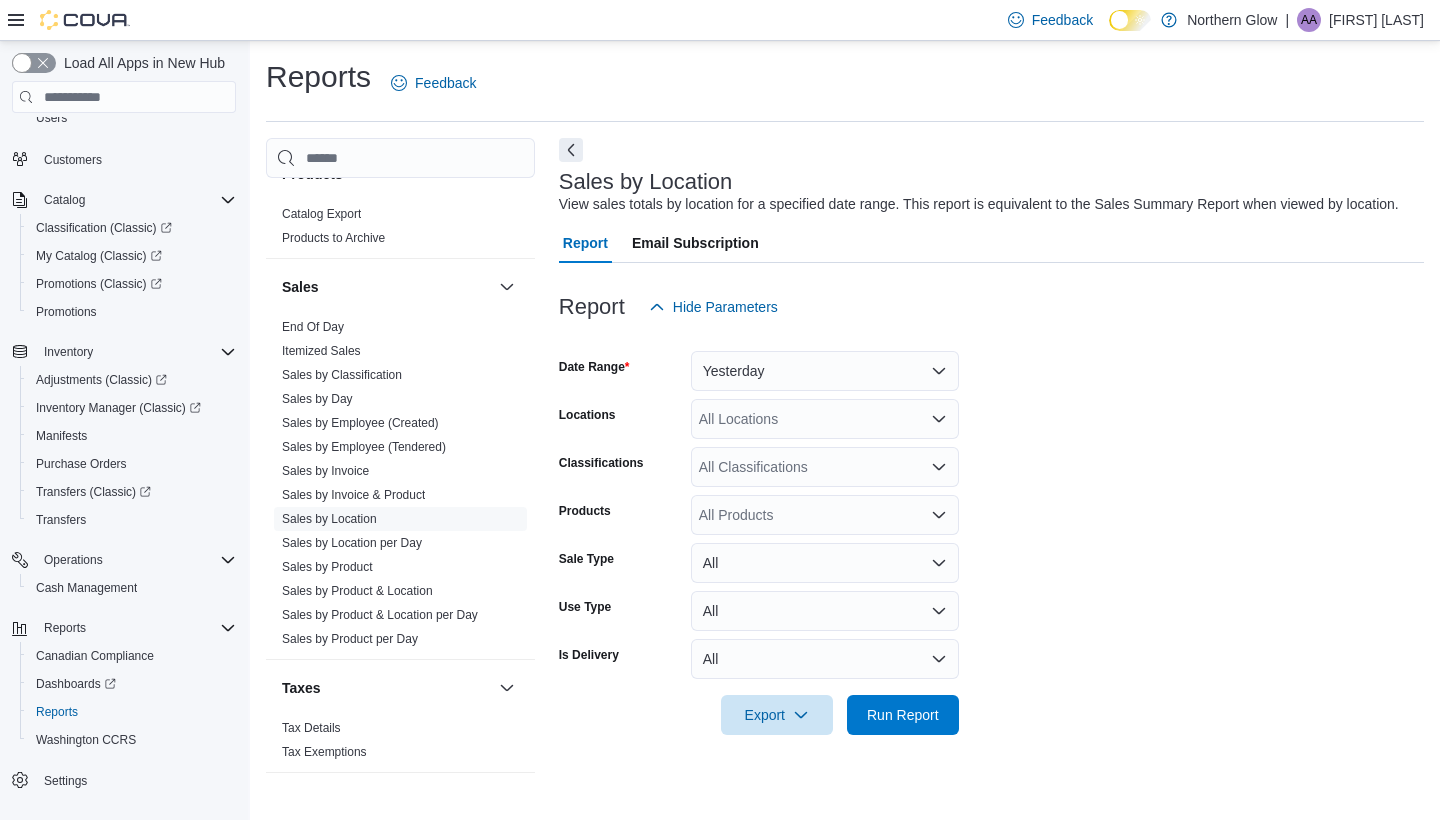 click on "Yesterday" at bounding box center [825, 371] 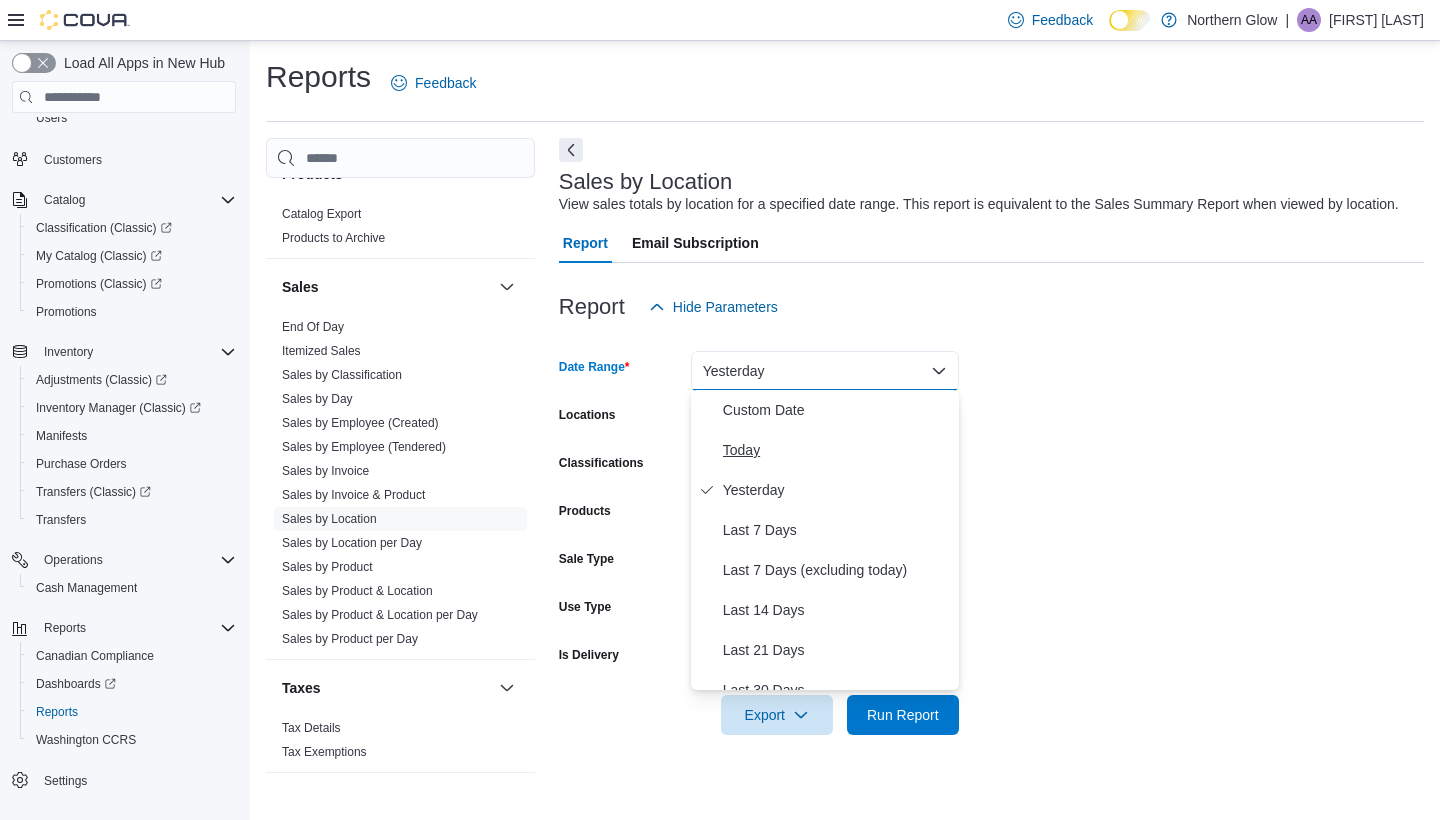 click on "Today" at bounding box center (837, 450) 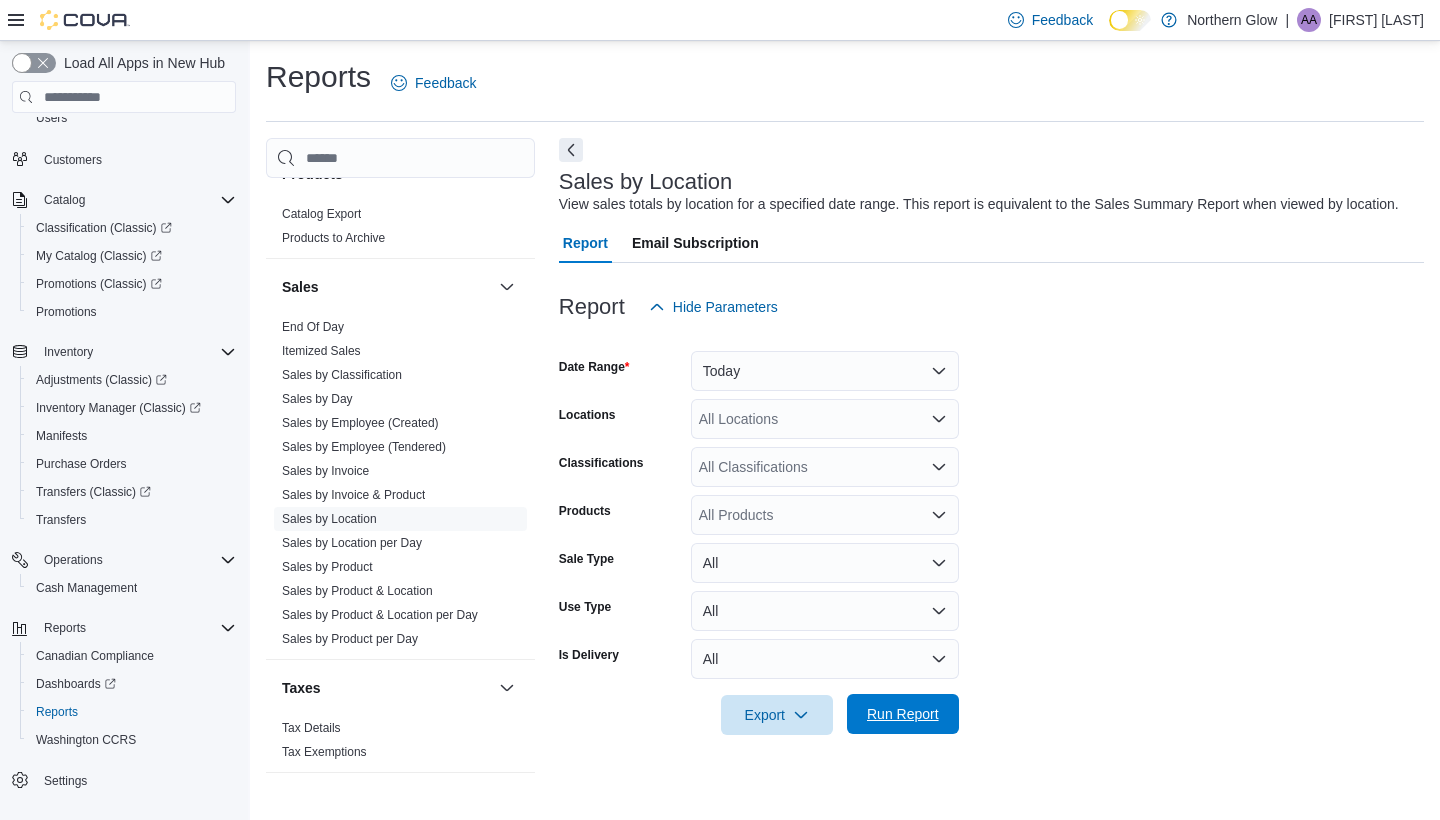 click on "Run Report" at bounding box center [903, 714] 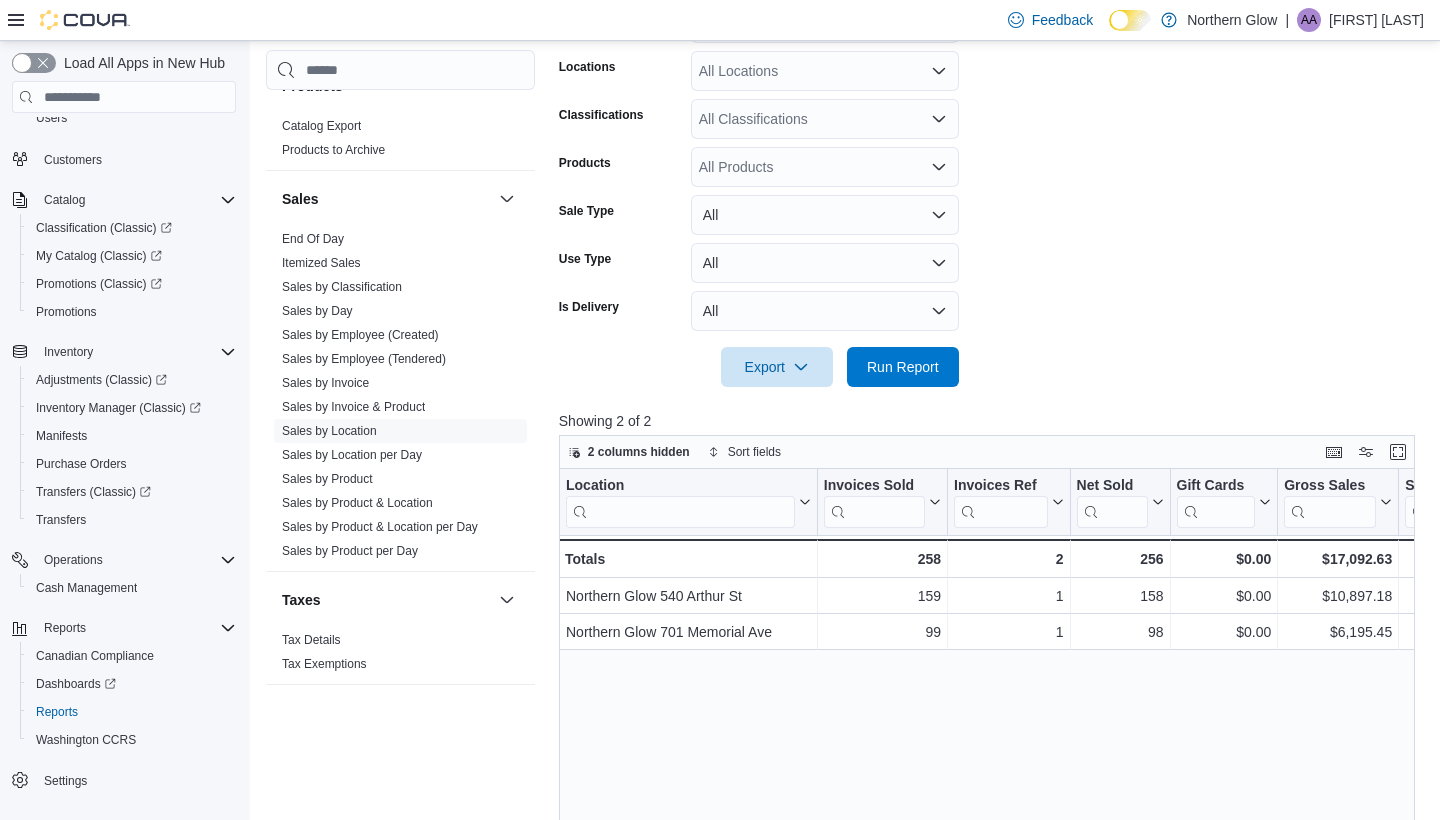 scroll, scrollTop: 359, scrollLeft: 0, axis: vertical 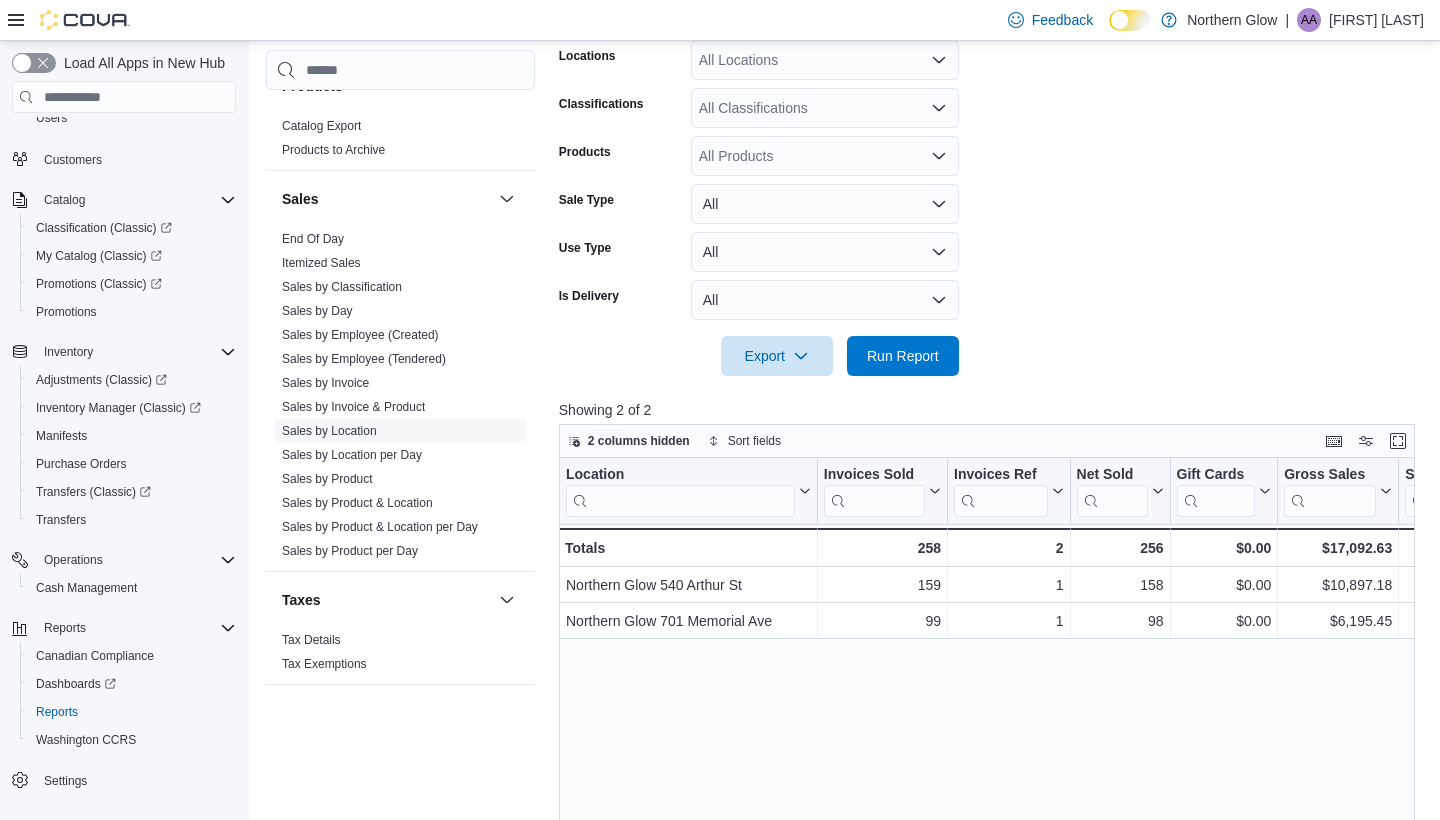 click at bounding box center [991, 328] 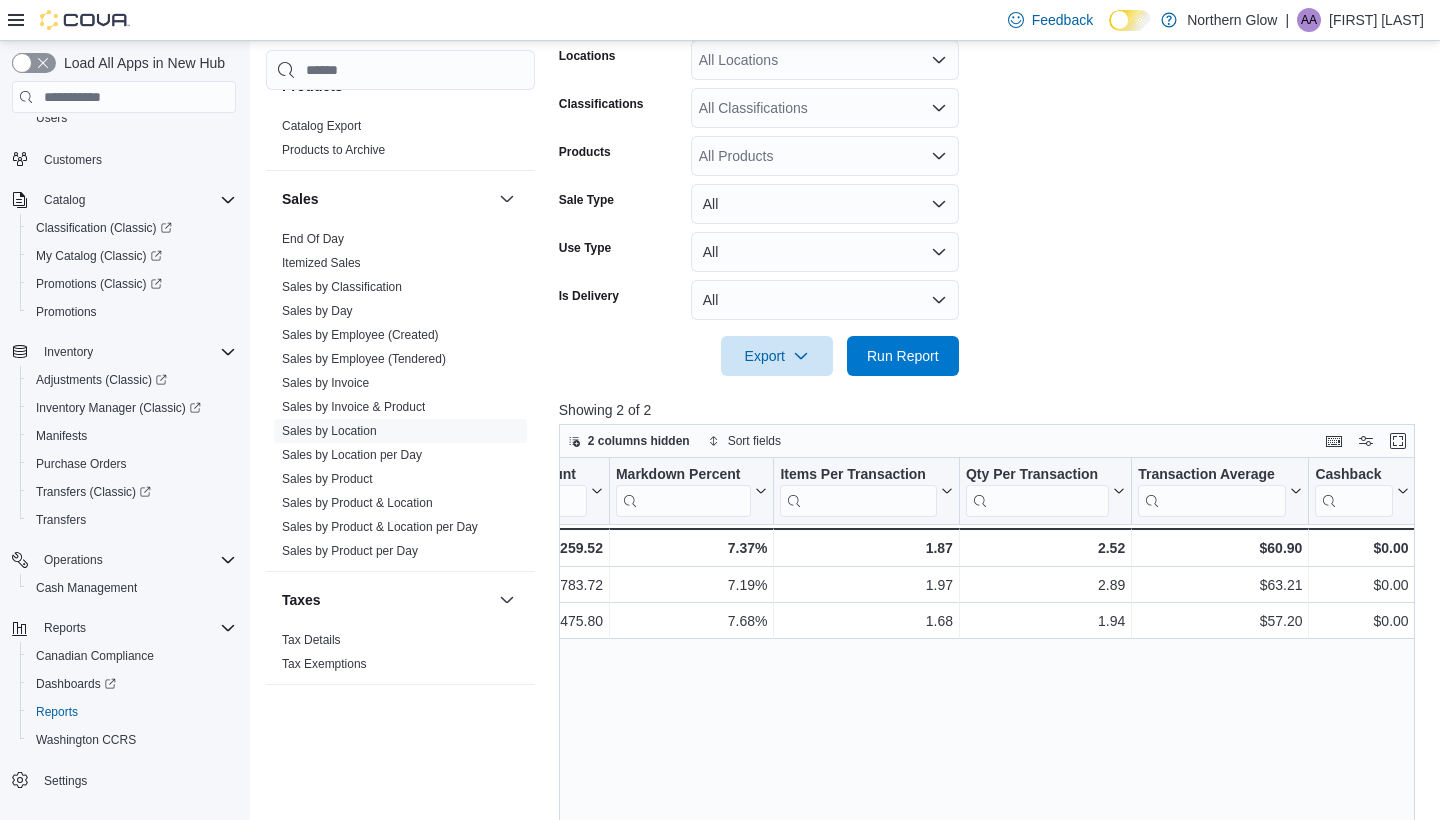 scroll, scrollTop: 0, scrollLeft: 1620, axis: horizontal 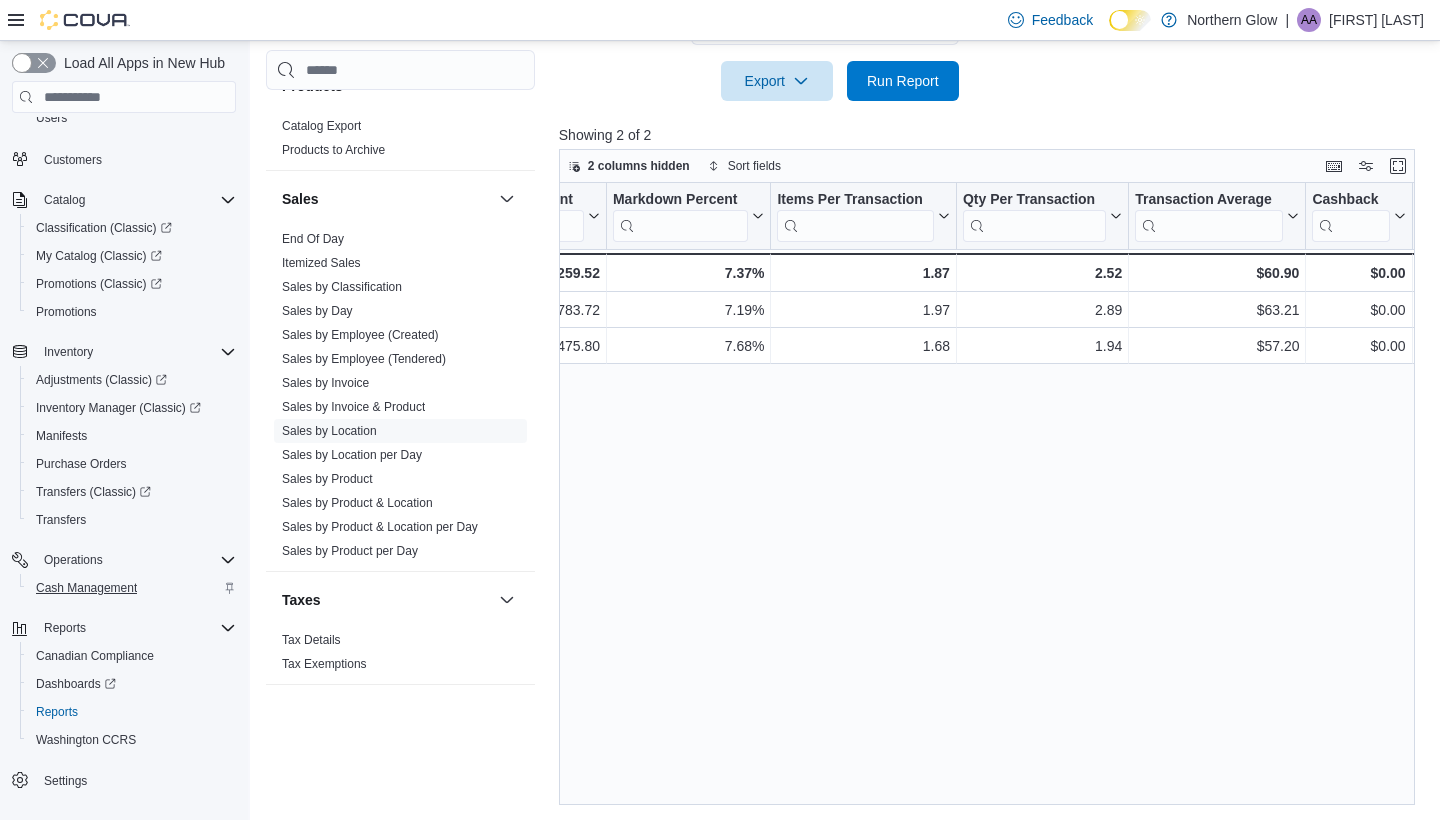 click on "Cash Management" at bounding box center (86, 588) 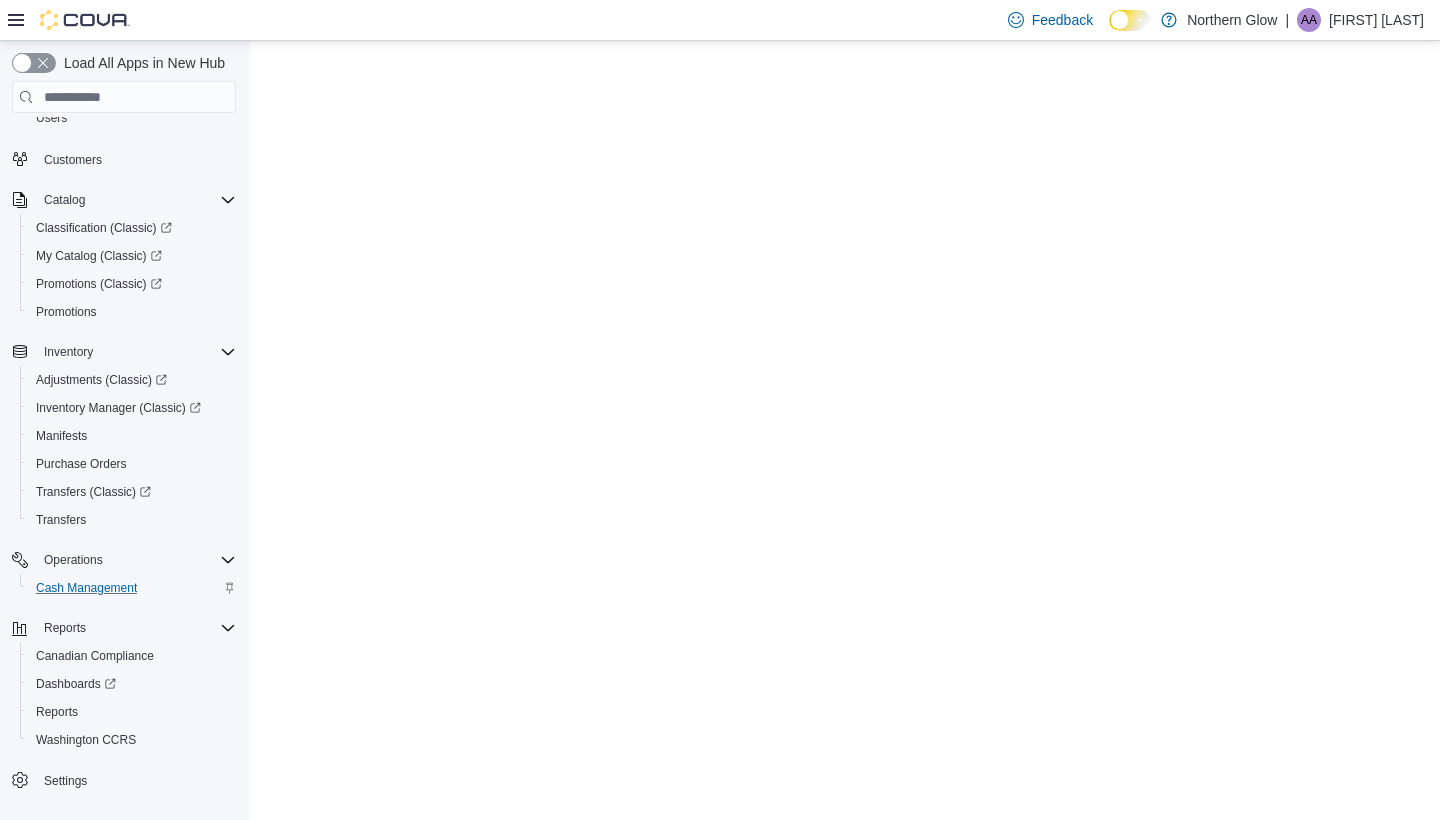 scroll, scrollTop: 0, scrollLeft: 0, axis: both 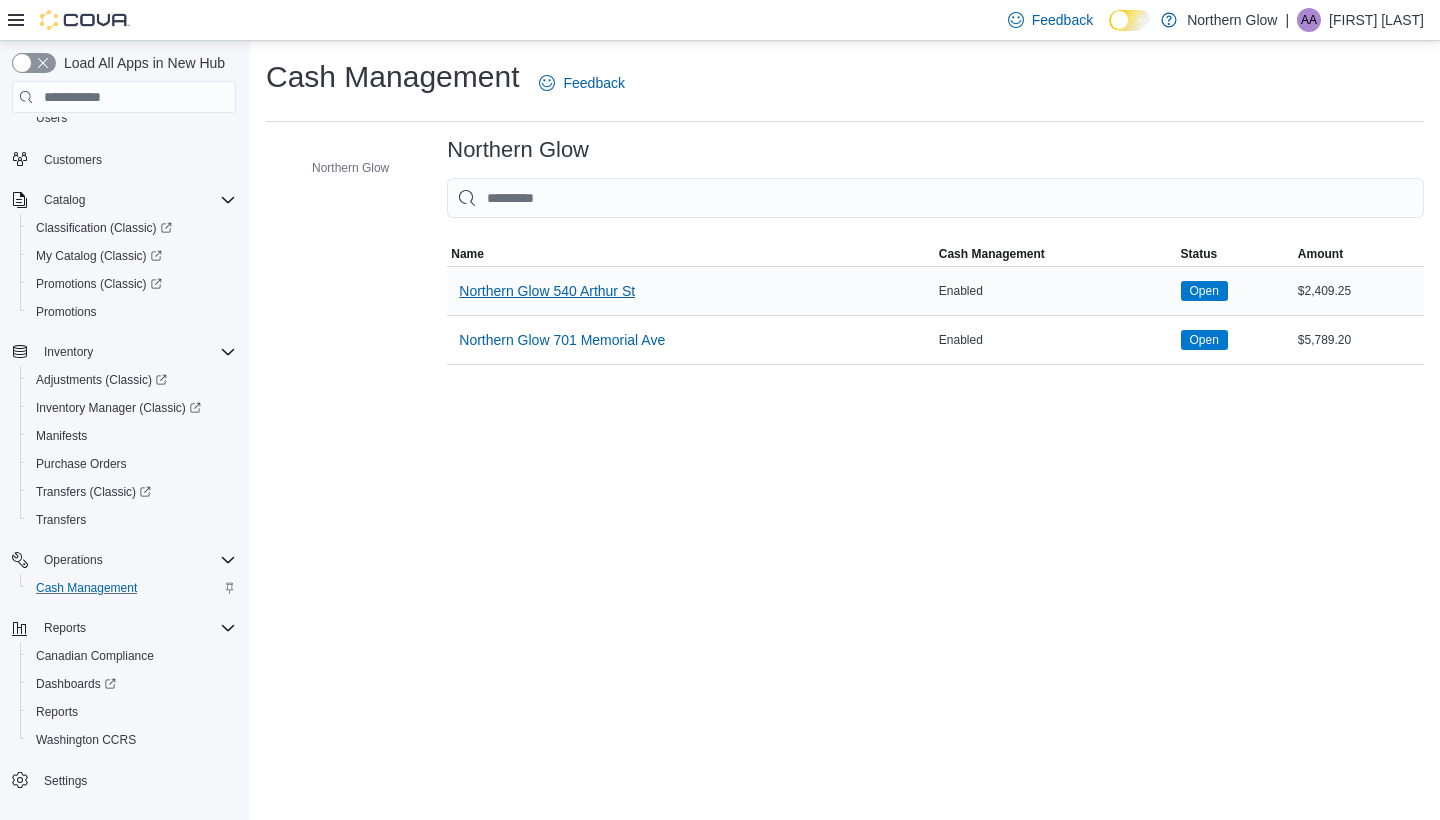 click on "Northern Glow 540 Arthur St" at bounding box center [547, 291] 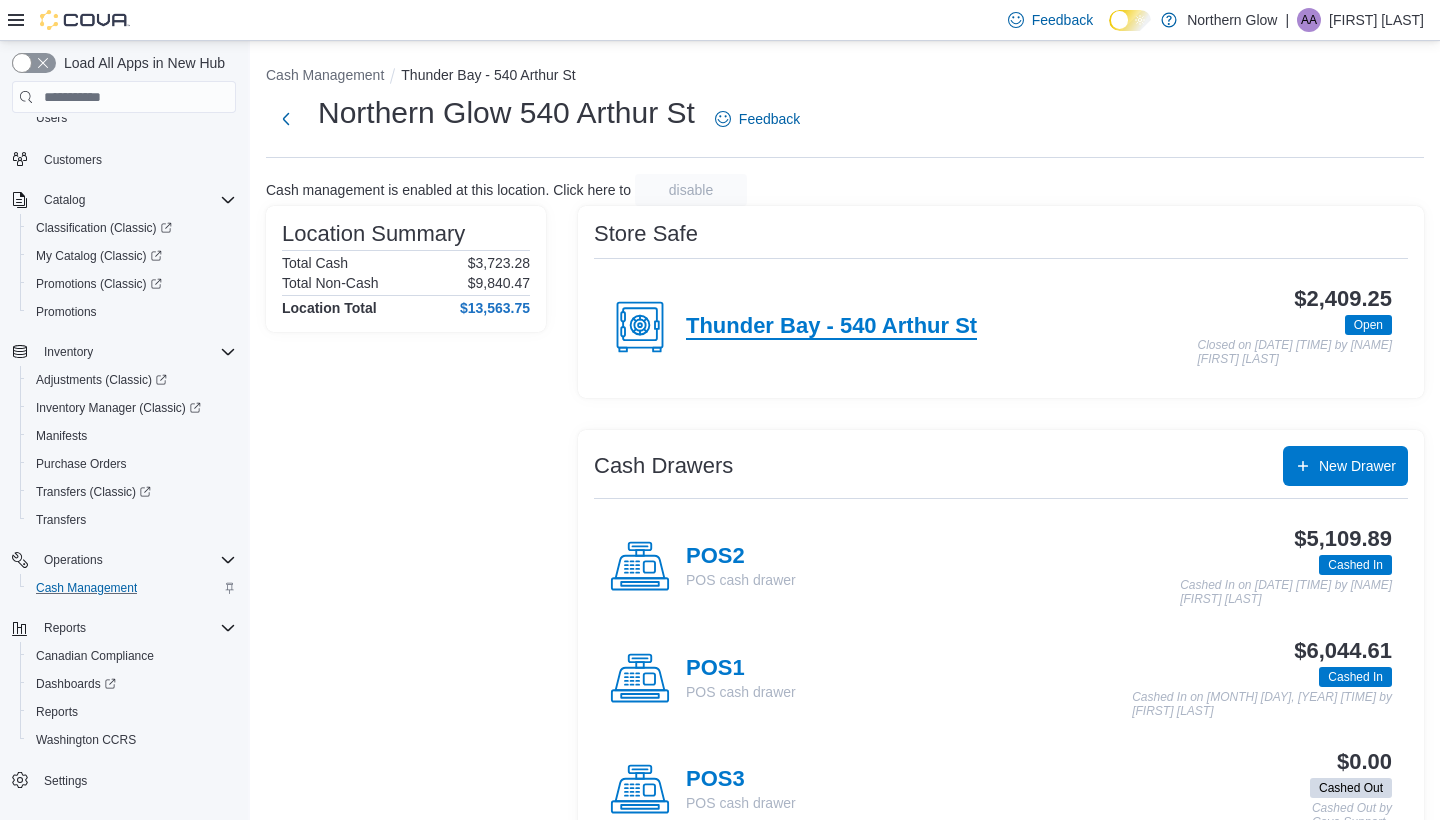 click on "Thunder Bay - 540 Arthur St" at bounding box center [831, 327] 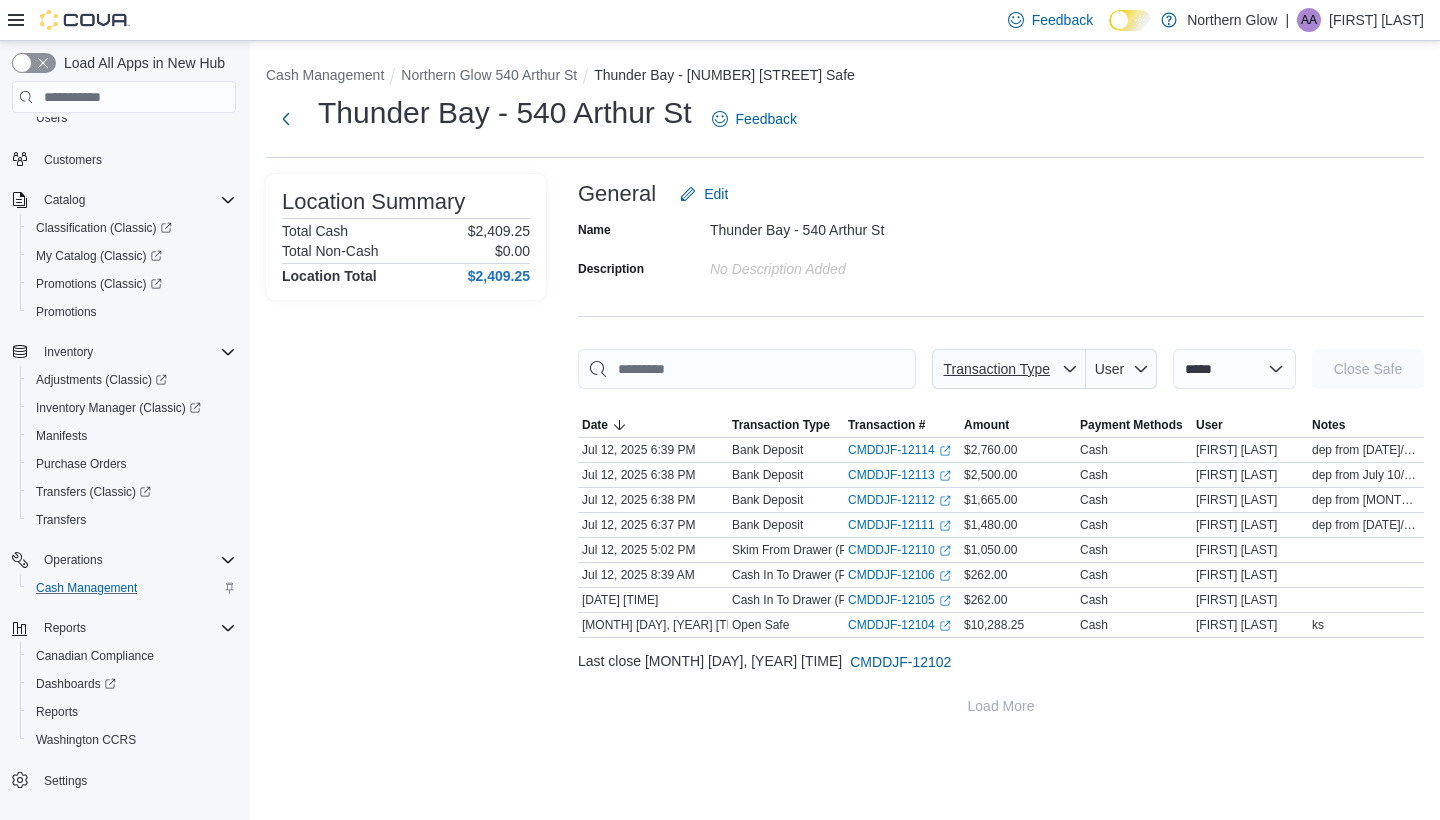 click on "Transaction Type" at bounding box center (1009, 369) 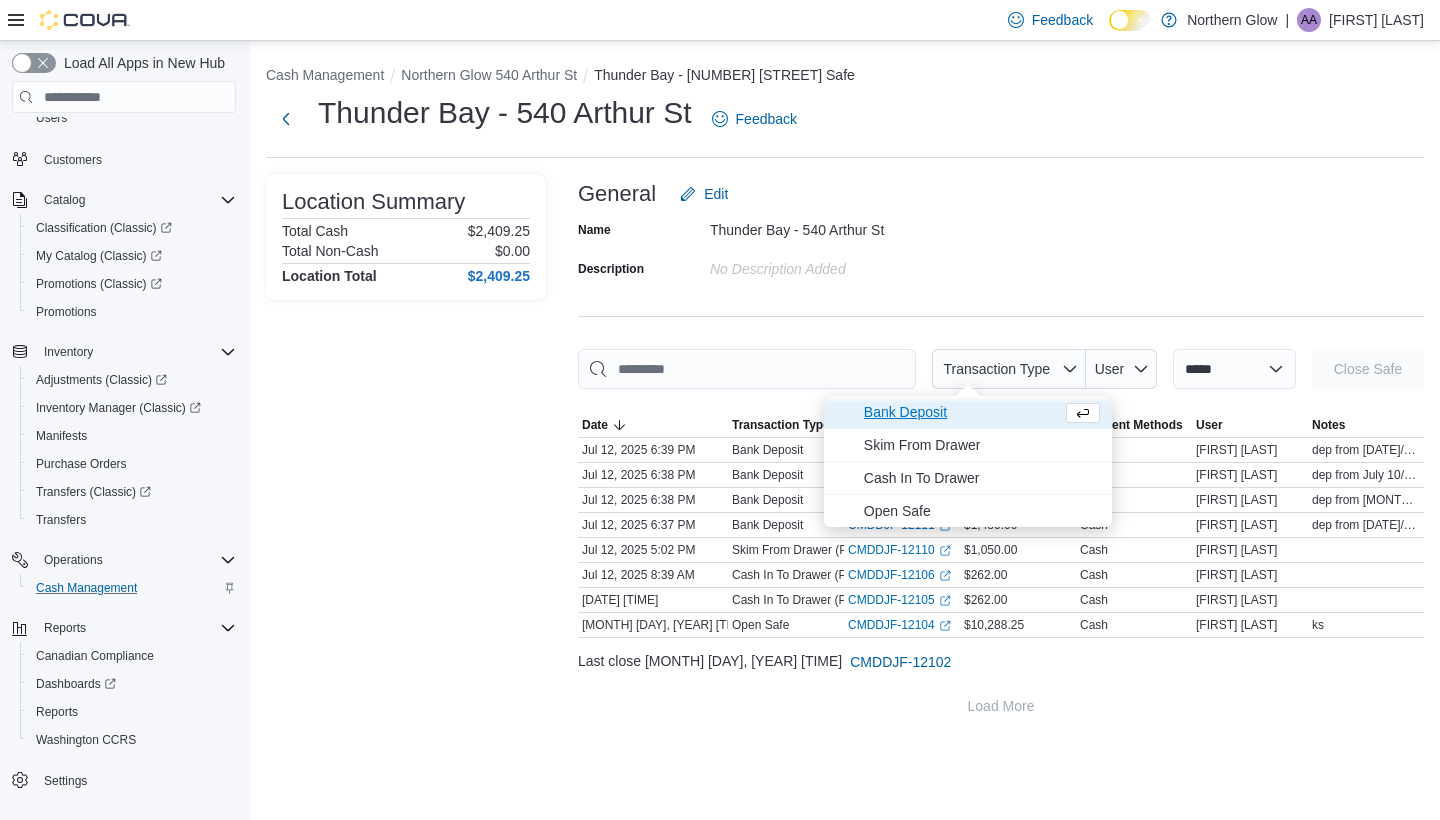 click on "Bank Deposit" at bounding box center (959, 412) 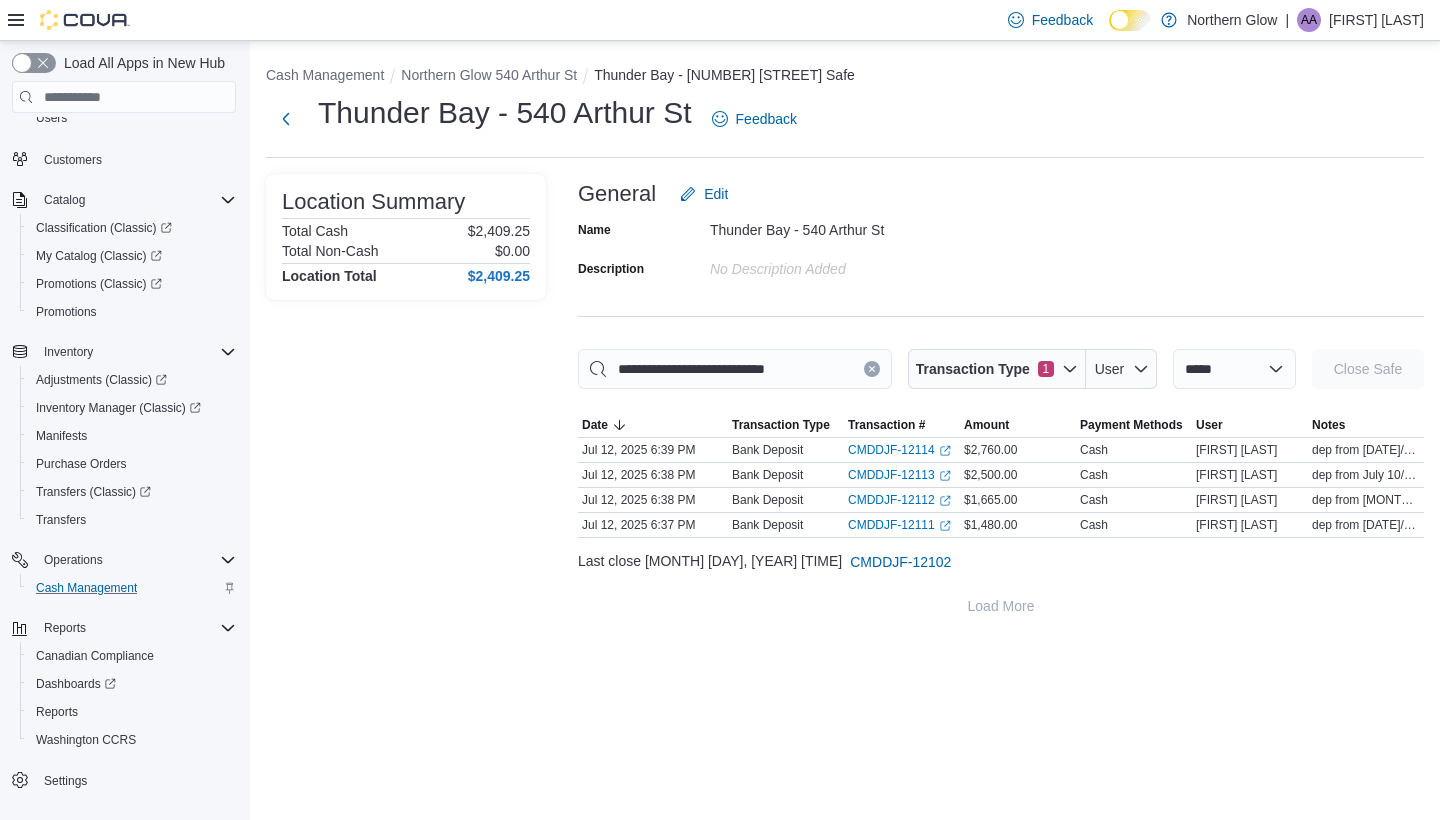 click on "Thunder Bay - [NUMBER] [STREET] Description No Description added" at bounding box center (1001, 249) 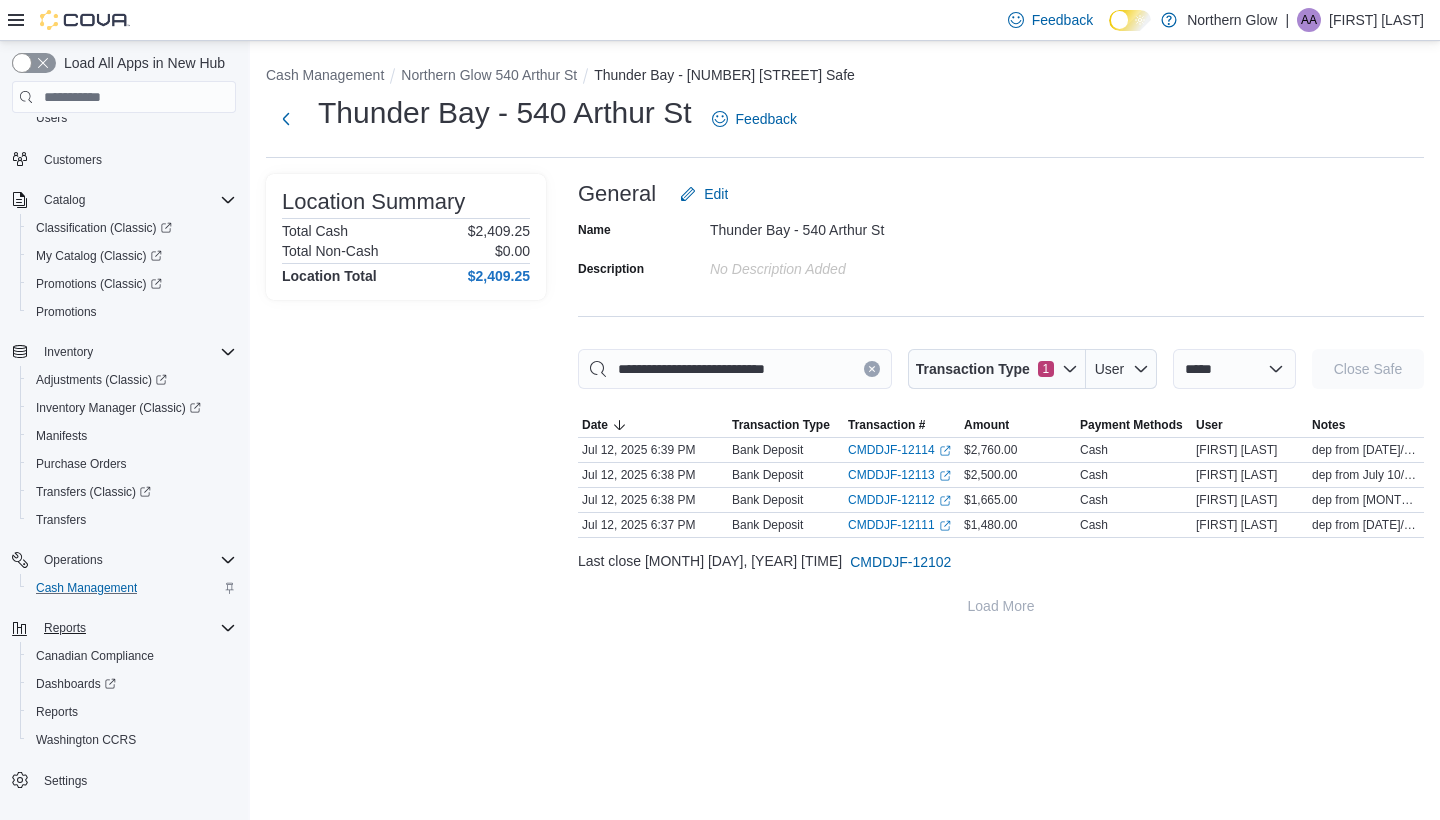 scroll, scrollTop: 0, scrollLeft: 0, axis: both 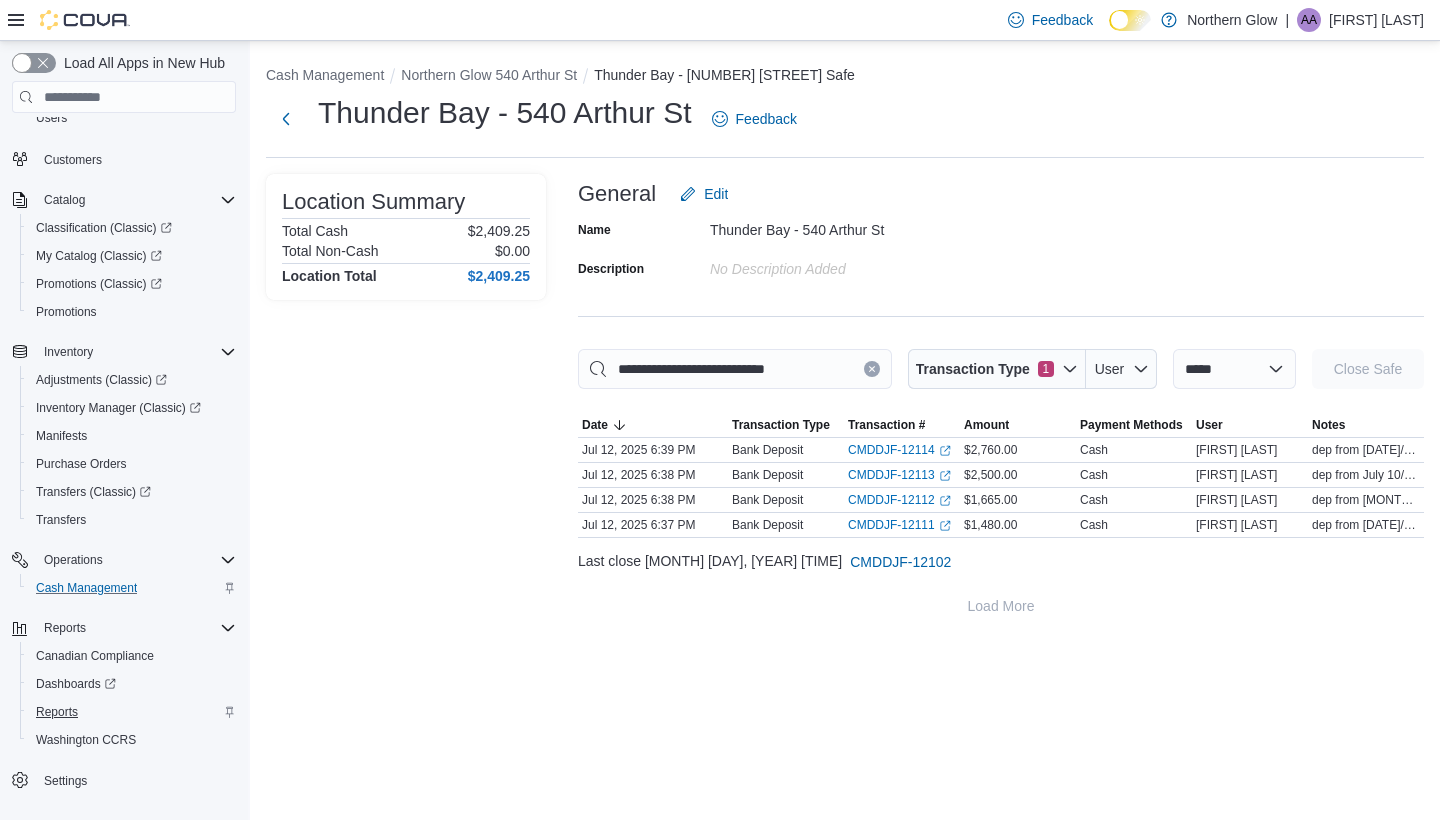 click on "Reports" at bounding box center [57, 712] 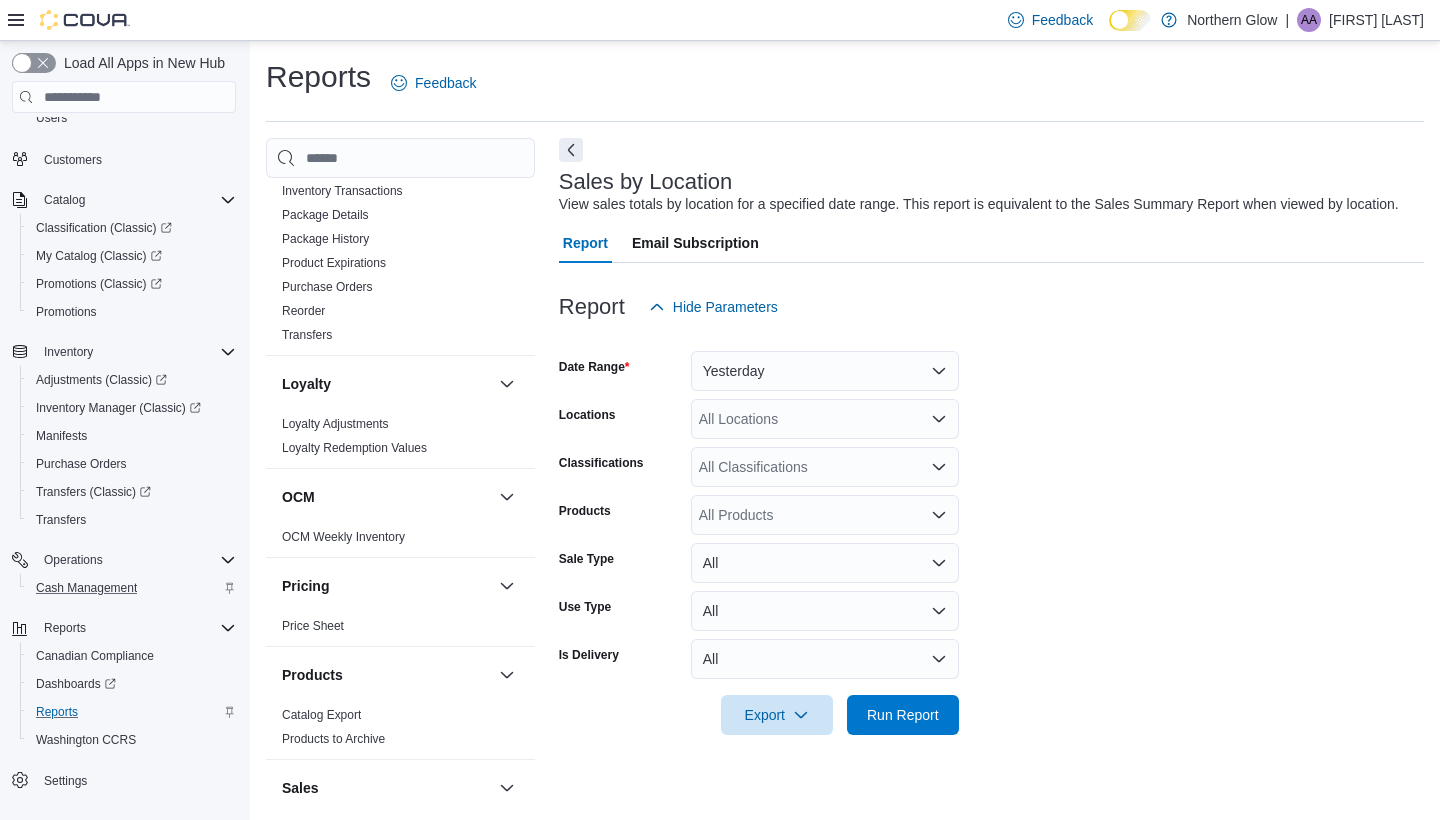 click on "Products" at bounding box center (400, 675) 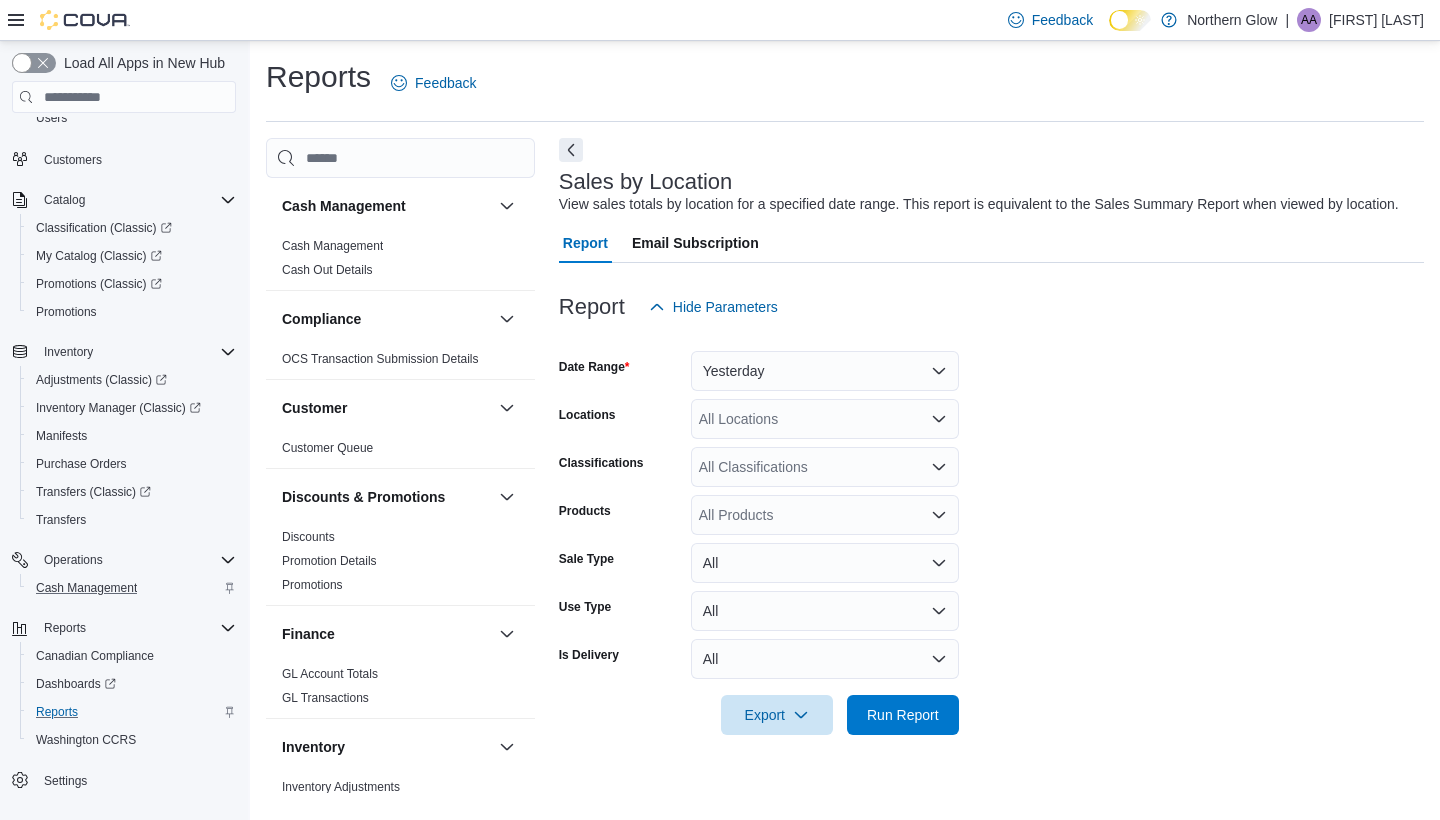 scroll, scrollTop: 0, scrollLeft: 0, axis: both 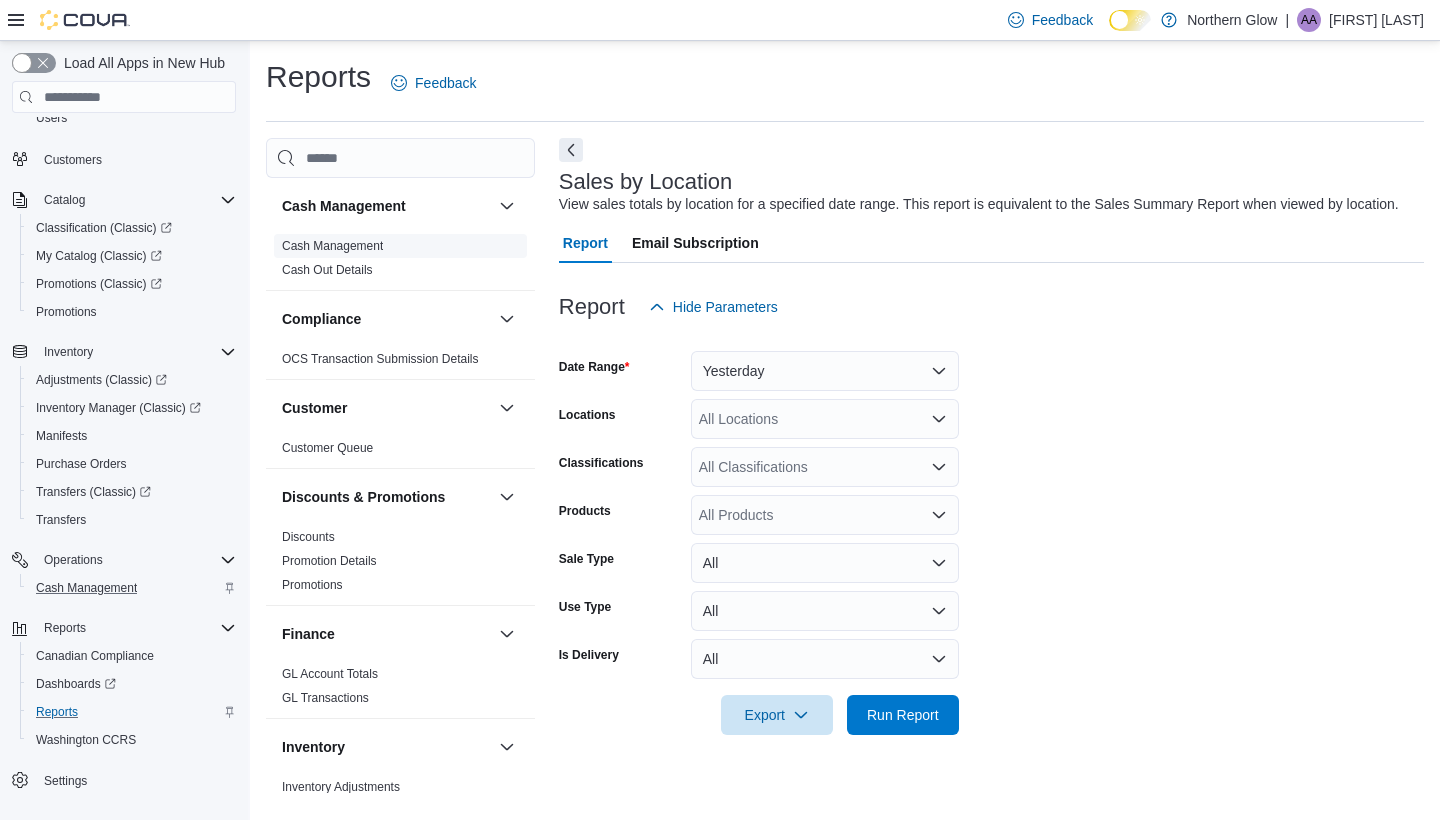 click on "Cash Management" at bounding box center [332, 246] 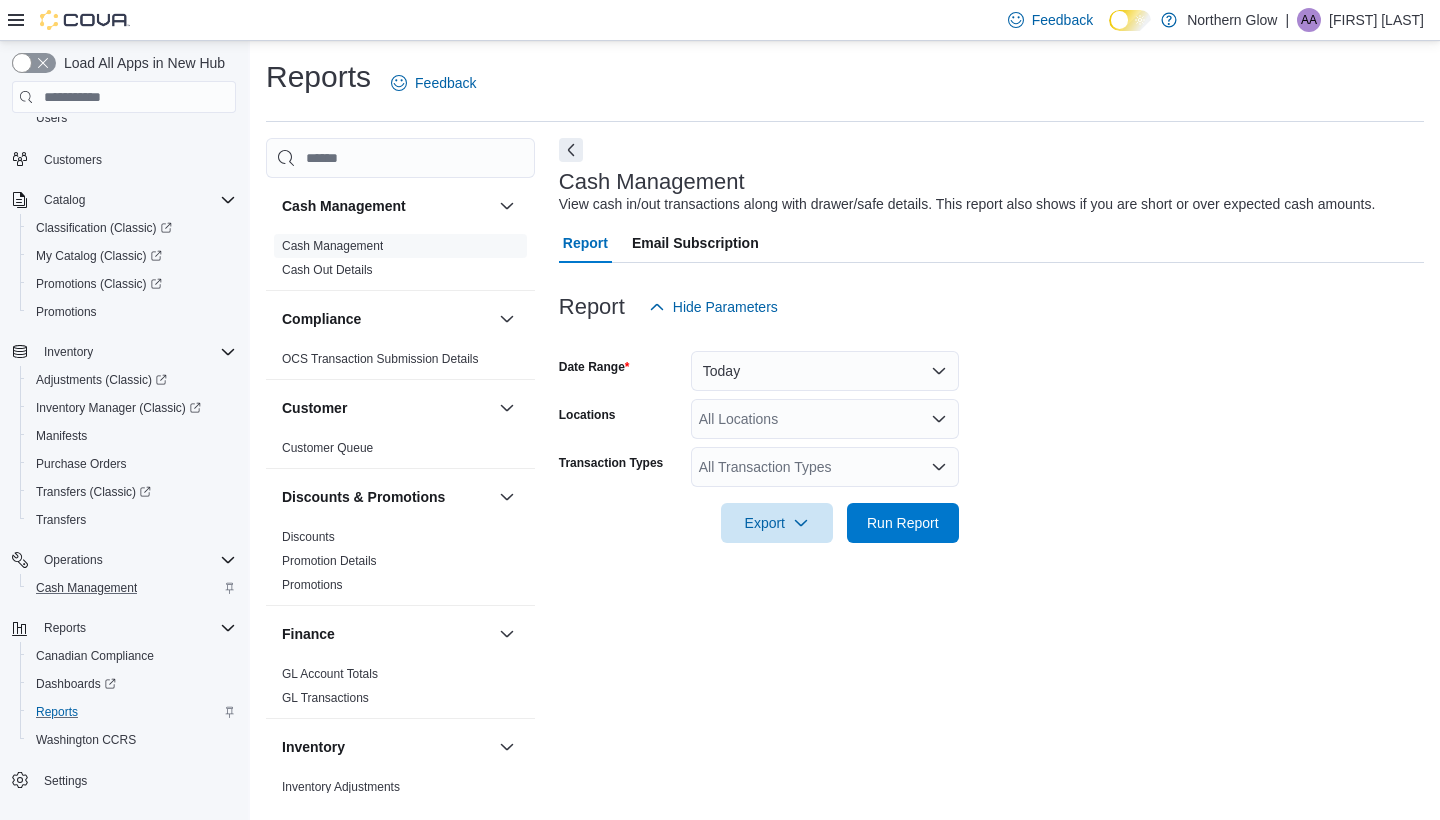 click on "Today" at bounding box center (825, 371) 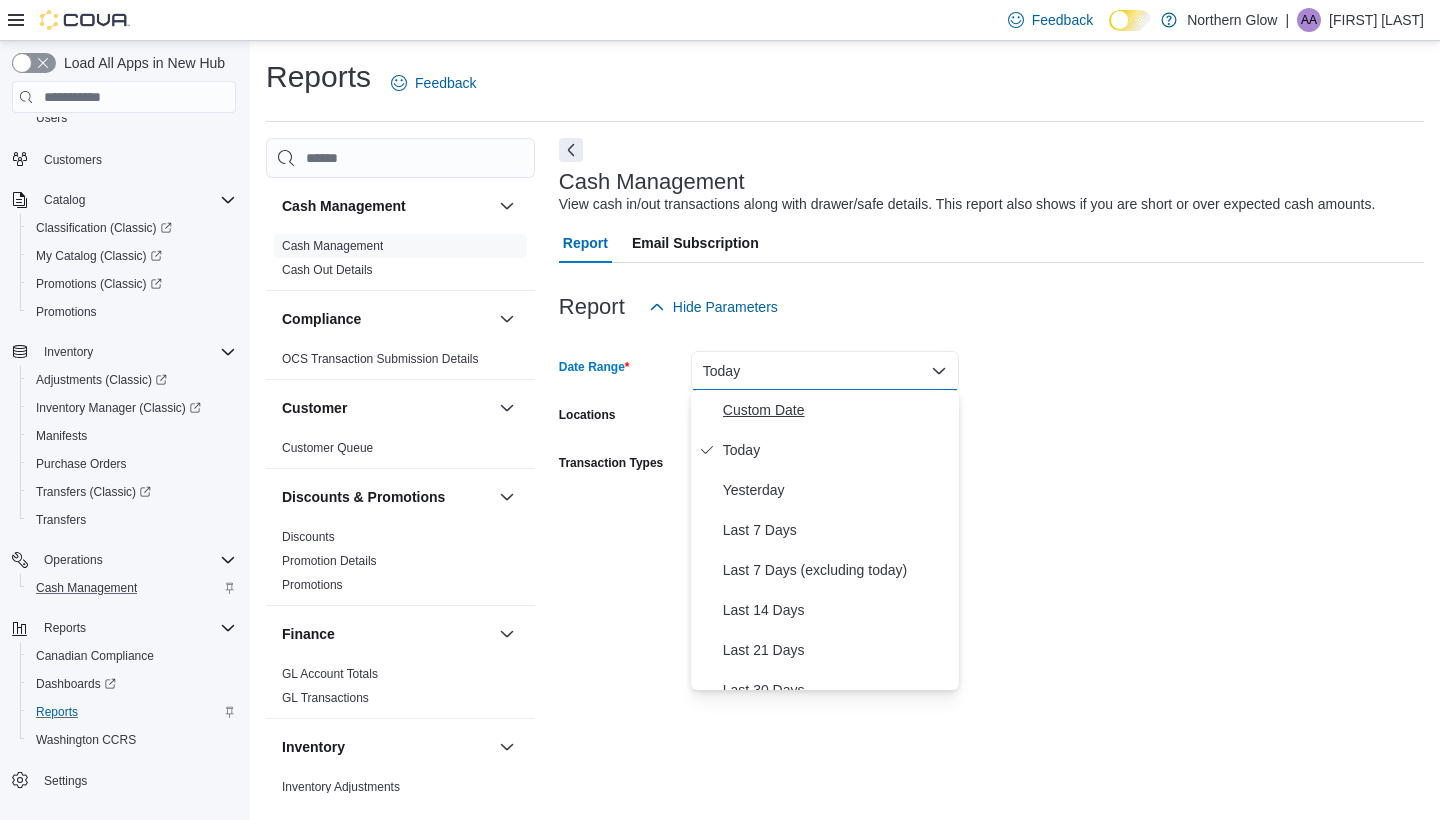 click on "Custom Date" at bounding box center (837, 410) 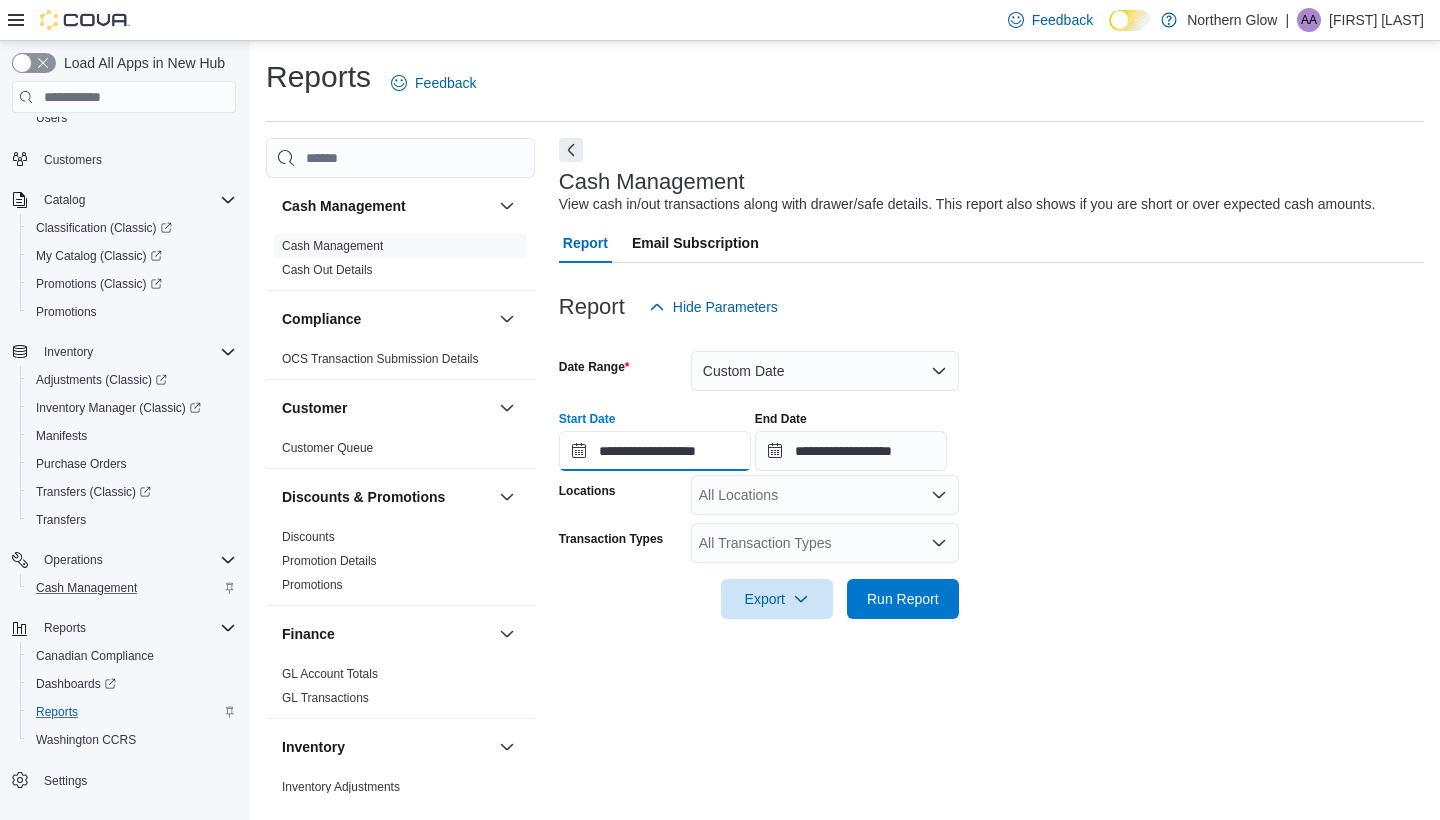 click on "**********" at bounding box center (655, 451) 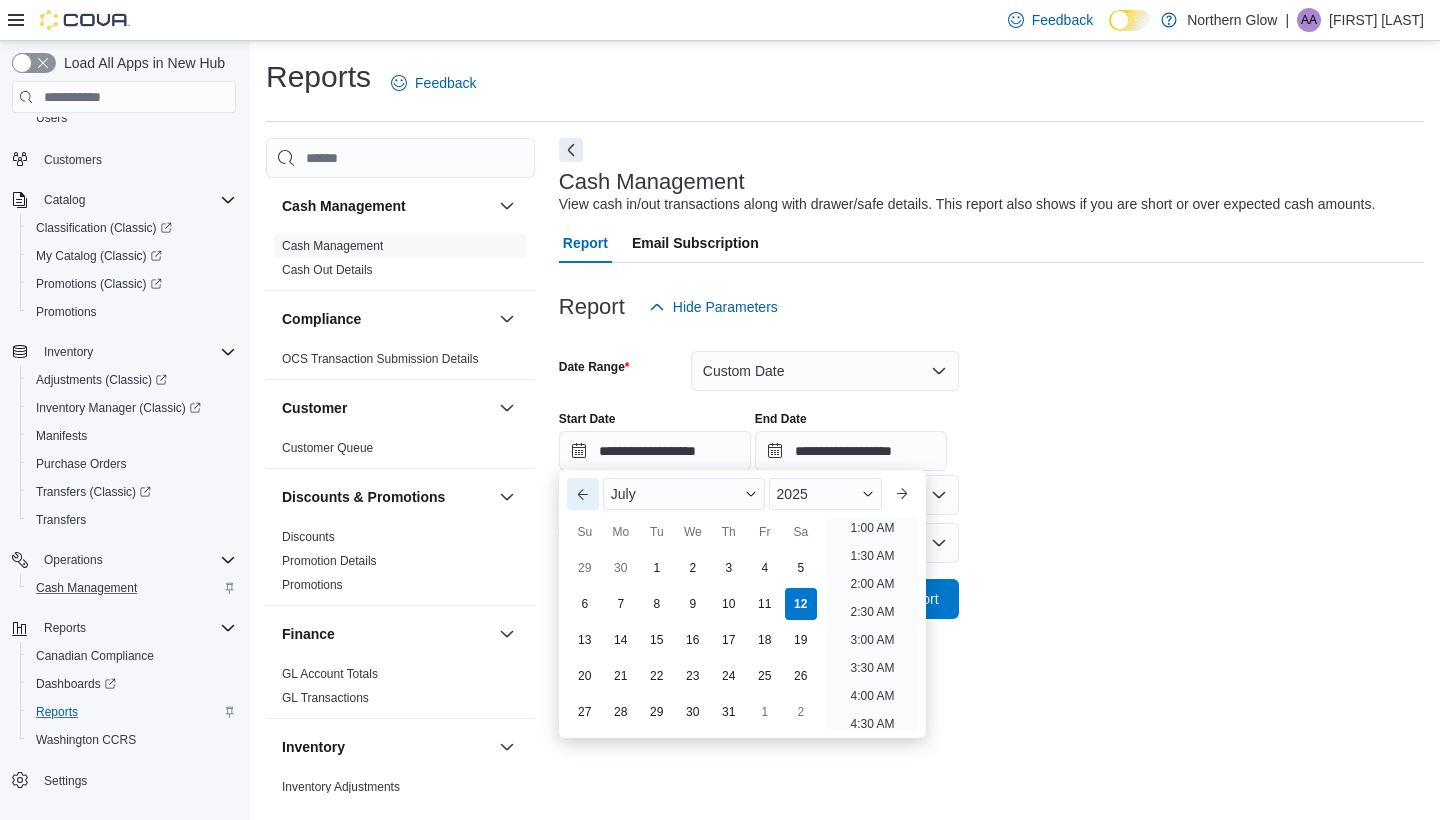 click on "Previous Month" at bounding box center (583, 494) 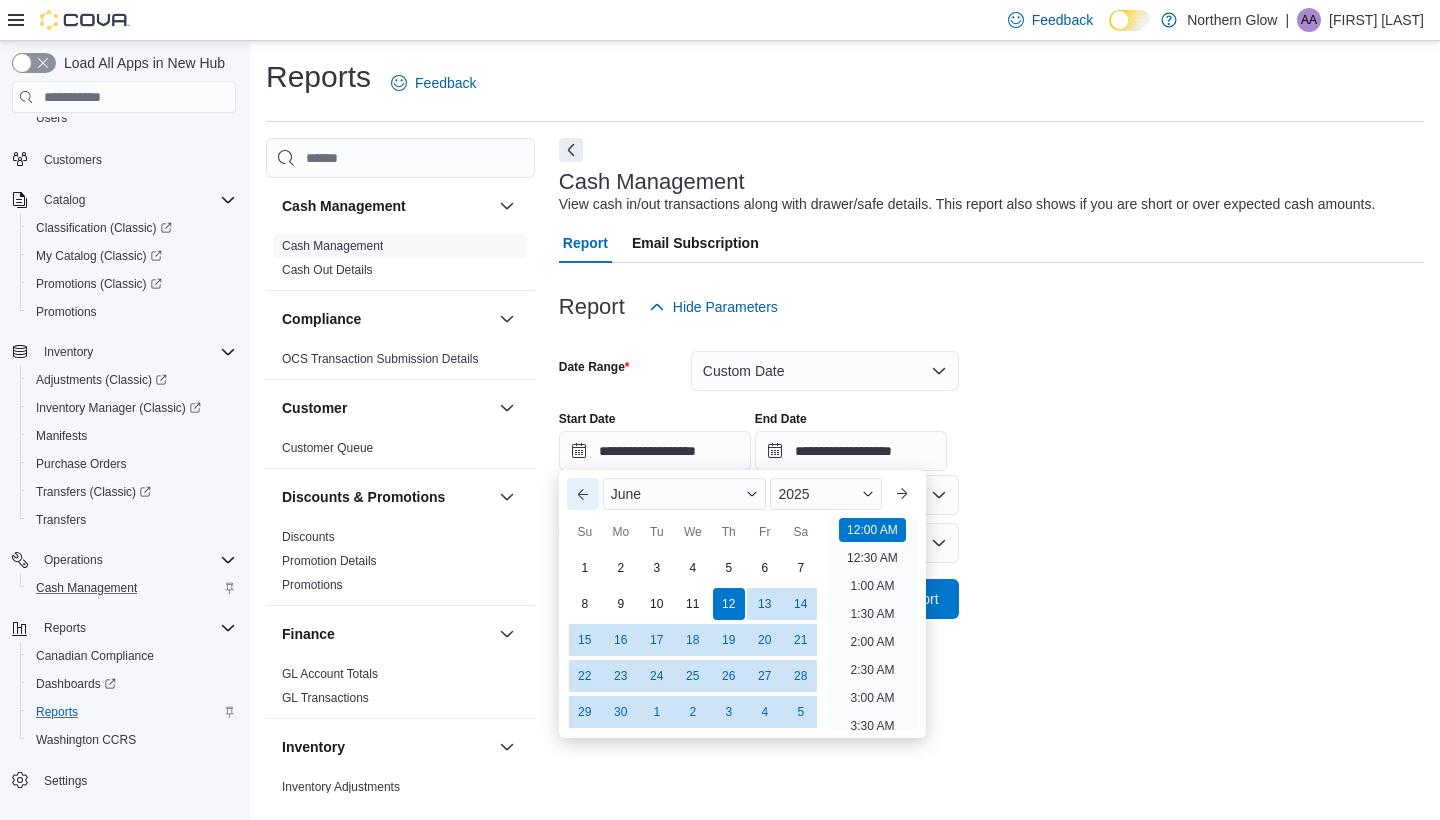 click on "Previous Month" at bounding box center [583, 494] 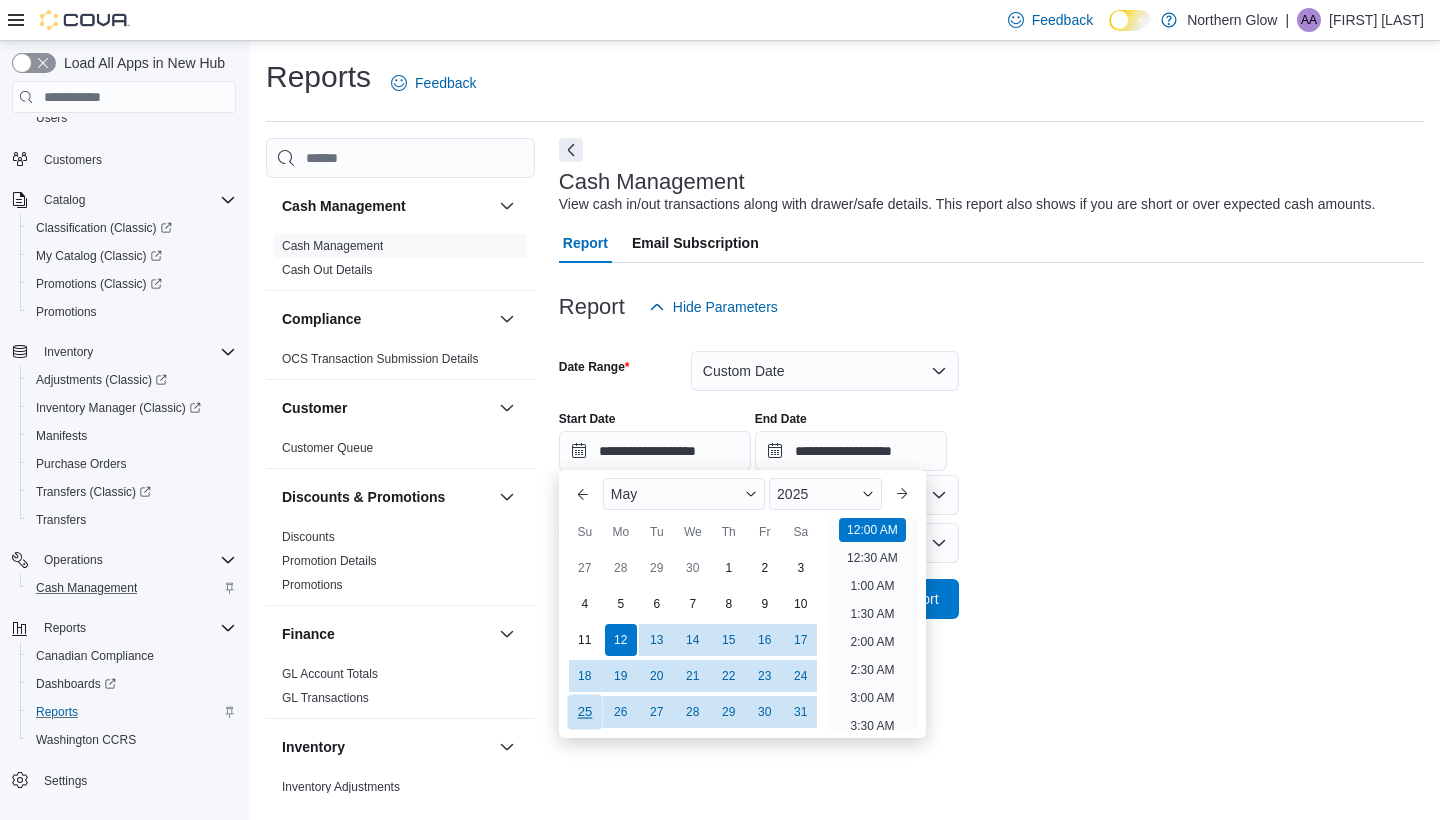 click on "25" at bounding box center (584, 711) 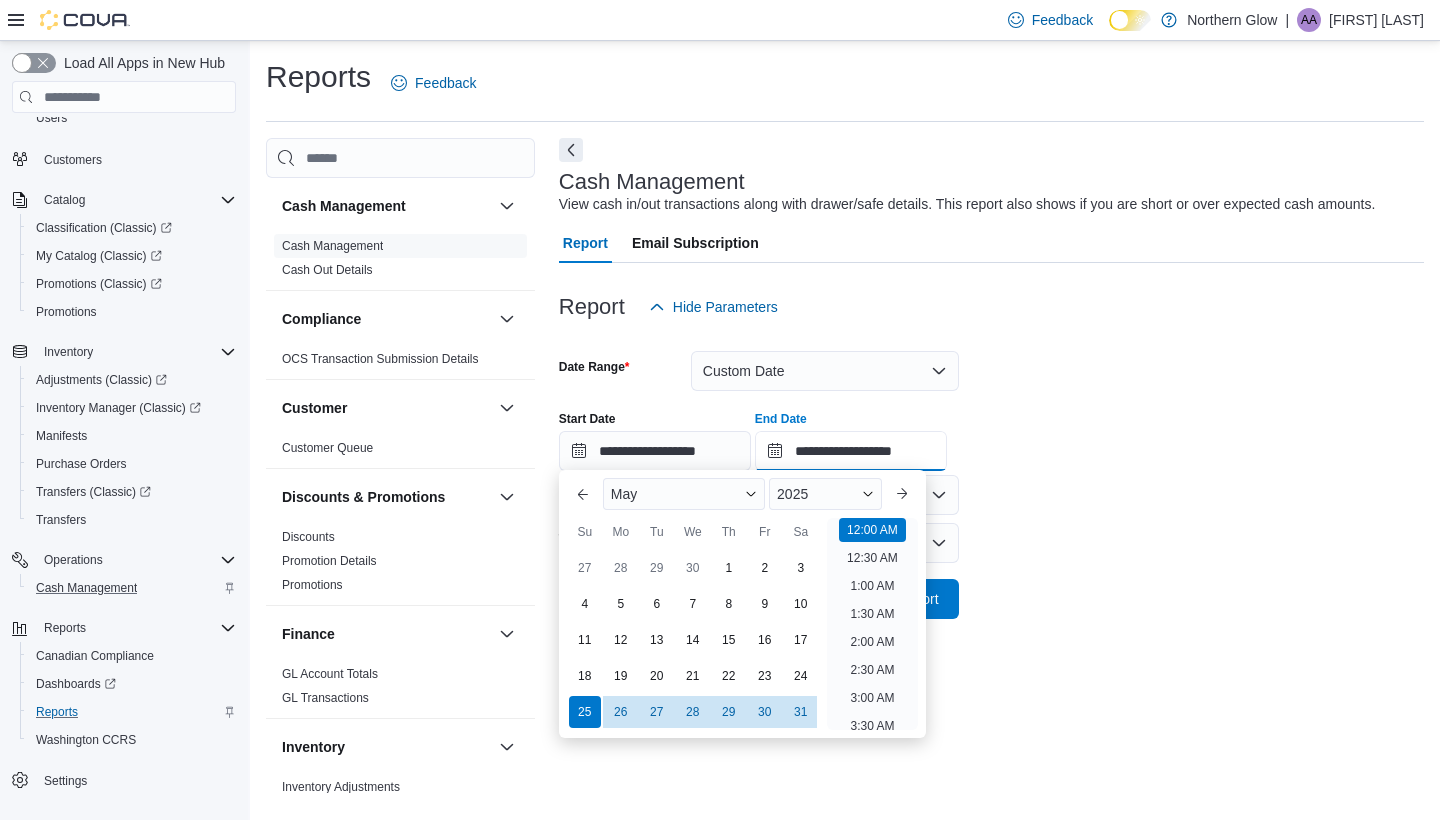 scroll, scrollTop: 1136, scrollLeft: 0, axis: vertical 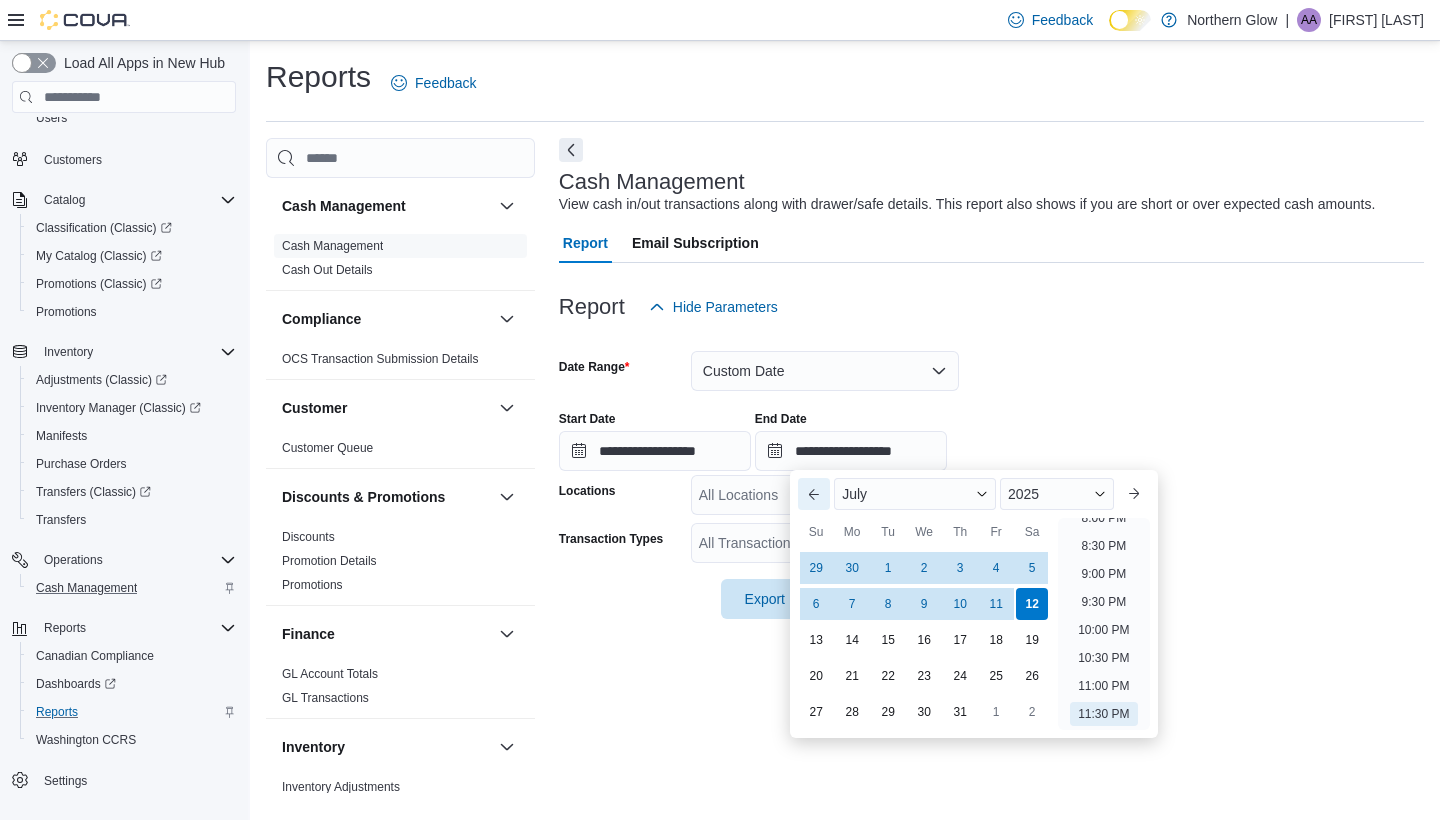 click on "Previous Month" at bounding box center (814, 494) 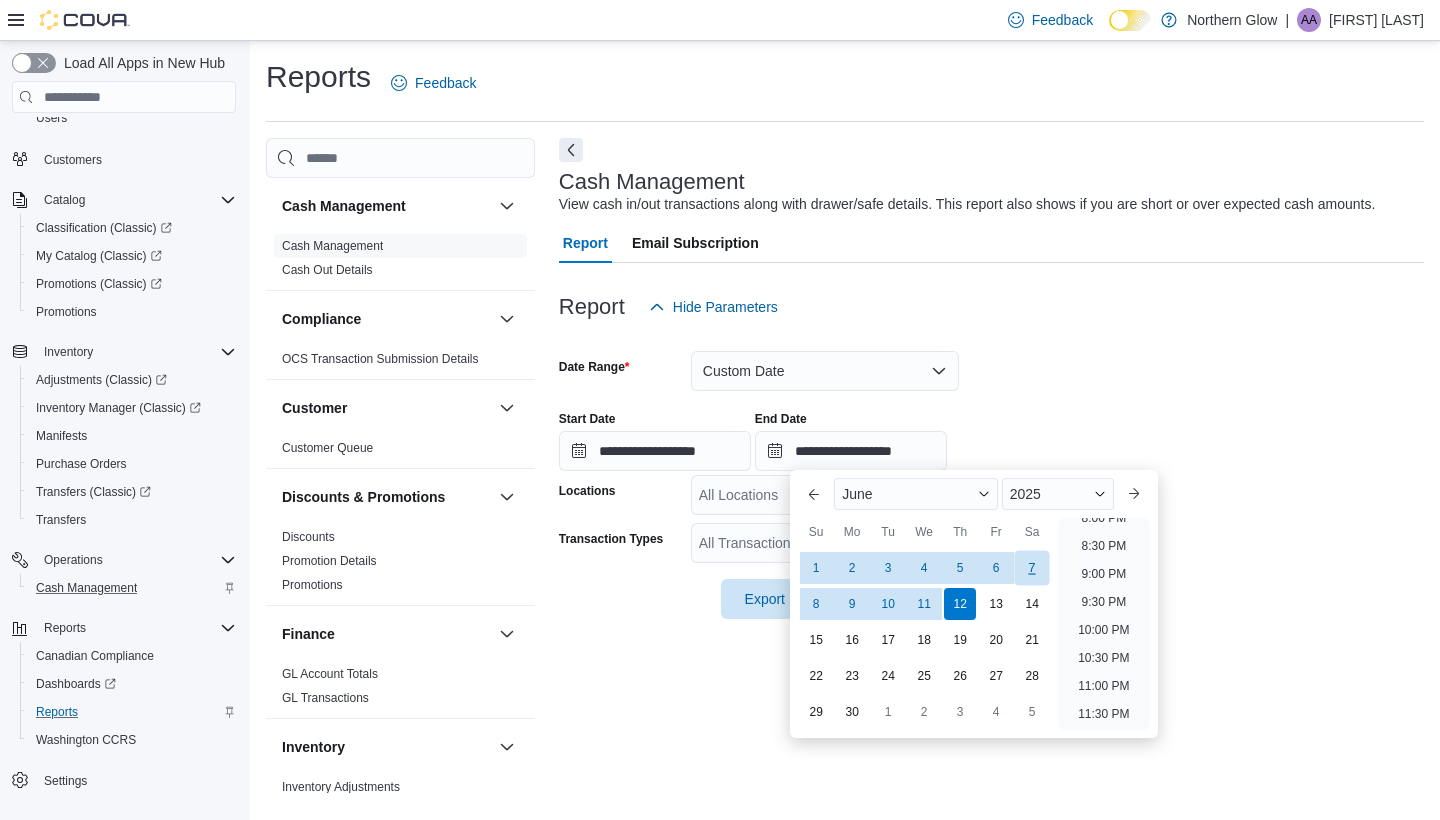 click on "7" at bounding box center (1032, 567) 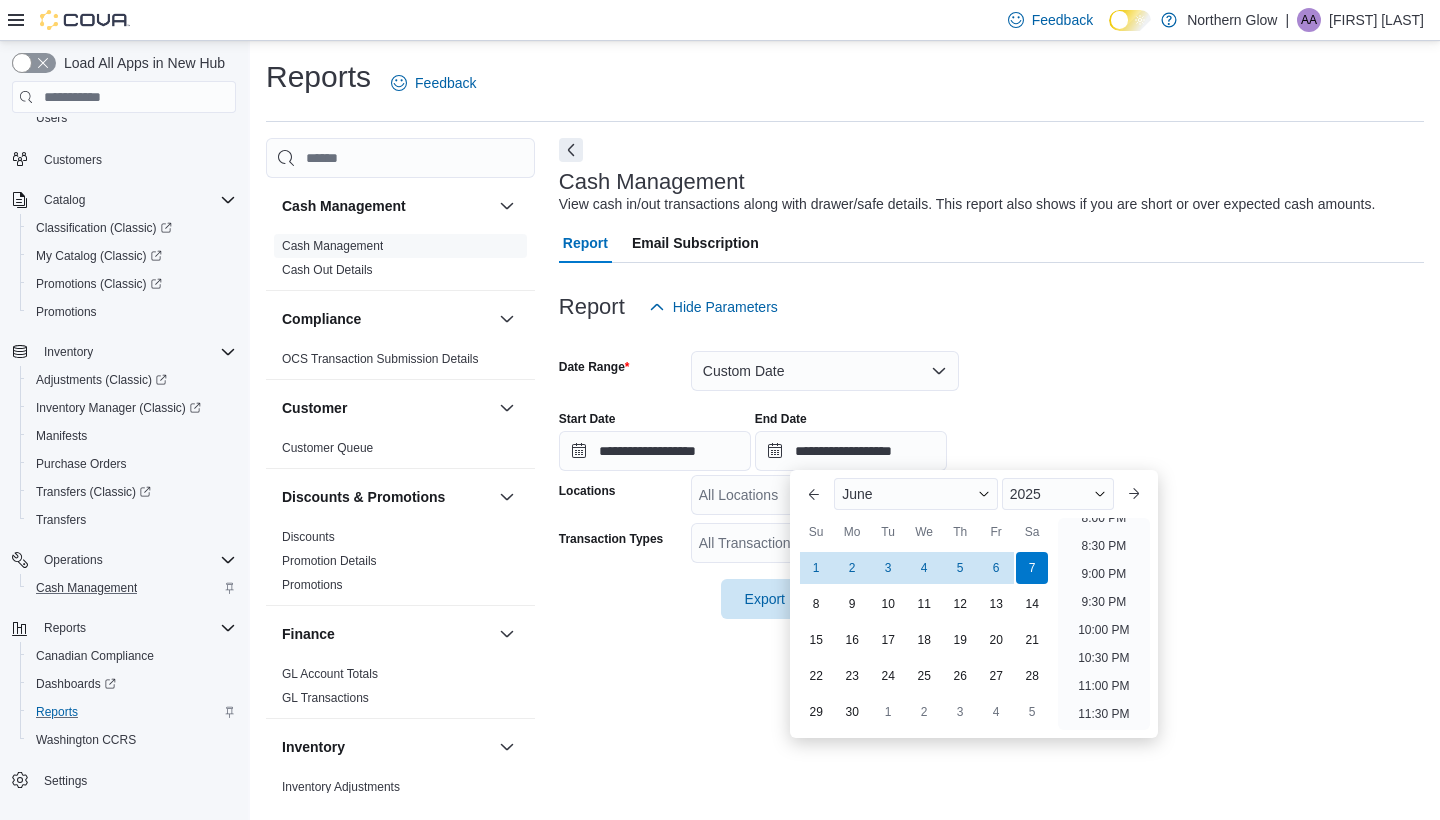 click on "**********" at bounding box center (991, 473) 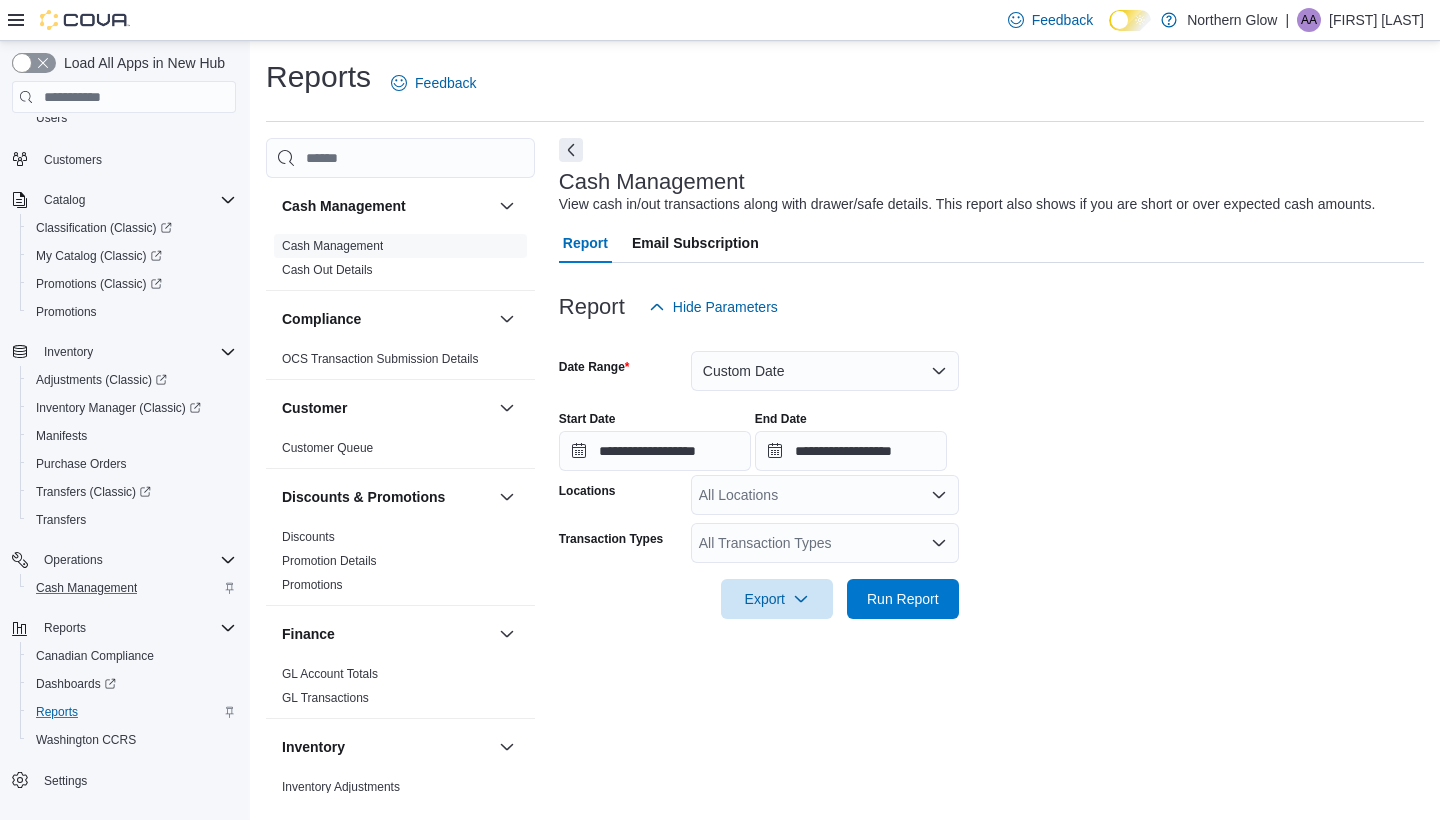 click on "All Locations" at bounding box center (825, 495) 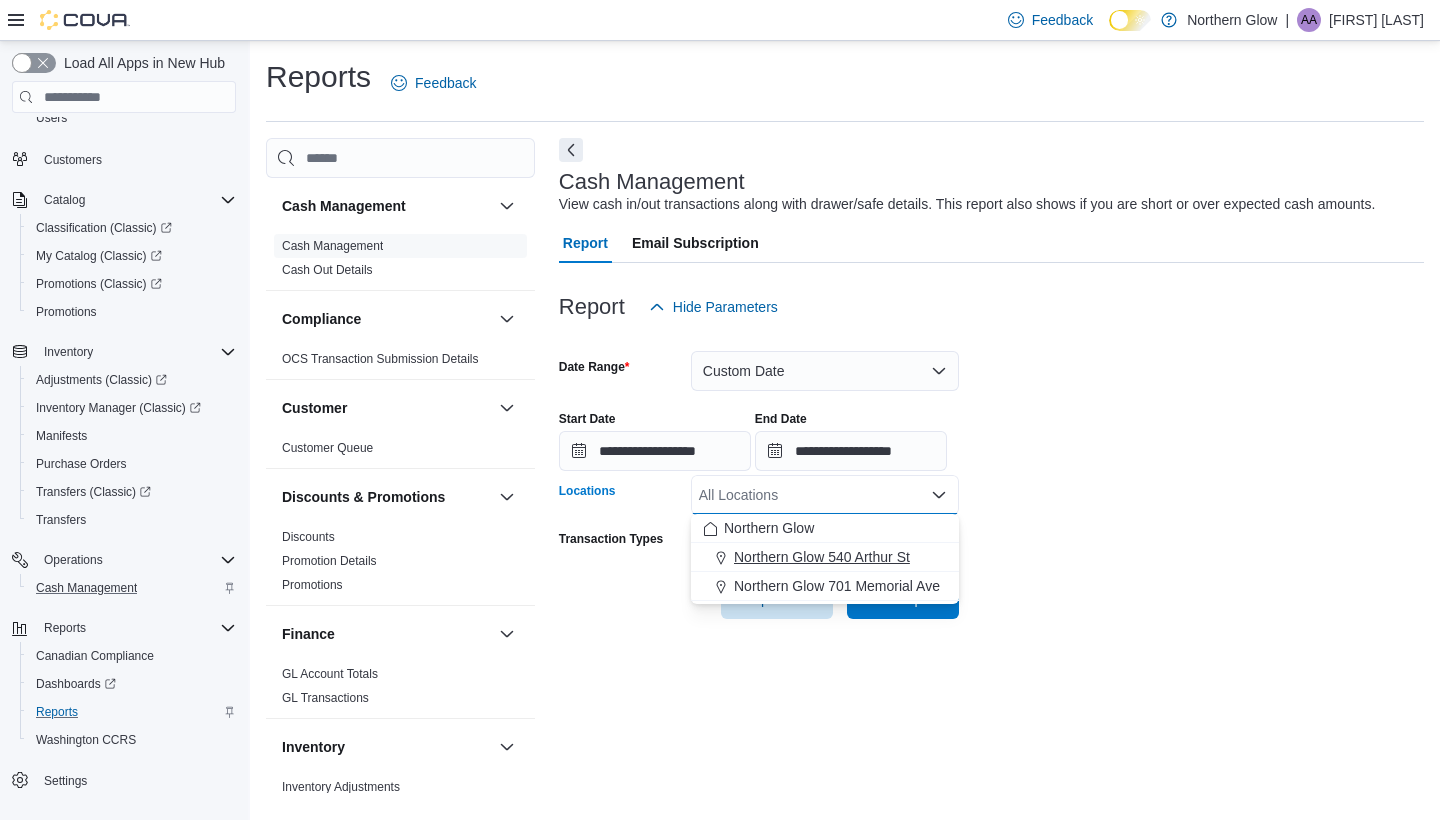 click on "Northern Glow 540 Arthur St" at bounding box center (822, 557) 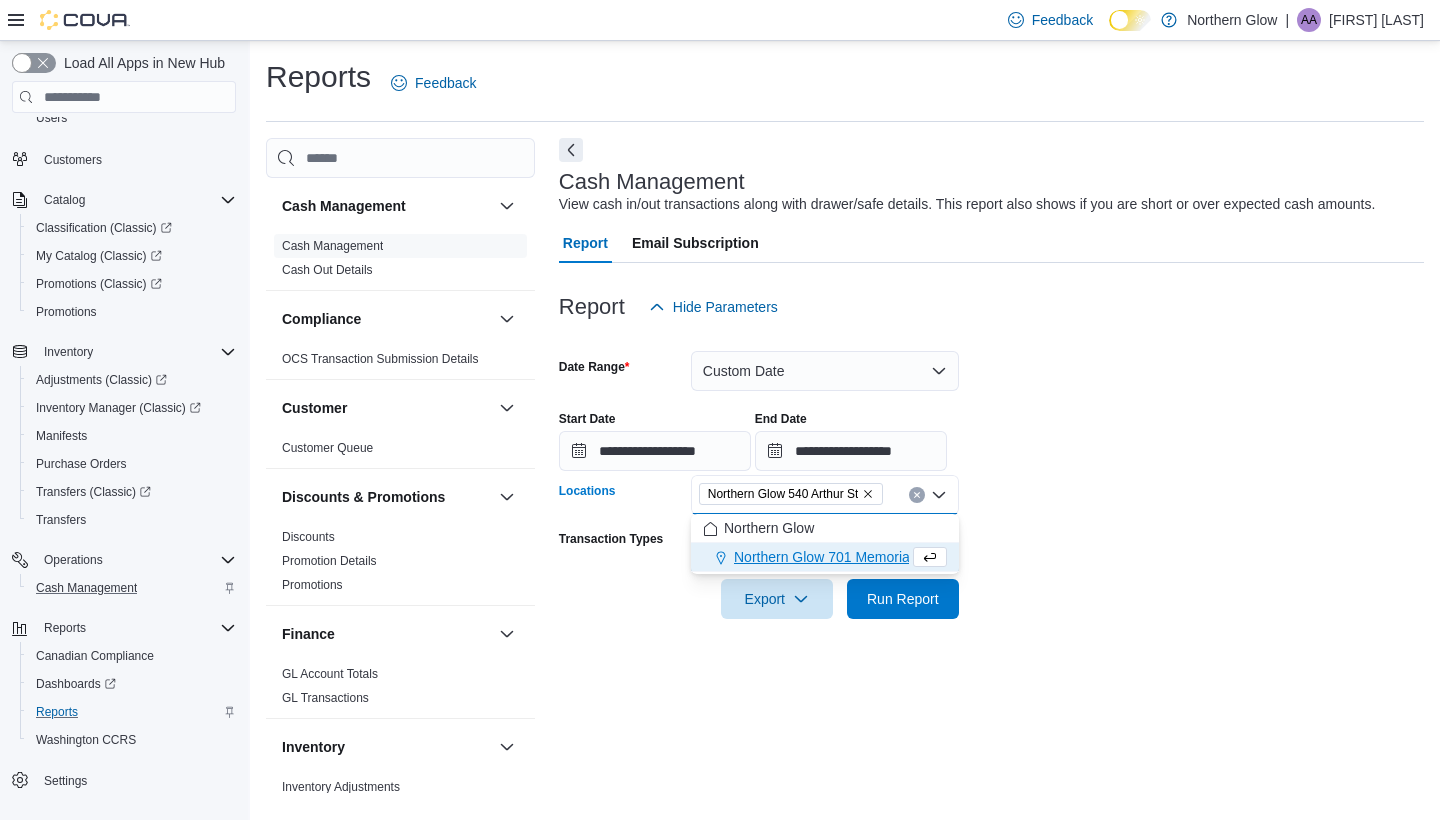 click on "**********" at bounding box center (991, 473) 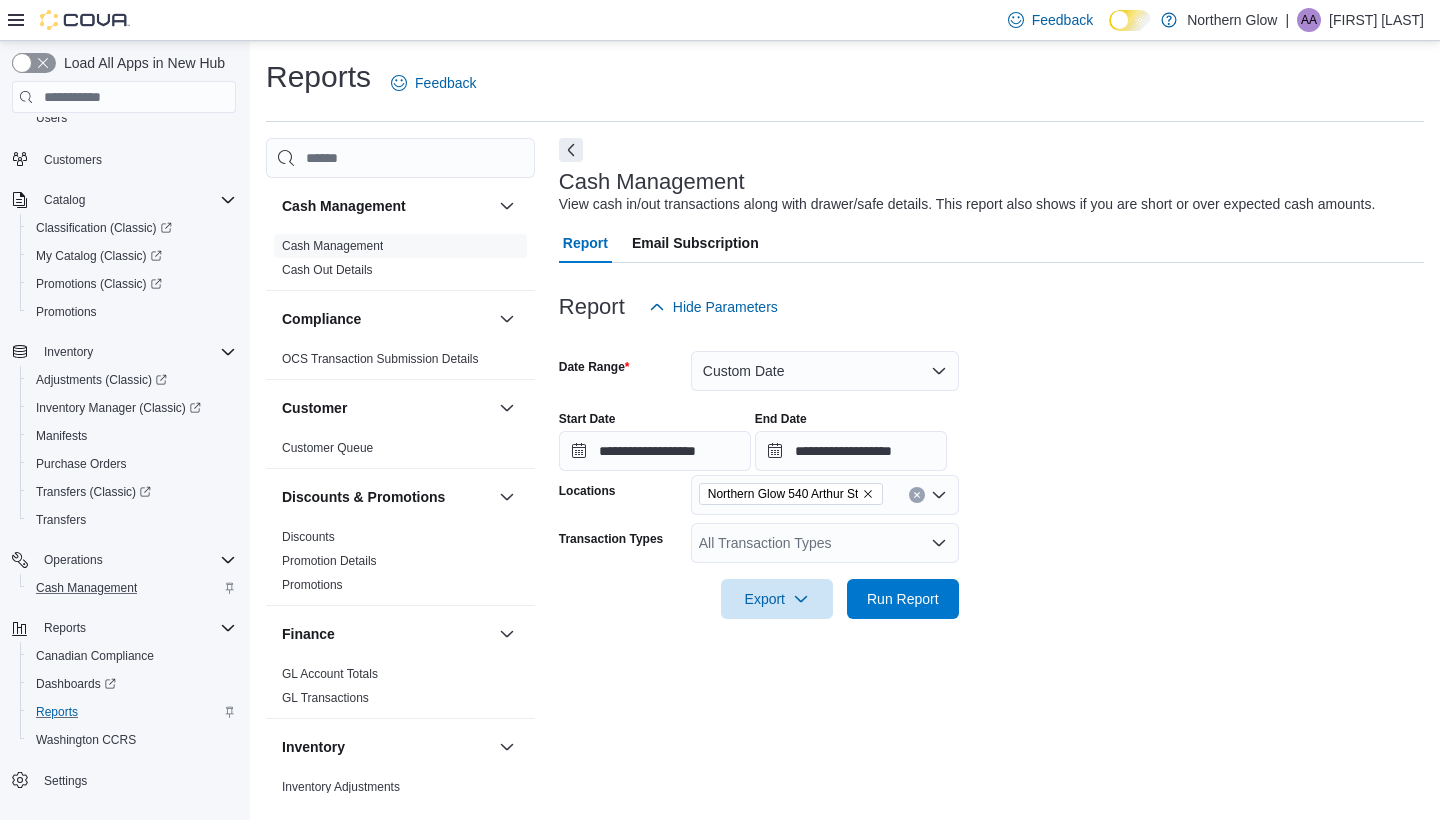 click at bounding box center [991, 571] 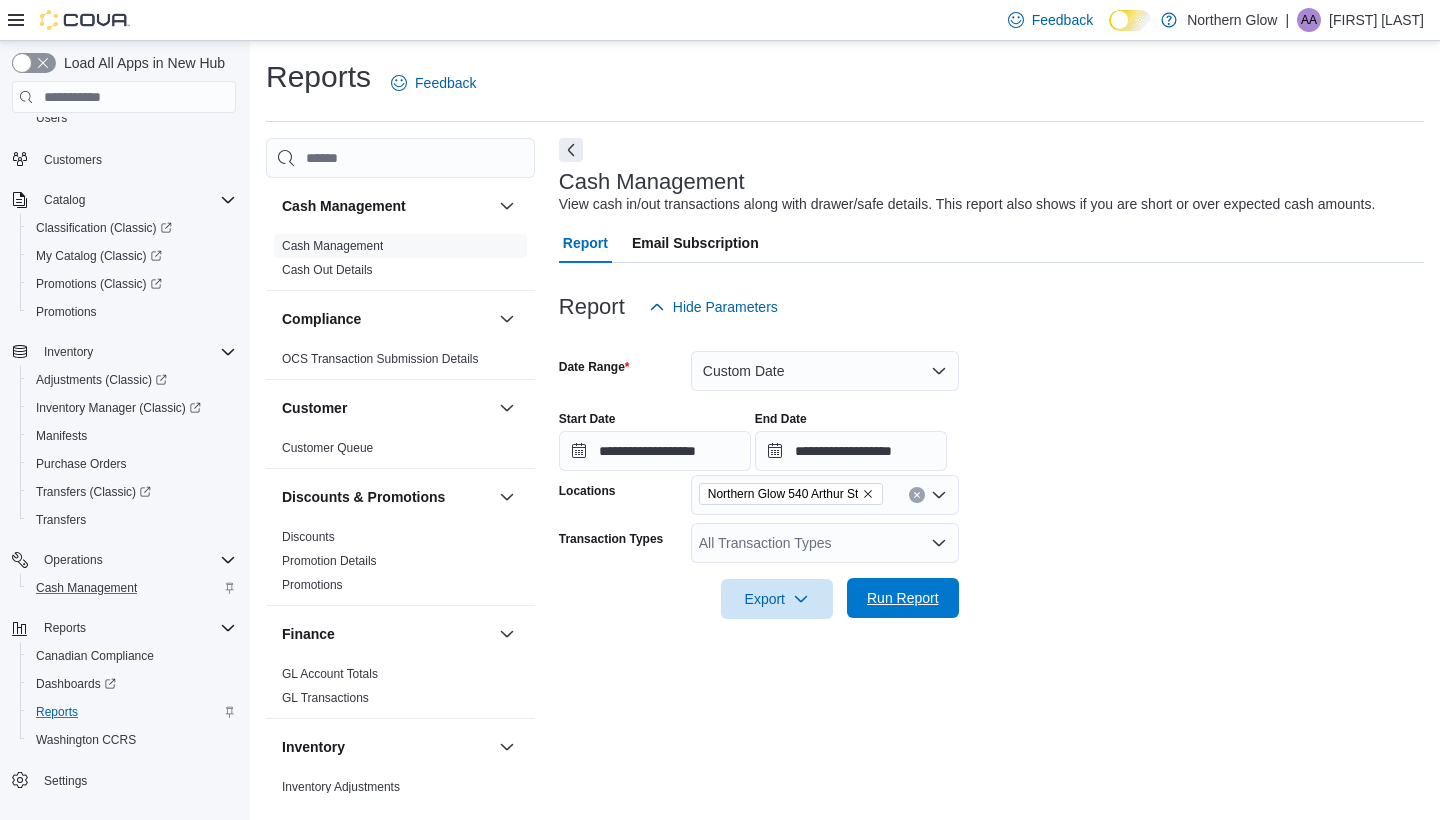click on "Run Report" at bounding box center (903, 598) 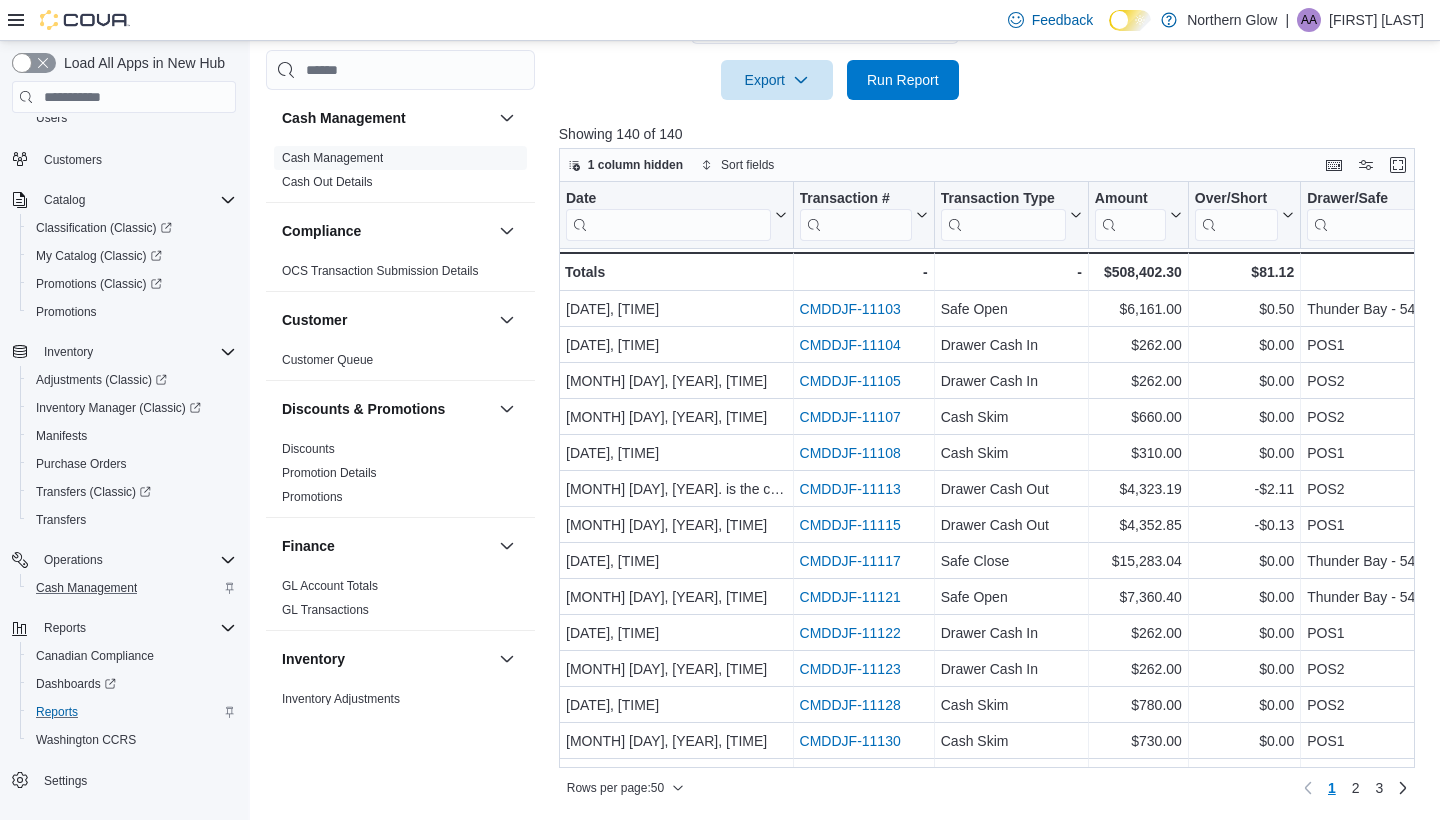 scroll, scrollTop: 518, scrollLeft: 0, axis: vertical 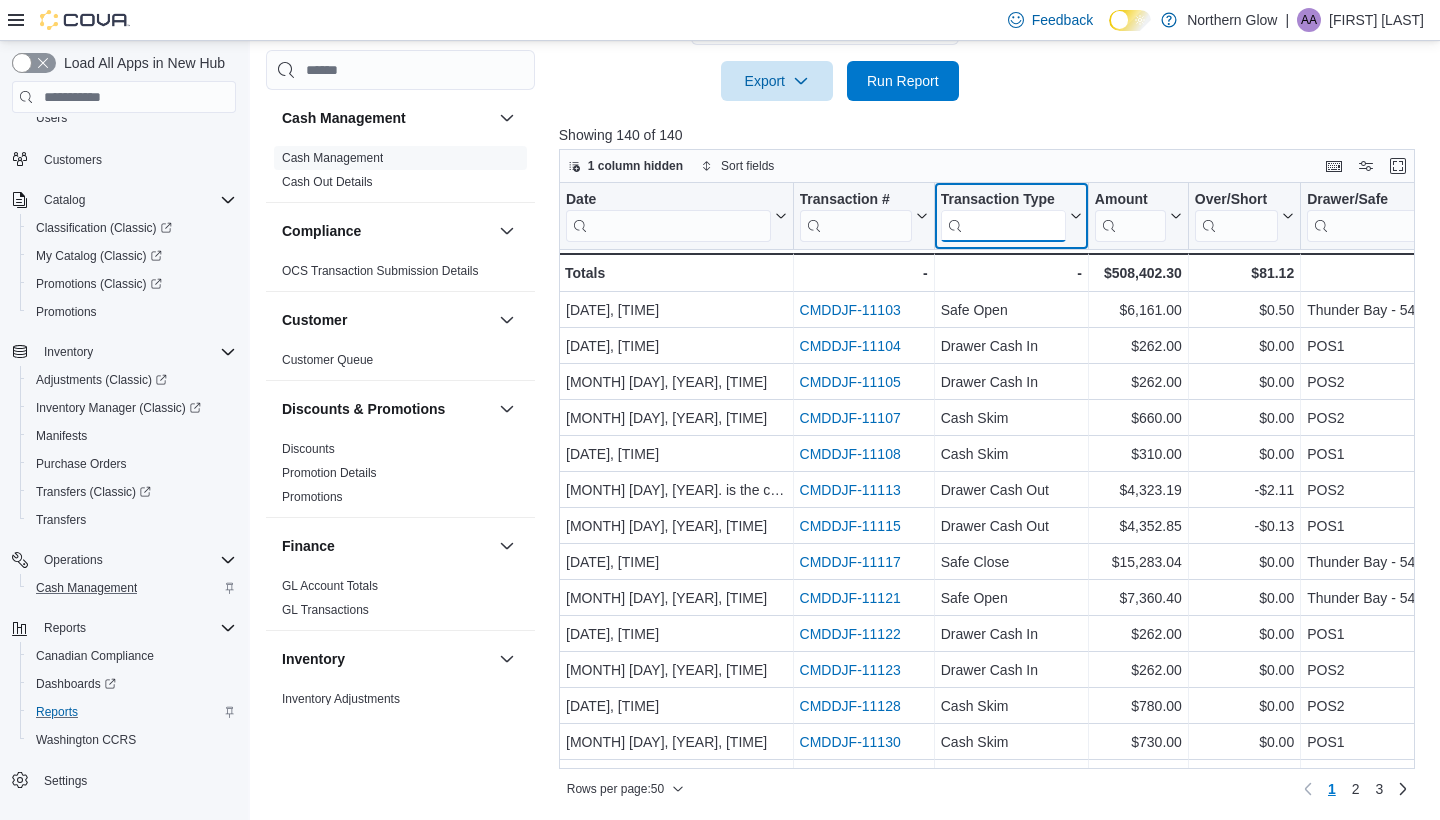 click at bounding box center [1003, 226] 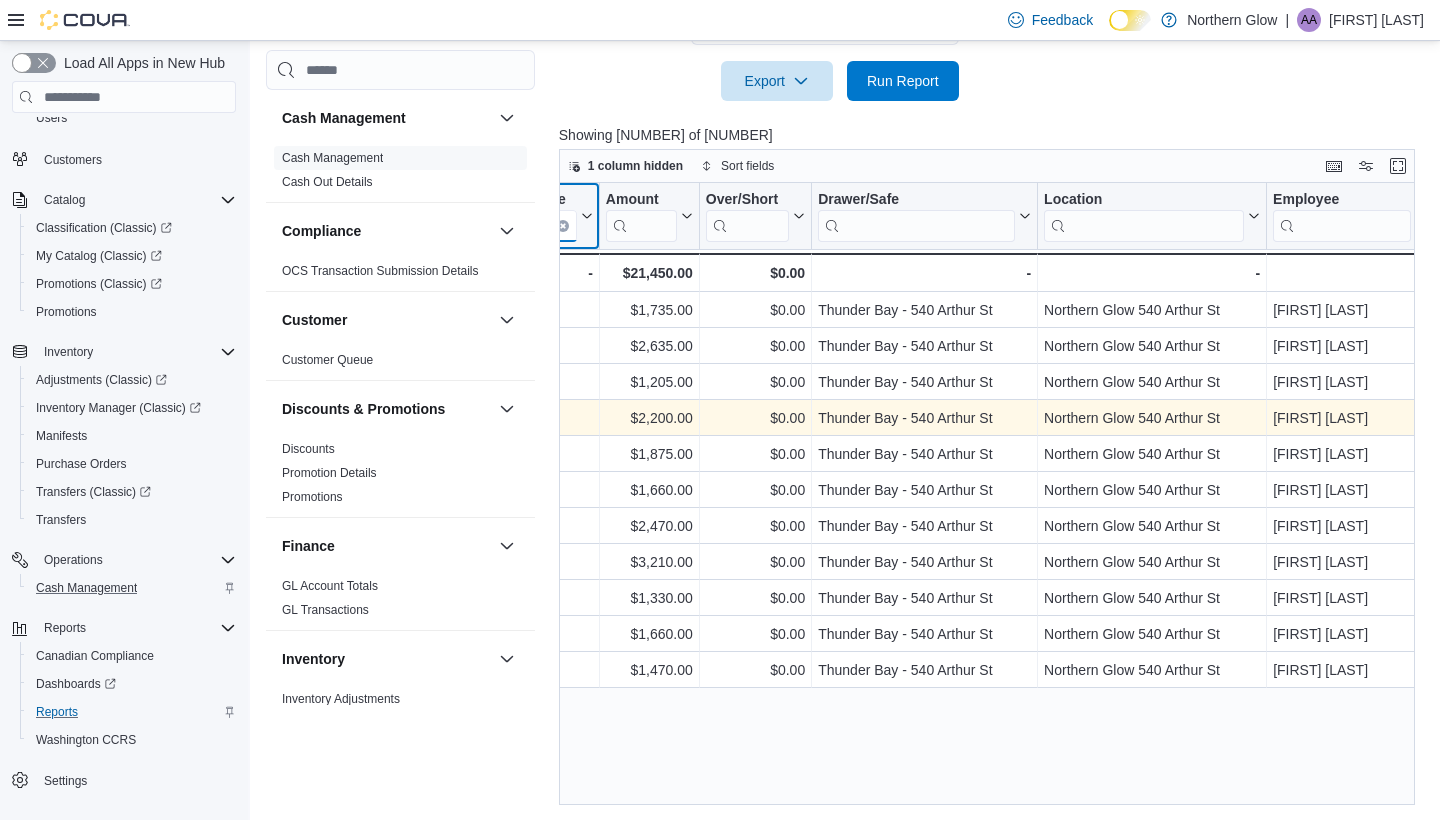 scroll, scrollTop: 0, scrollLeft: 539, axis: horizontal 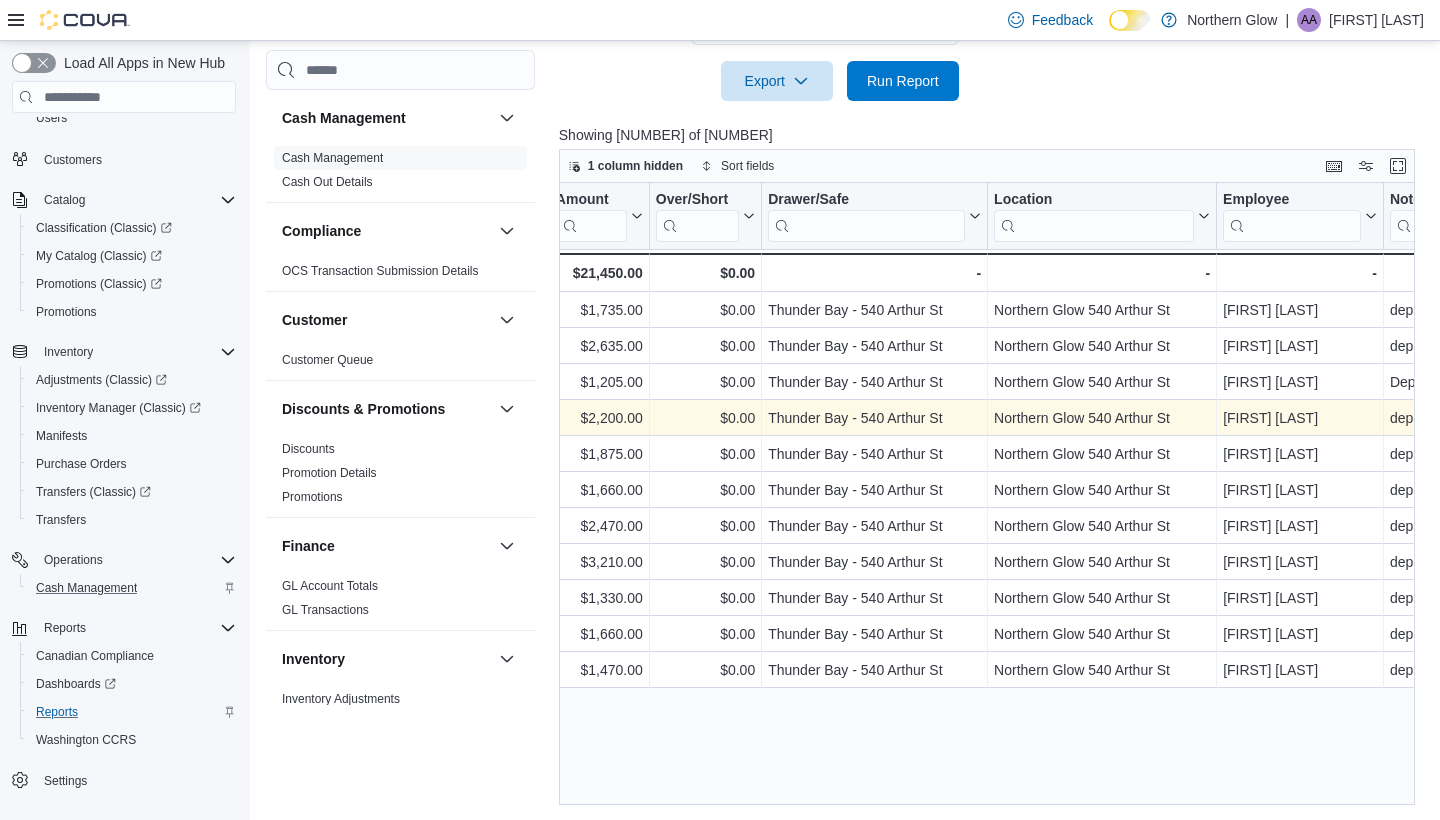 type on "****" 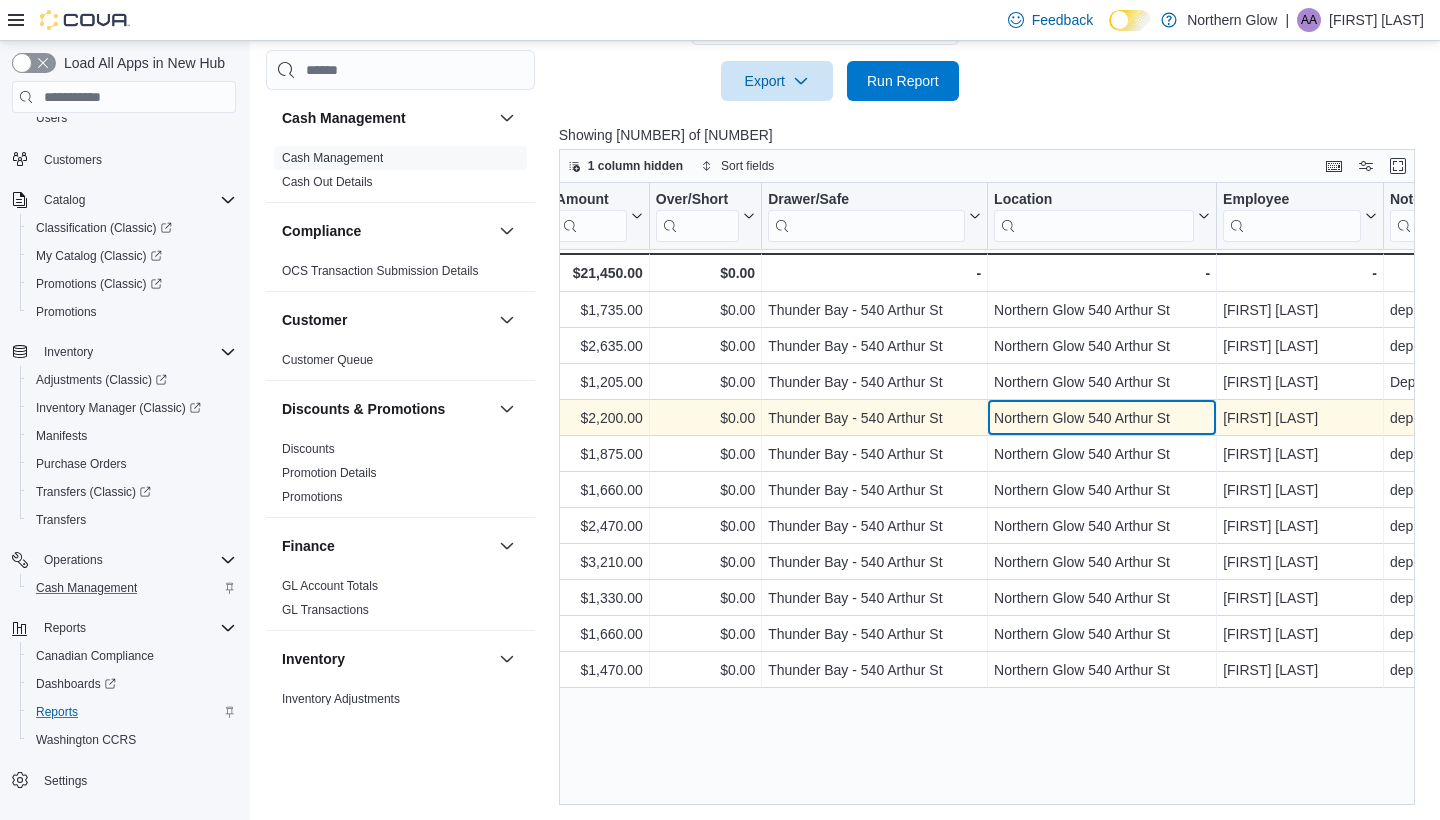 click on "Northern Glow 540 Arthur St" at bounding box center (1102, 418) 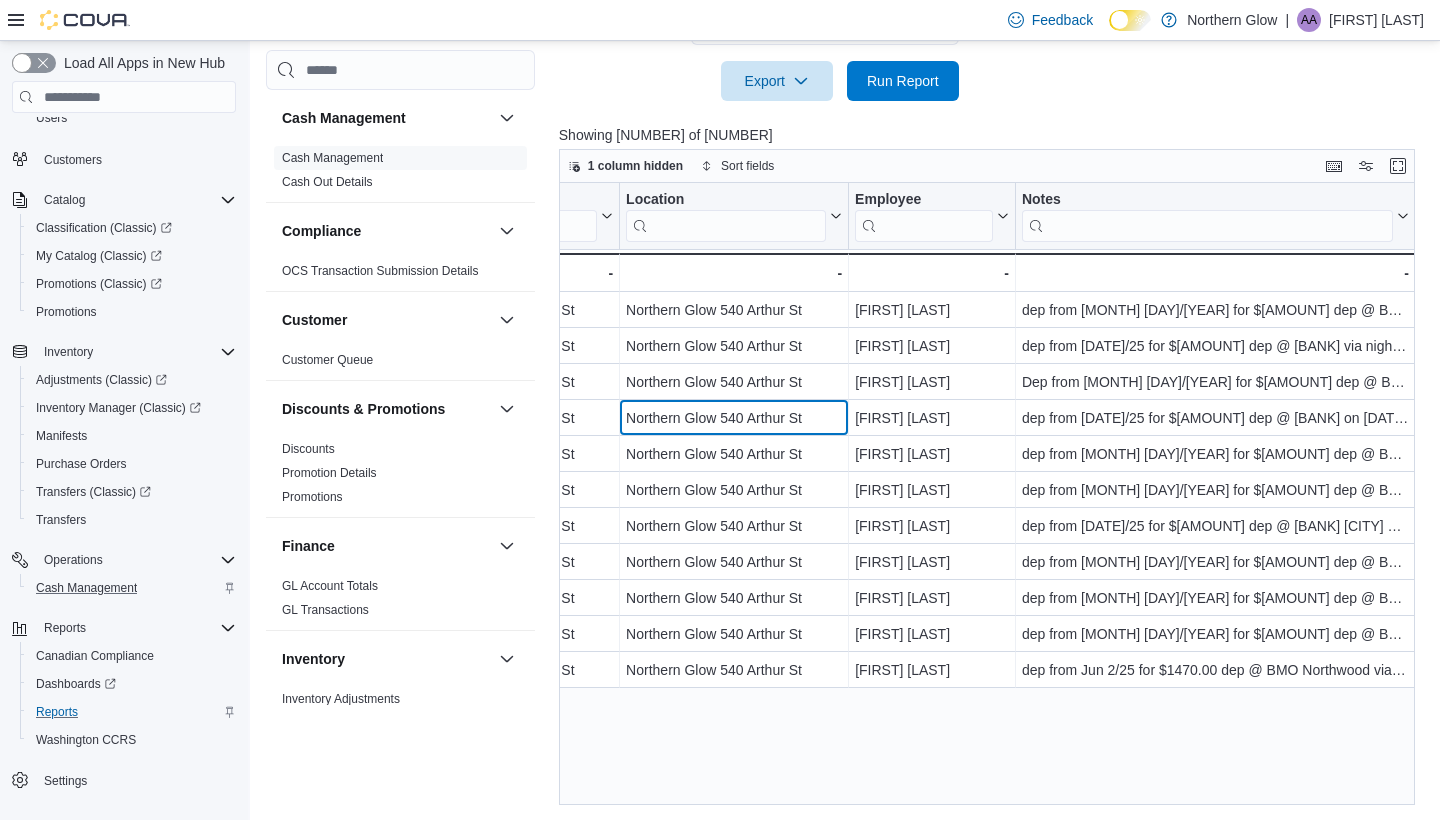 scroll, scrollTop: 0, scrollLeft: 907, axis: horizontal 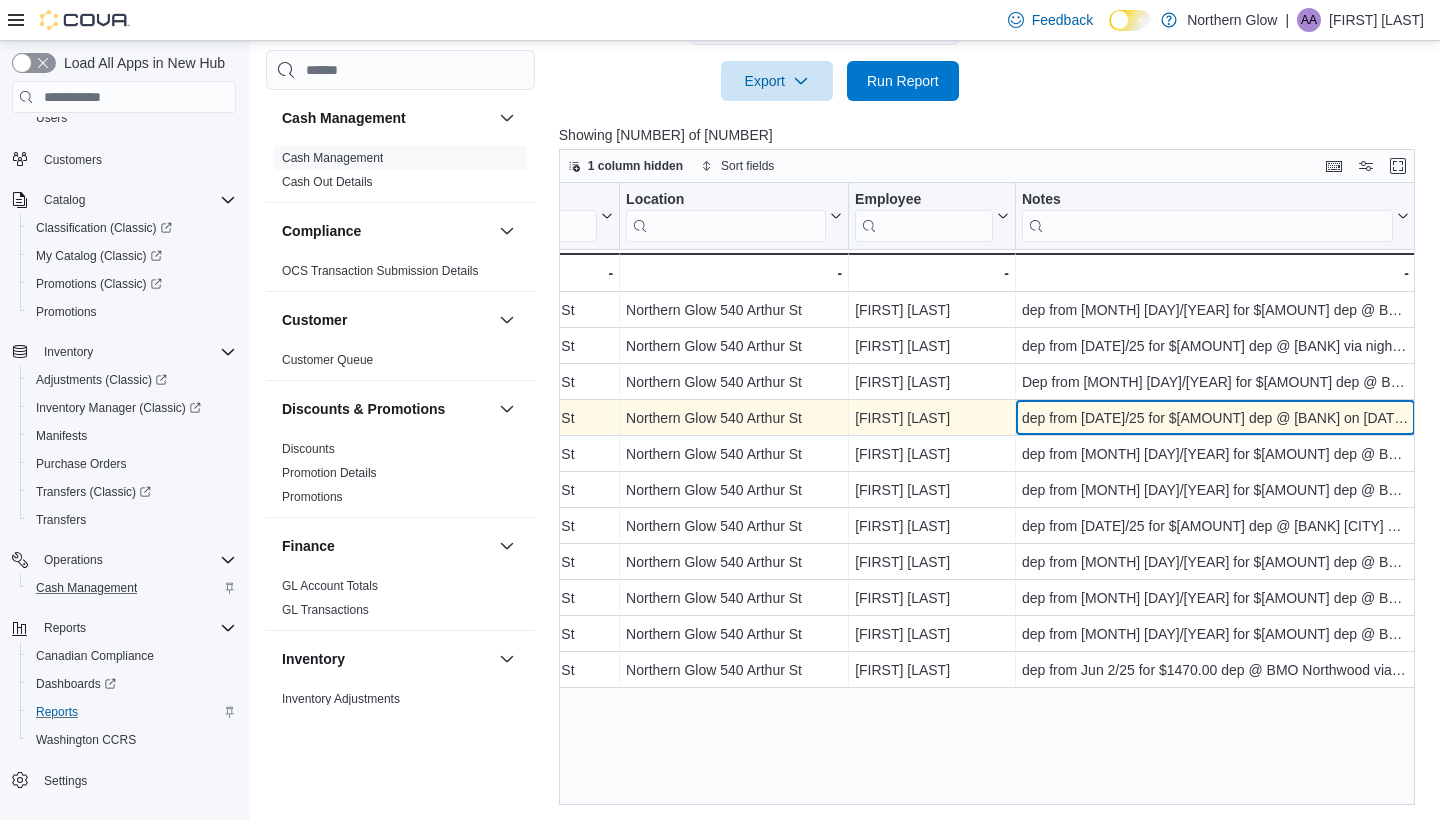 click on "dep from [DATE]/25 for $[AMOUNT] dep @ [BANK] on [DATE]/25 via night dep drop. BAG # [NUMBER]" at bounding box center (1215, 418) 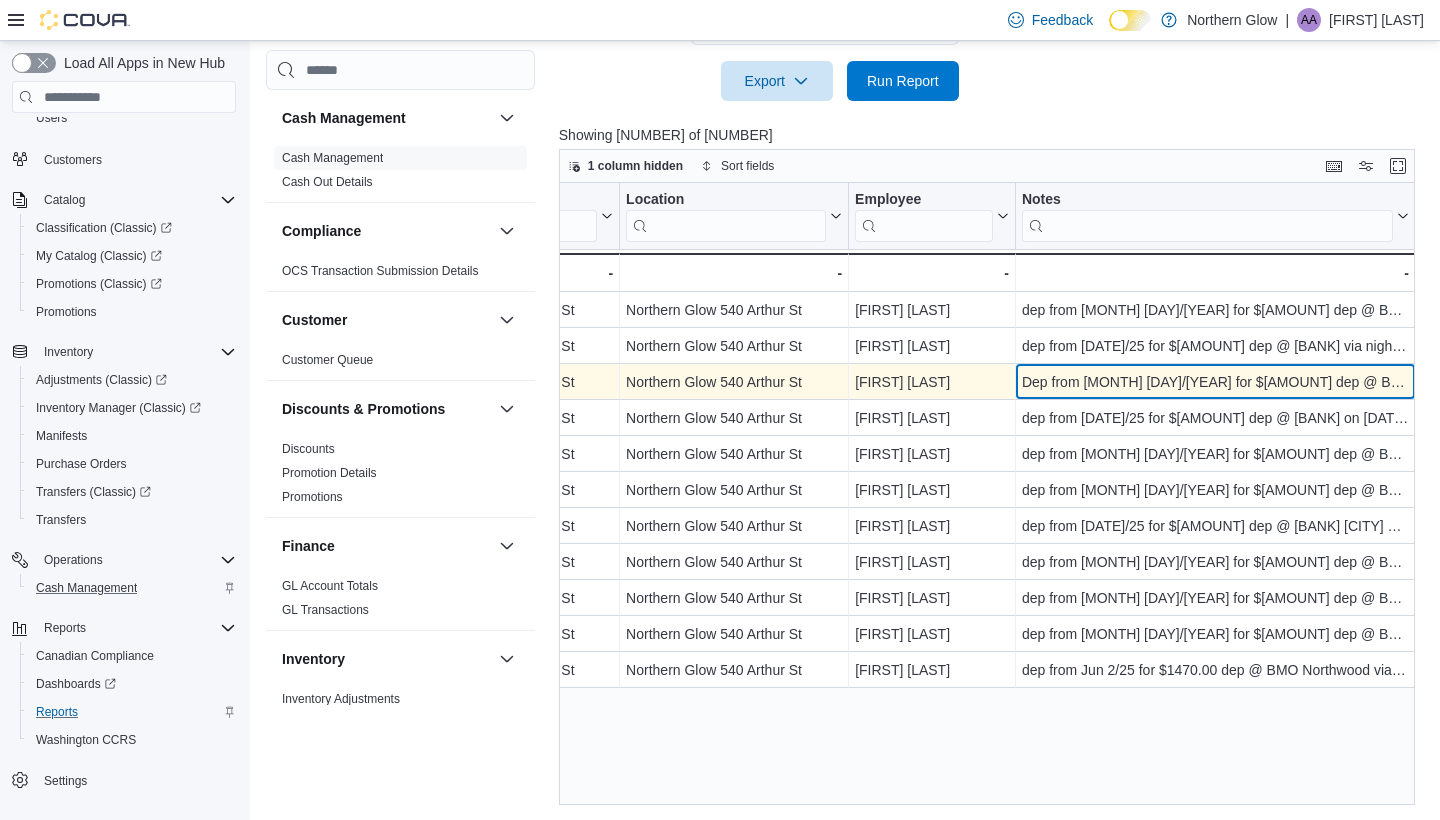 click on "Dep from [MONTH] [DAY]/[YEAR] for $[AMOUNT] dep @ BMO via night dep drop on [MONTH] [DAY]/[YEAR] BAG # [NUMBER]" at bounding box center (1215, 382) 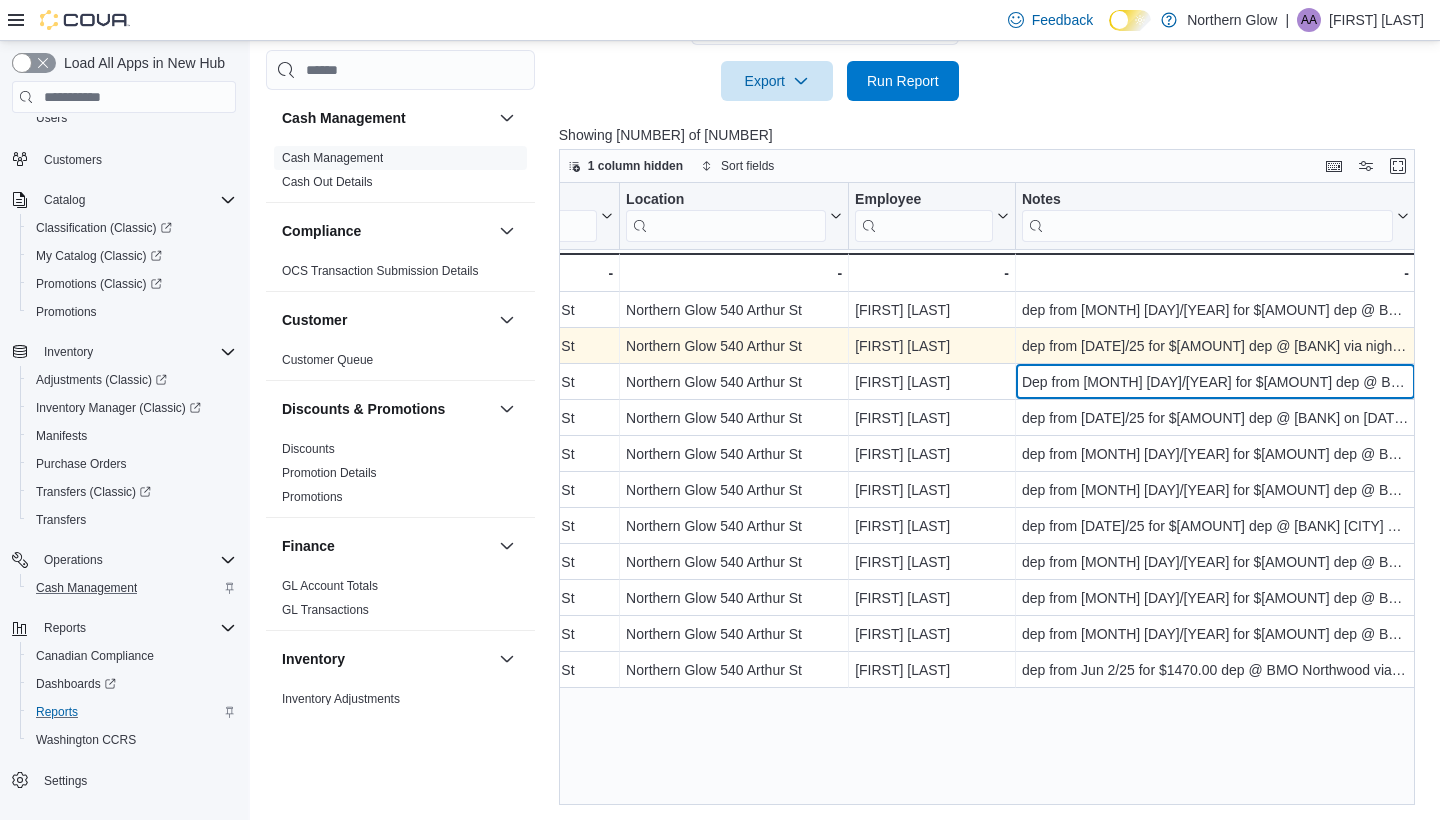 drag, startPoint x: 1011, startPoint y: 219, endPoint x: 734, endPoint y: 327, distance: 297.3096 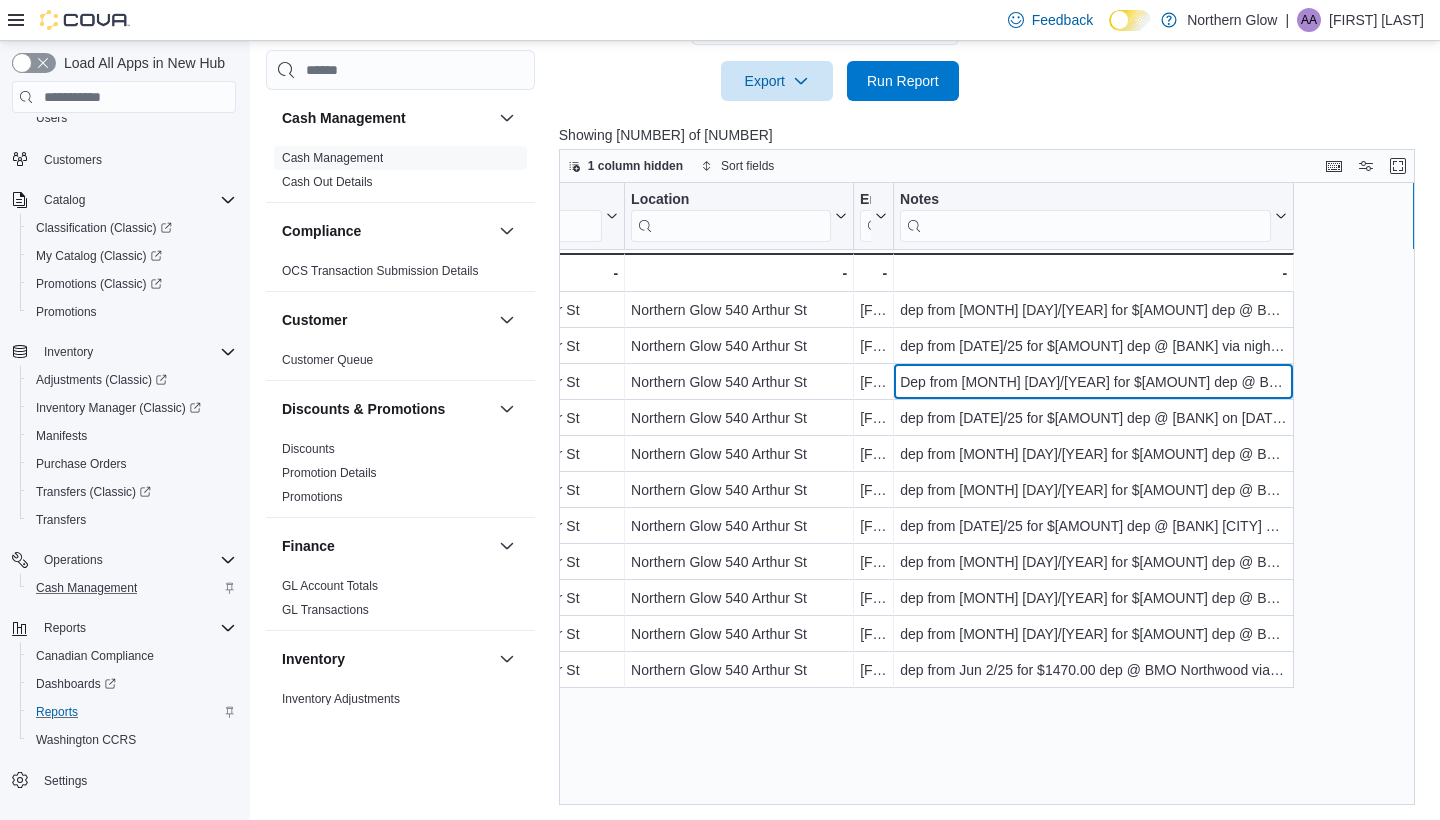 drag, startPoint x: 1285, startPoint y: 228, endPoint x: 1408, endPoint y: 225, distance: 123.03658 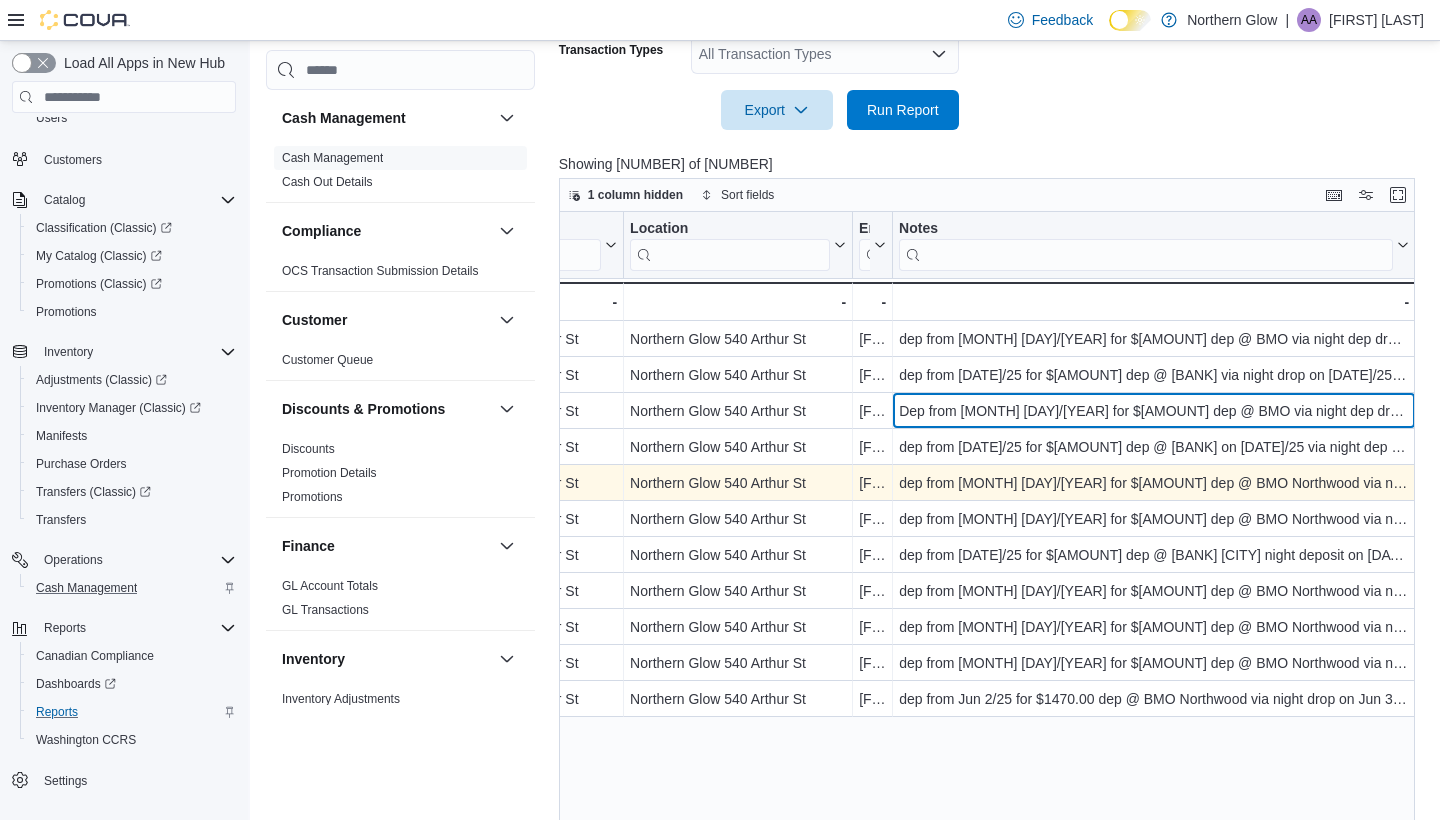scroll, scrollTop: 482, scrollLeft: 0, axis: vertical 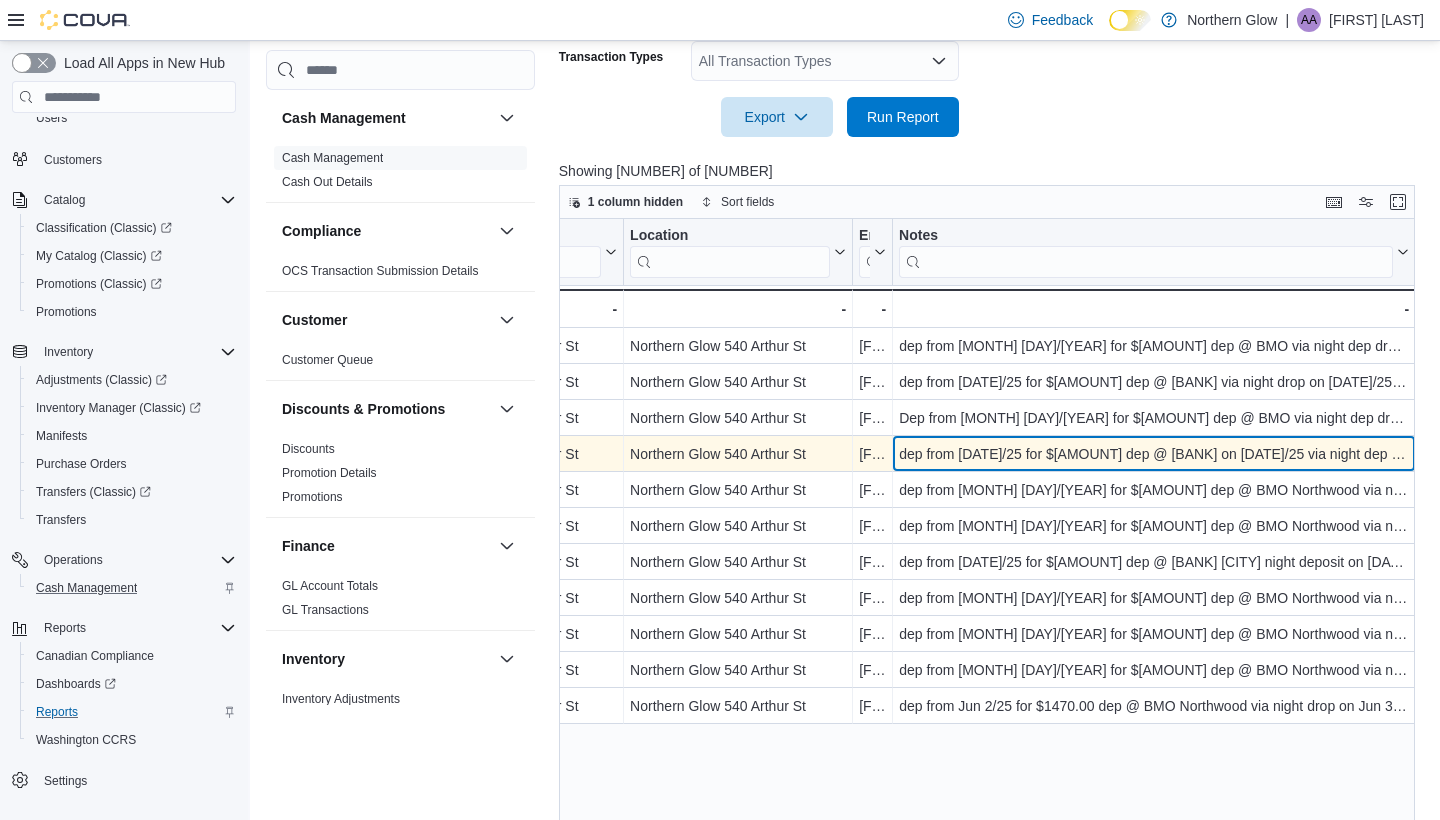 click on "dep from [DATE]/25 for $[AMOUNT] dep @ [BANK] on [DATE]/25 via night dep drop. BAG # [NUMBER]" at bounding box center [1154, 454] 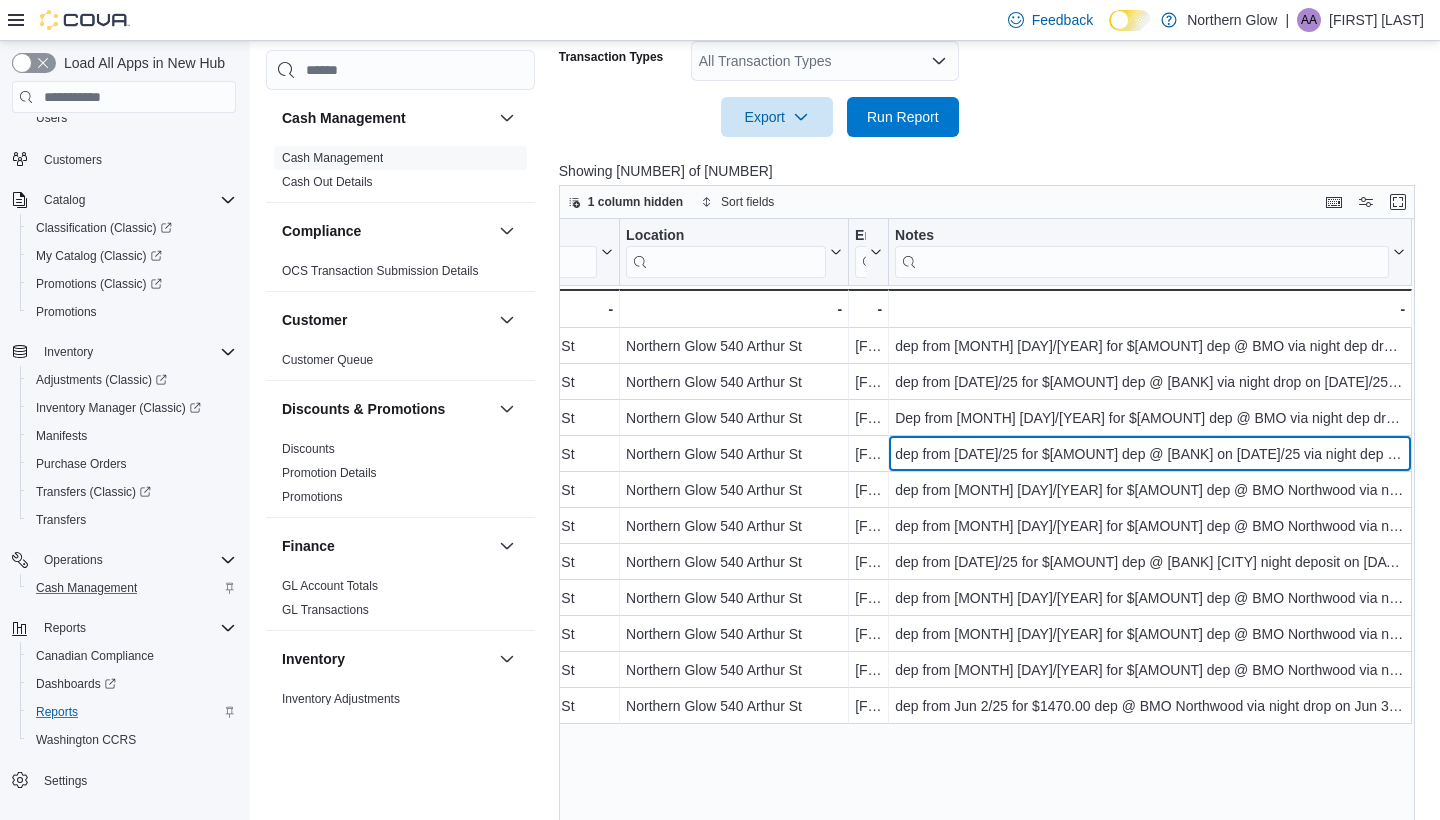 drag, startPoint x: 1403, startPoint y: 259, endPoint x: 1439, endPoint y: 273, distance: 38.626415 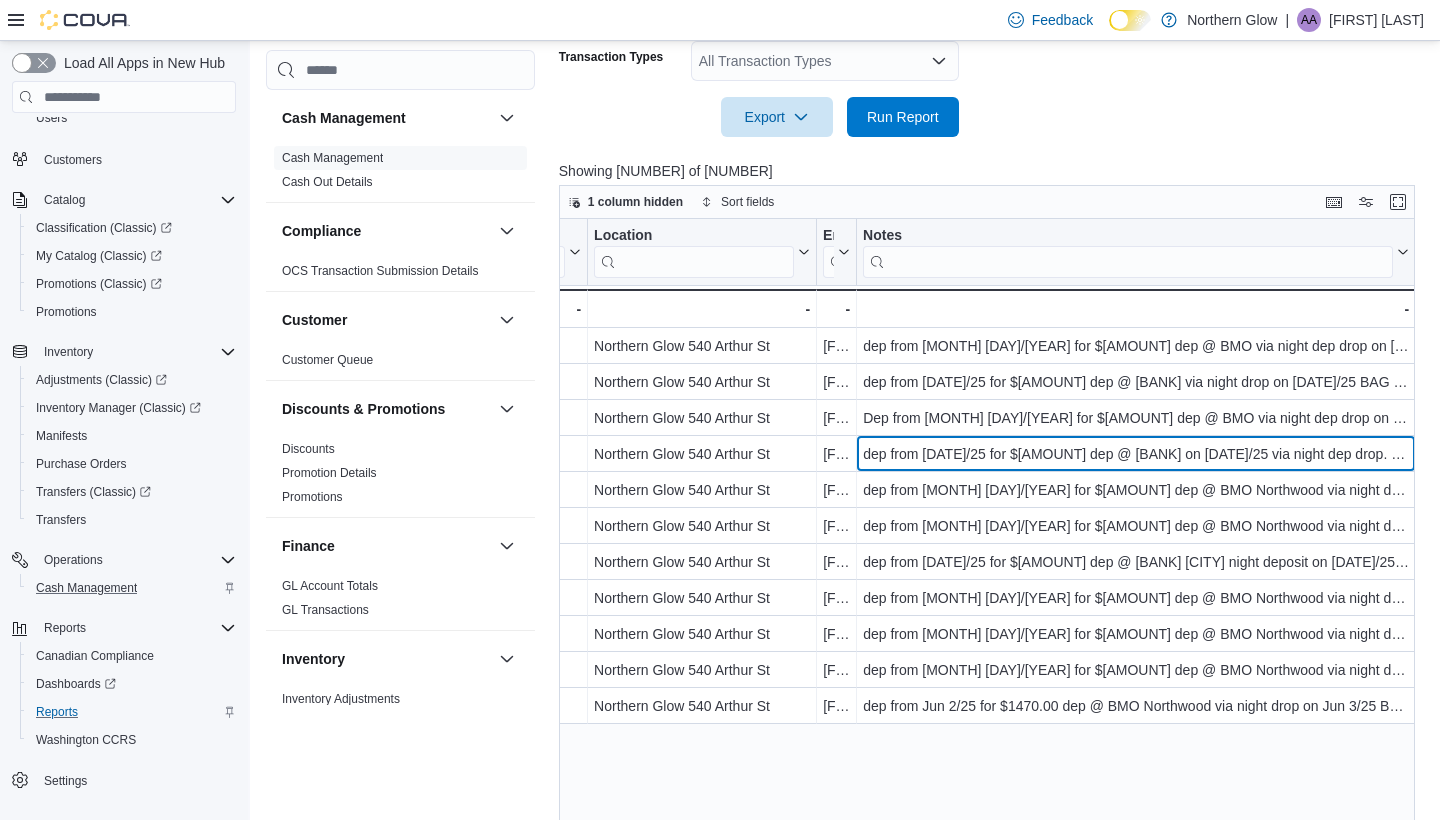 scroll, scrollTop: 0, scrollLeft: 939, axis: horizontal 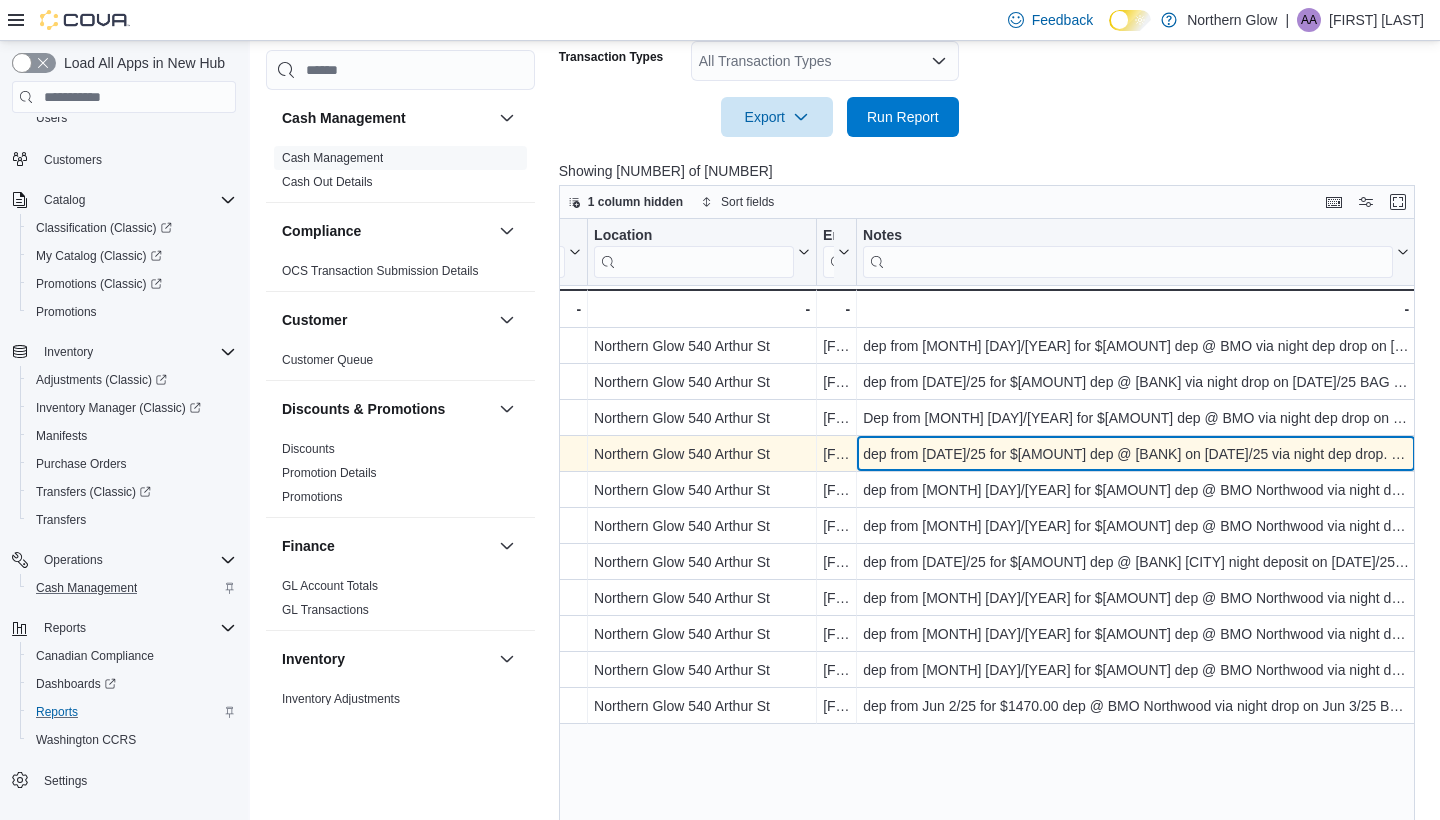 click on "dep from [DATE]/25 for $[AMOUNT] dep @ [BANK] on [DATE]/25 via night dep drop. BAG # [NUMBER]" at bounding box center (1136, 454) 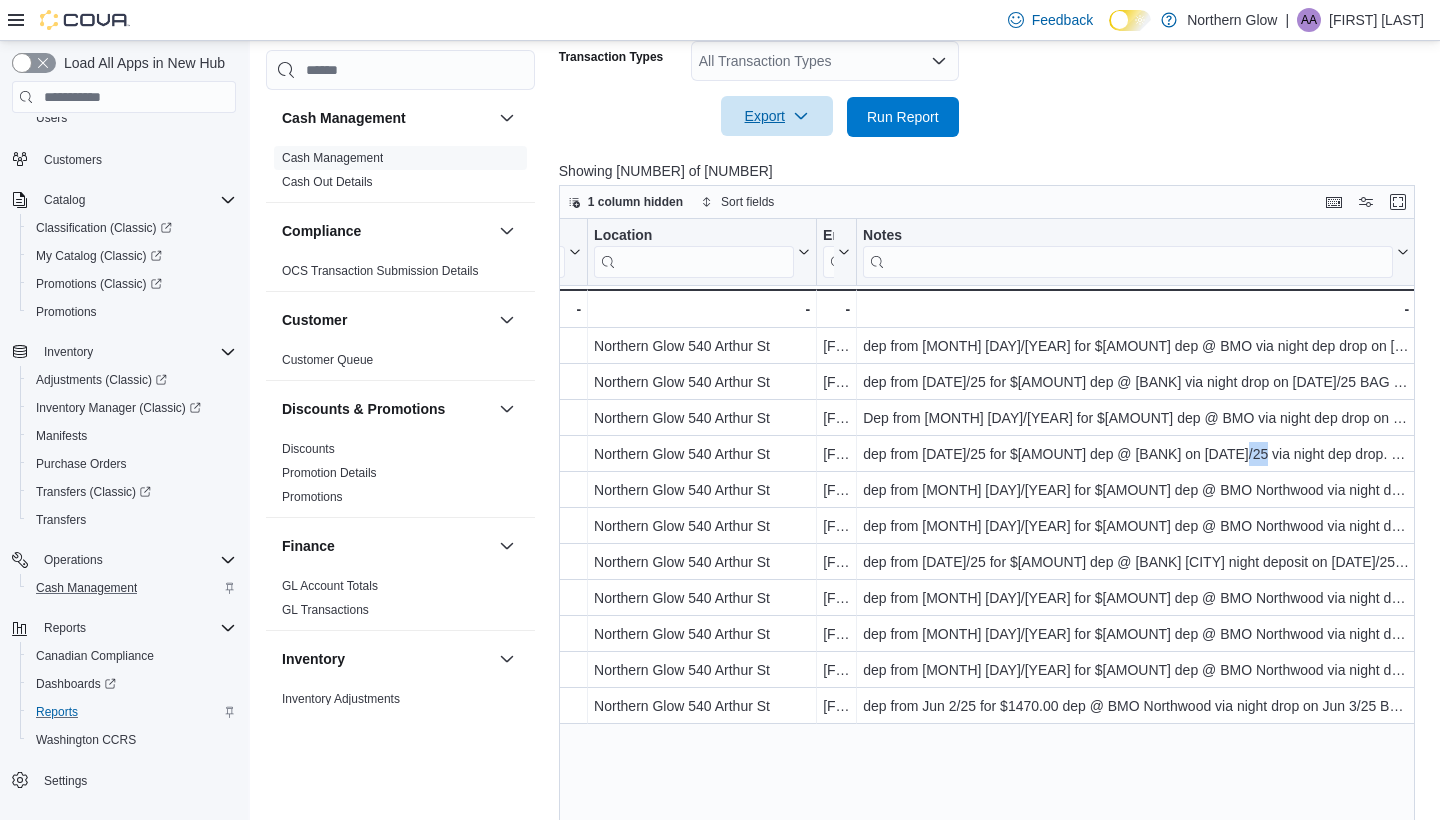 click on "Export" at bounding box center (777, 116) 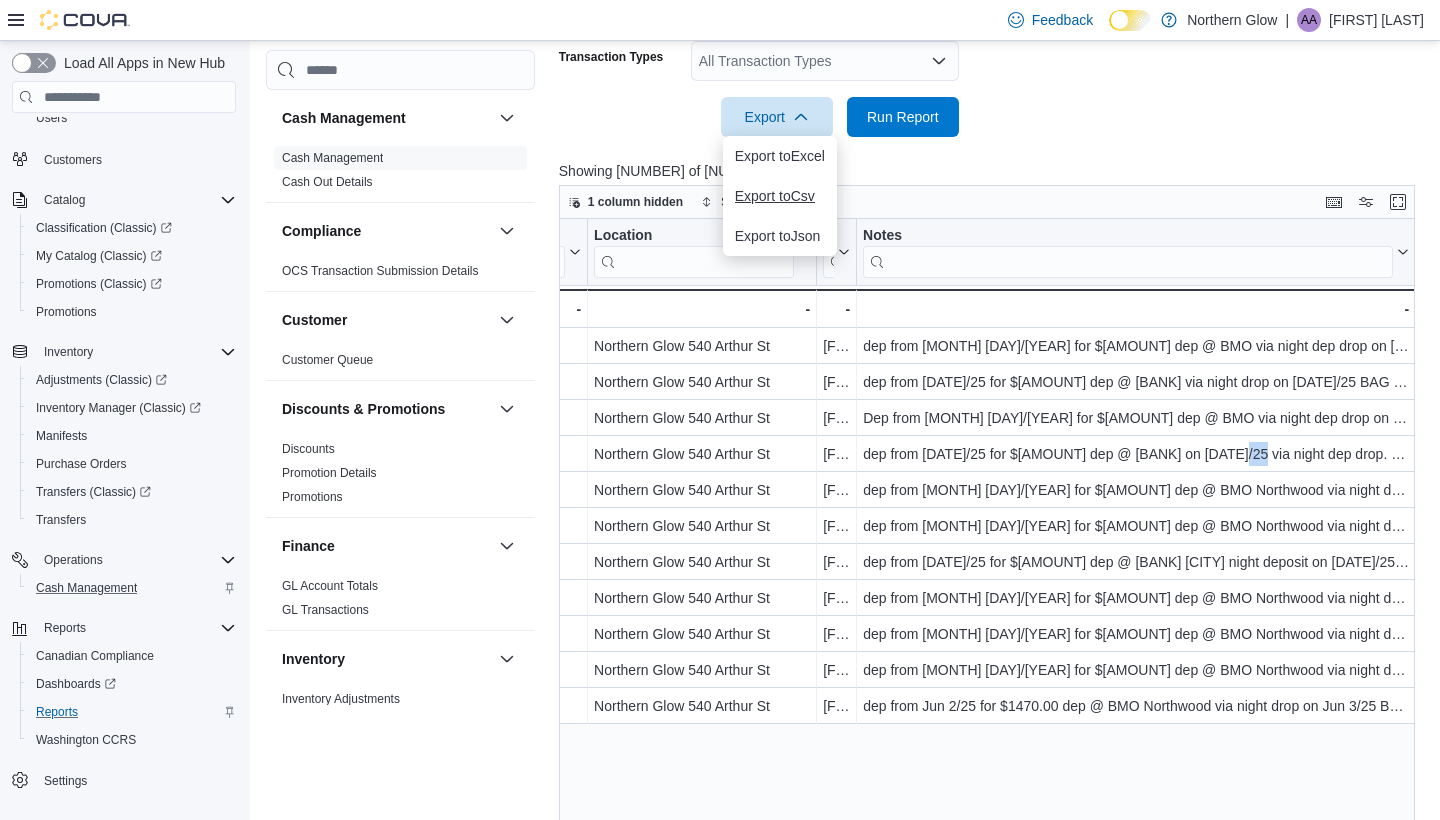 click on "Export to  Csv" at bounding box center [780, 196] 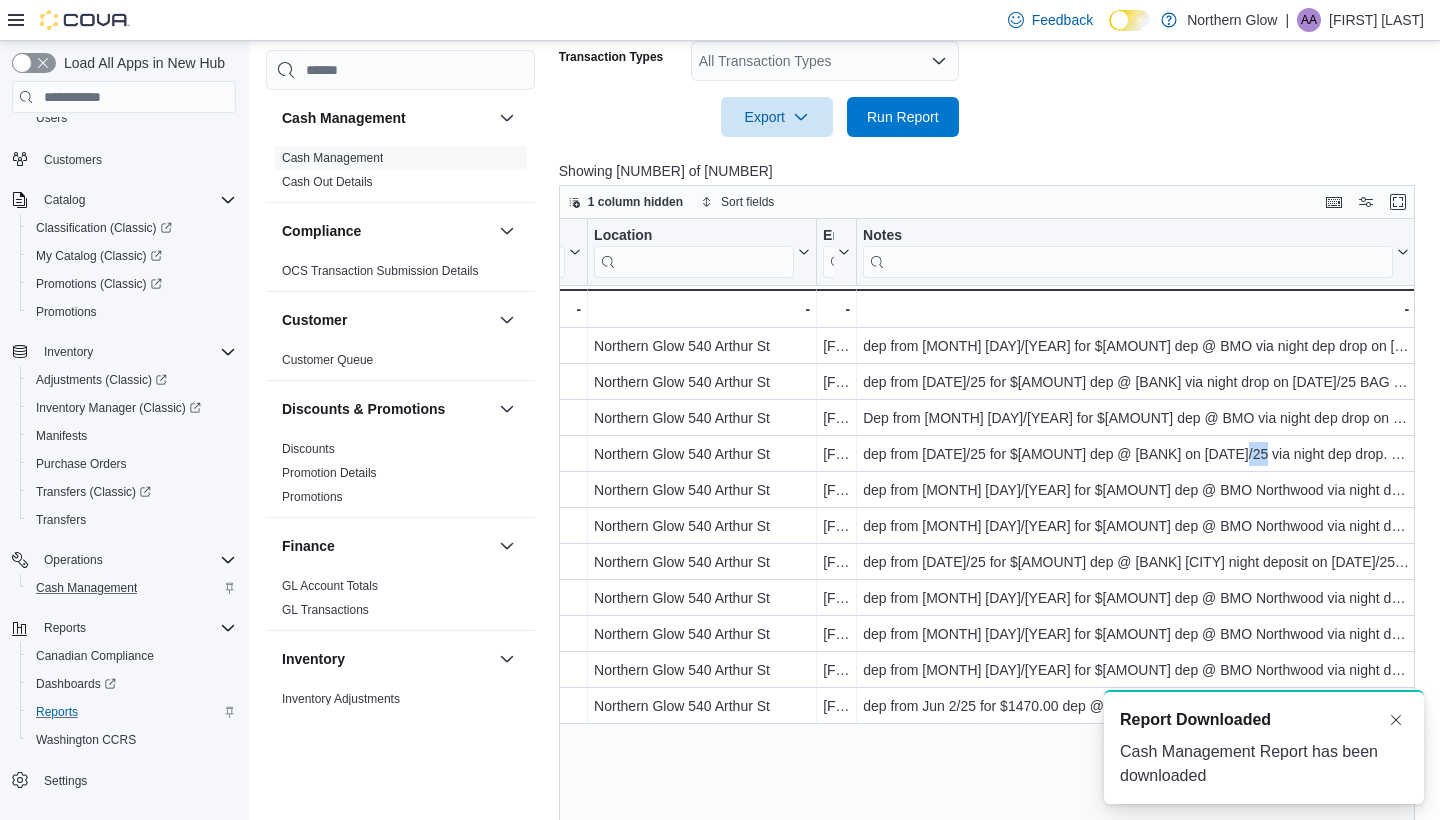 scroll, scrollTop: 0, scrollLeft: 0, axis: both 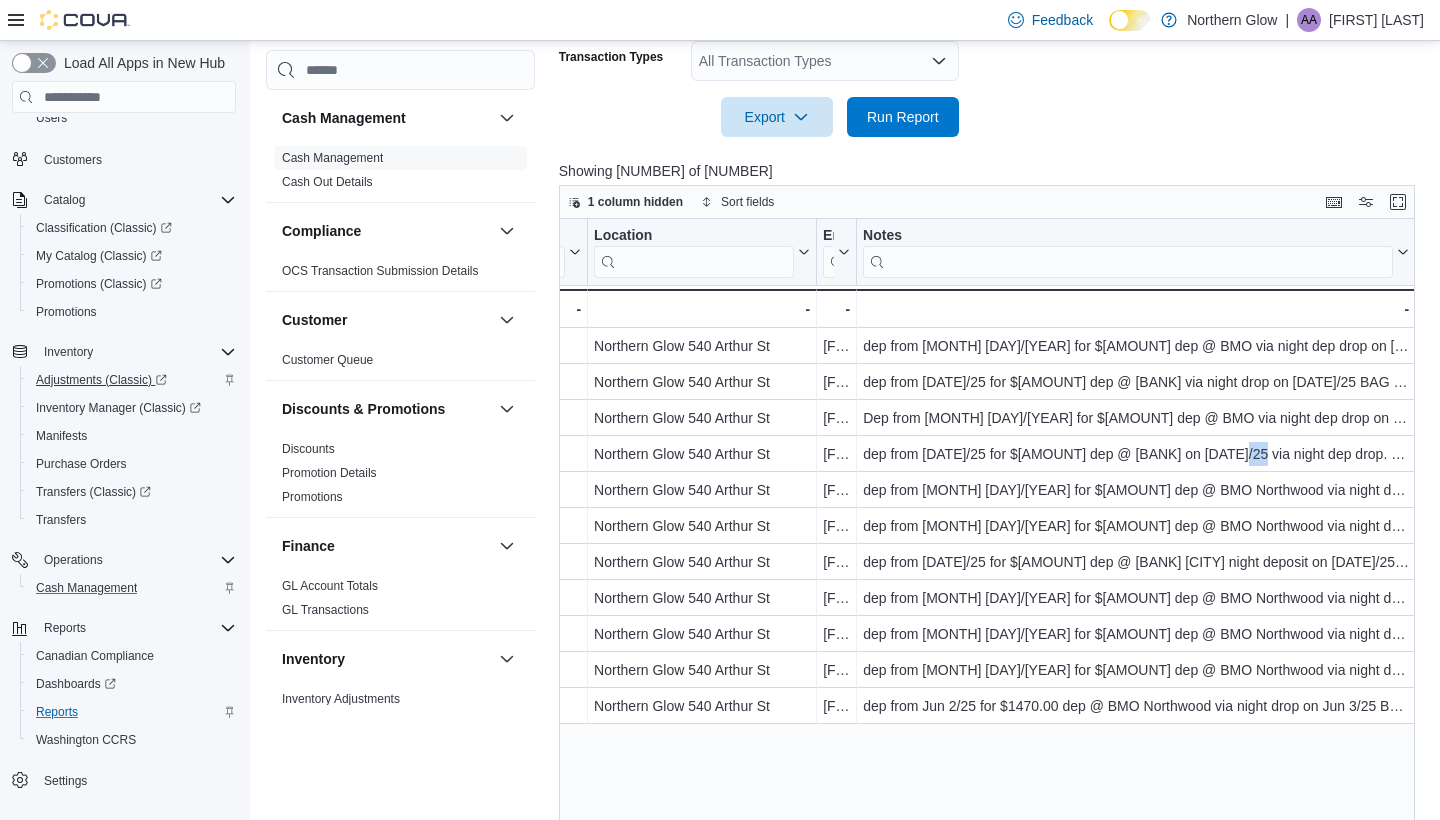 click on "Adjustments (Classic)" at bounding box center (101, 380) 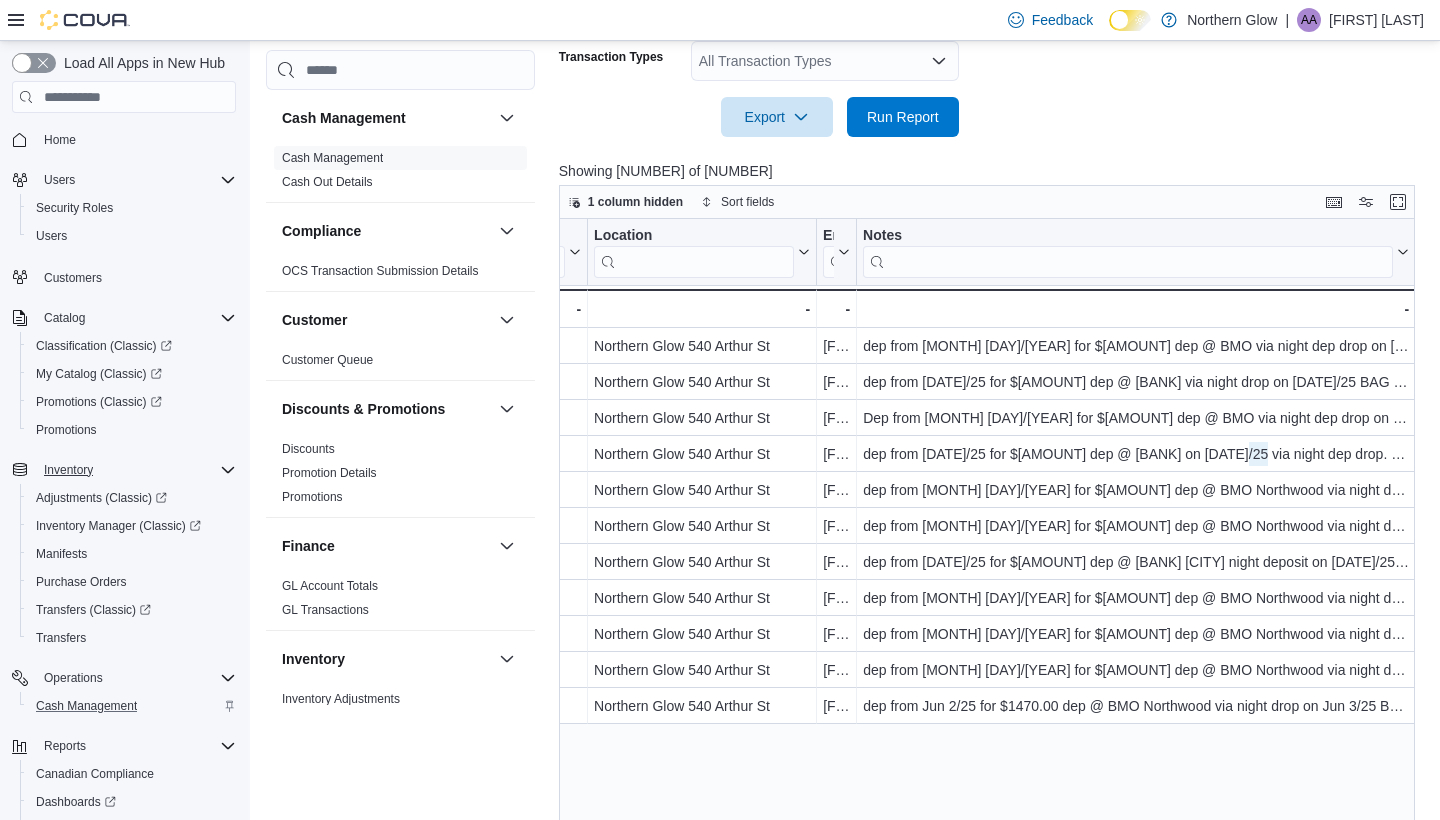 scroll, scrollTop: 0, scrollLeft: 0, axis: both 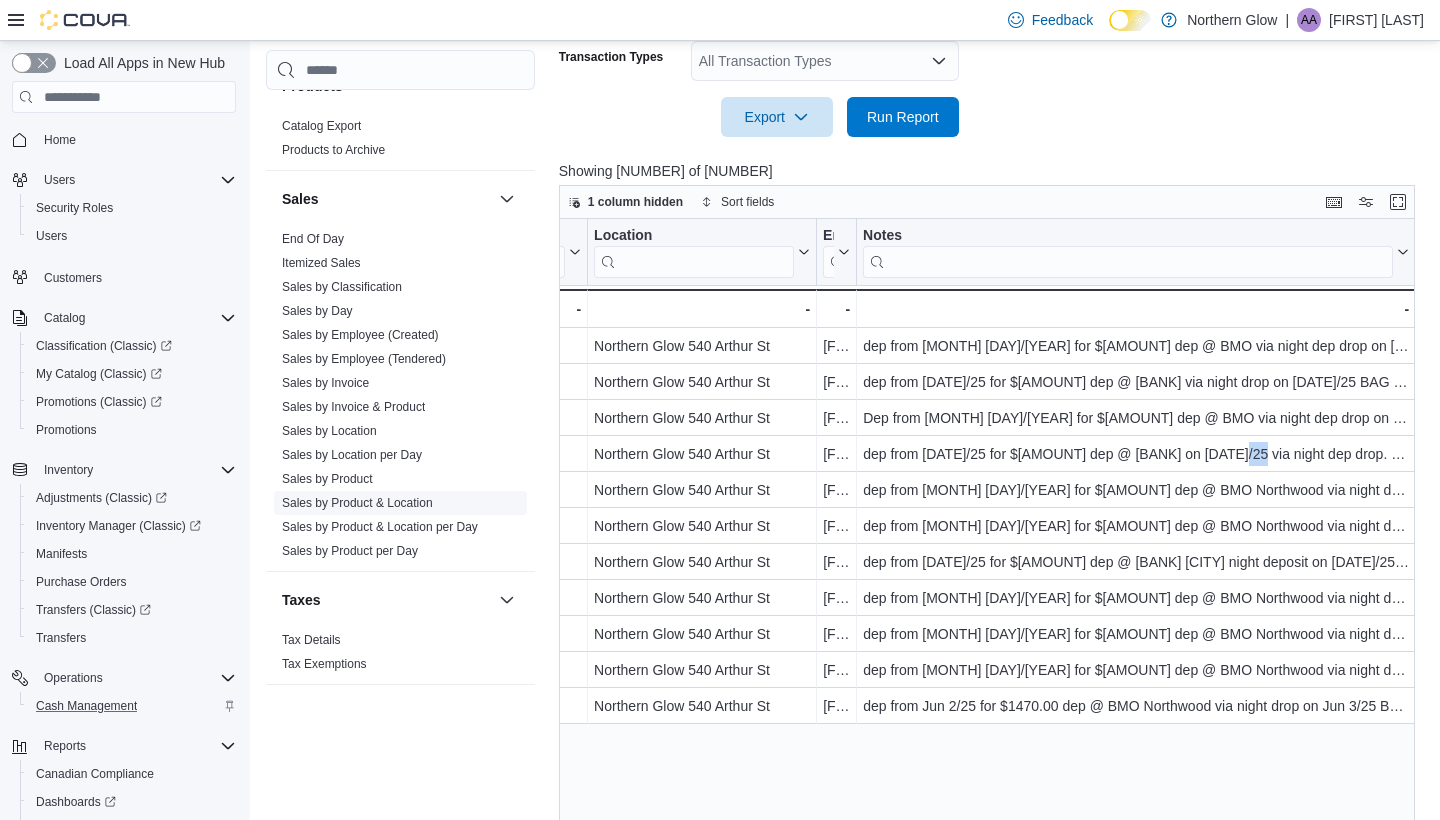 click on "Sales by Product & Location" at bounding box center [357, 503] 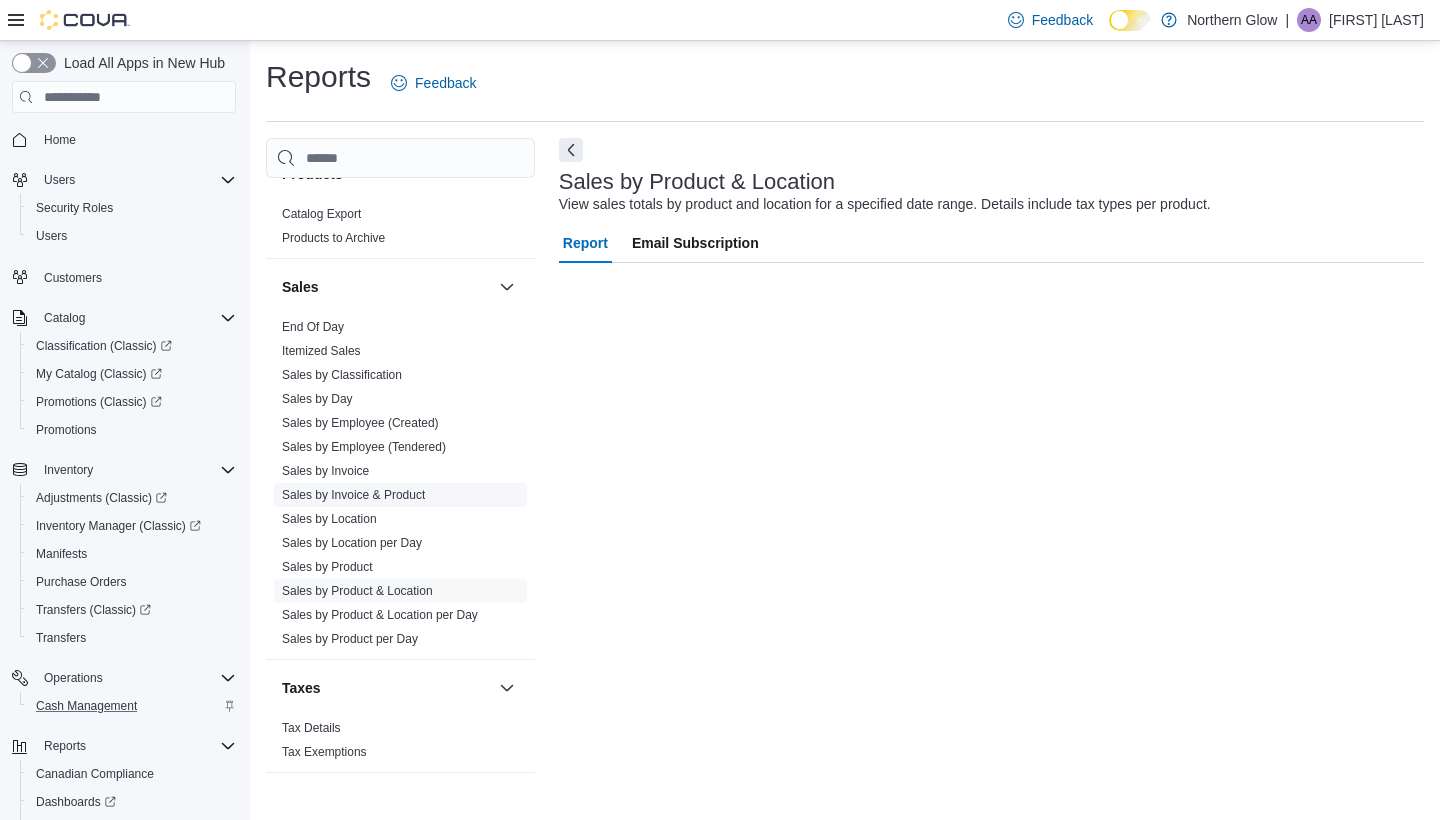 scroll, scrollTop: 2, scrollLeft: 0, axis: vertical 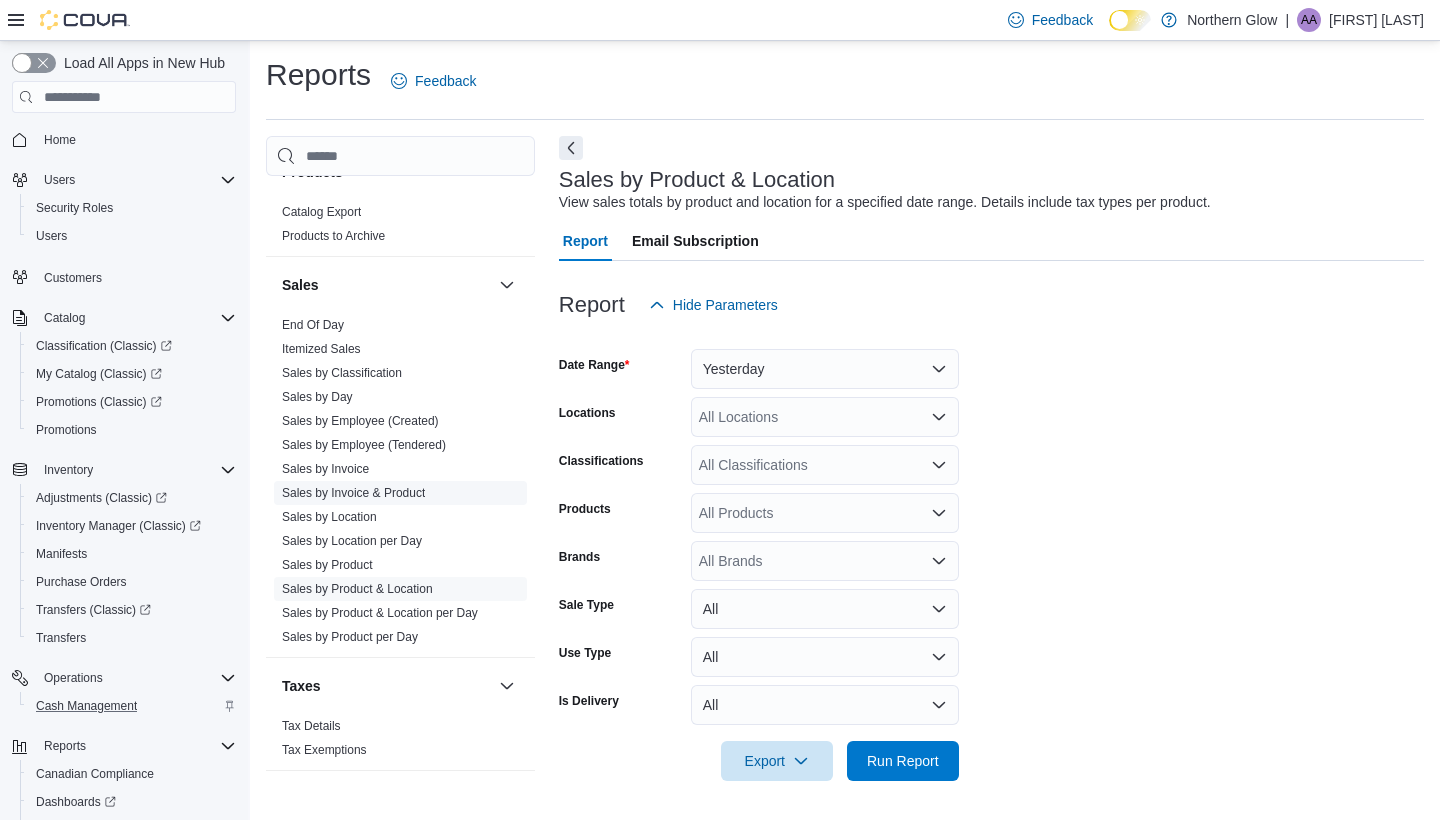 click on "Sales by Invoice & Product" at bounding box center (400, 493) 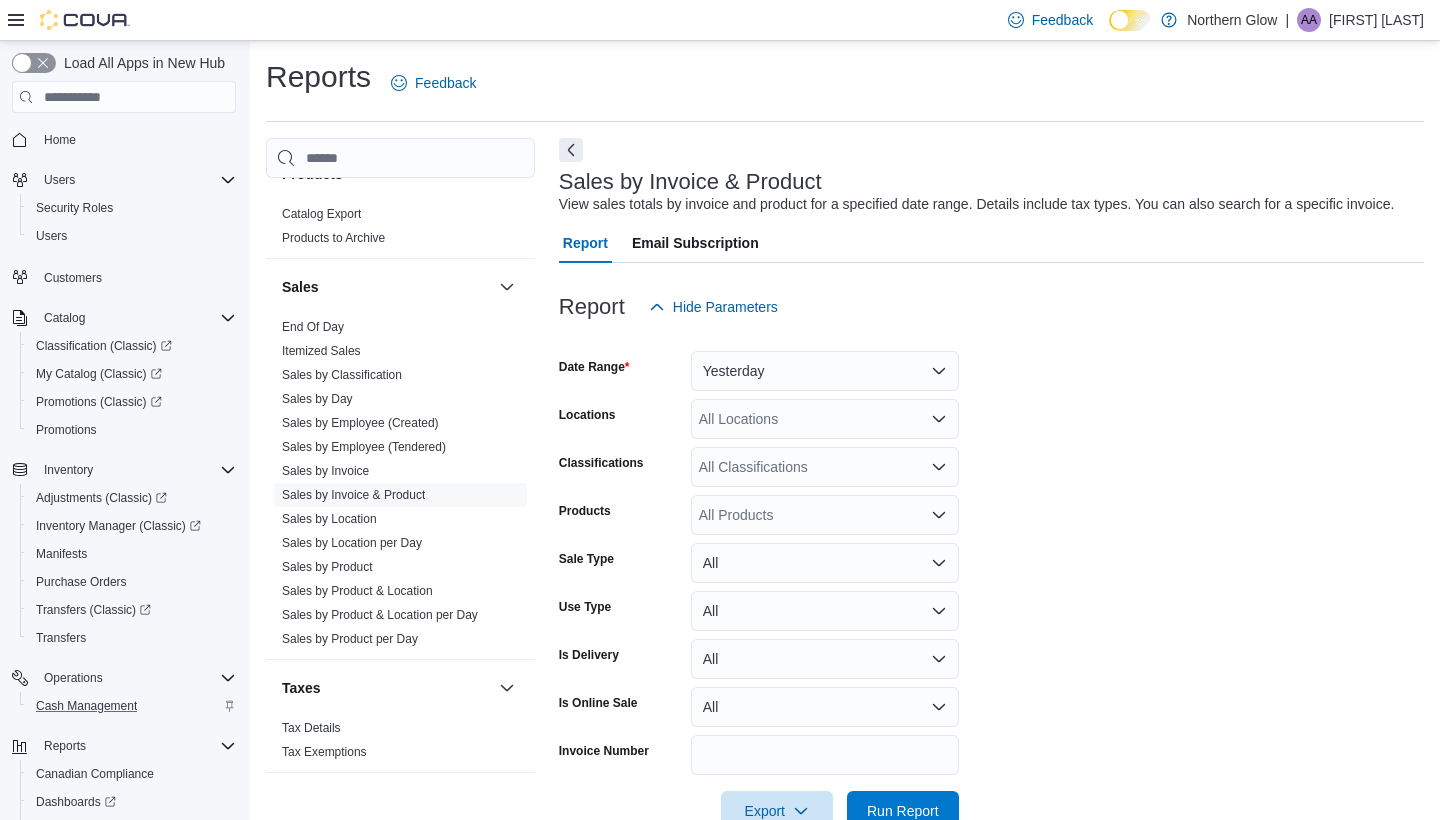 scroll, scrollTop: 45, scrollLeft: 0, axis: vertical 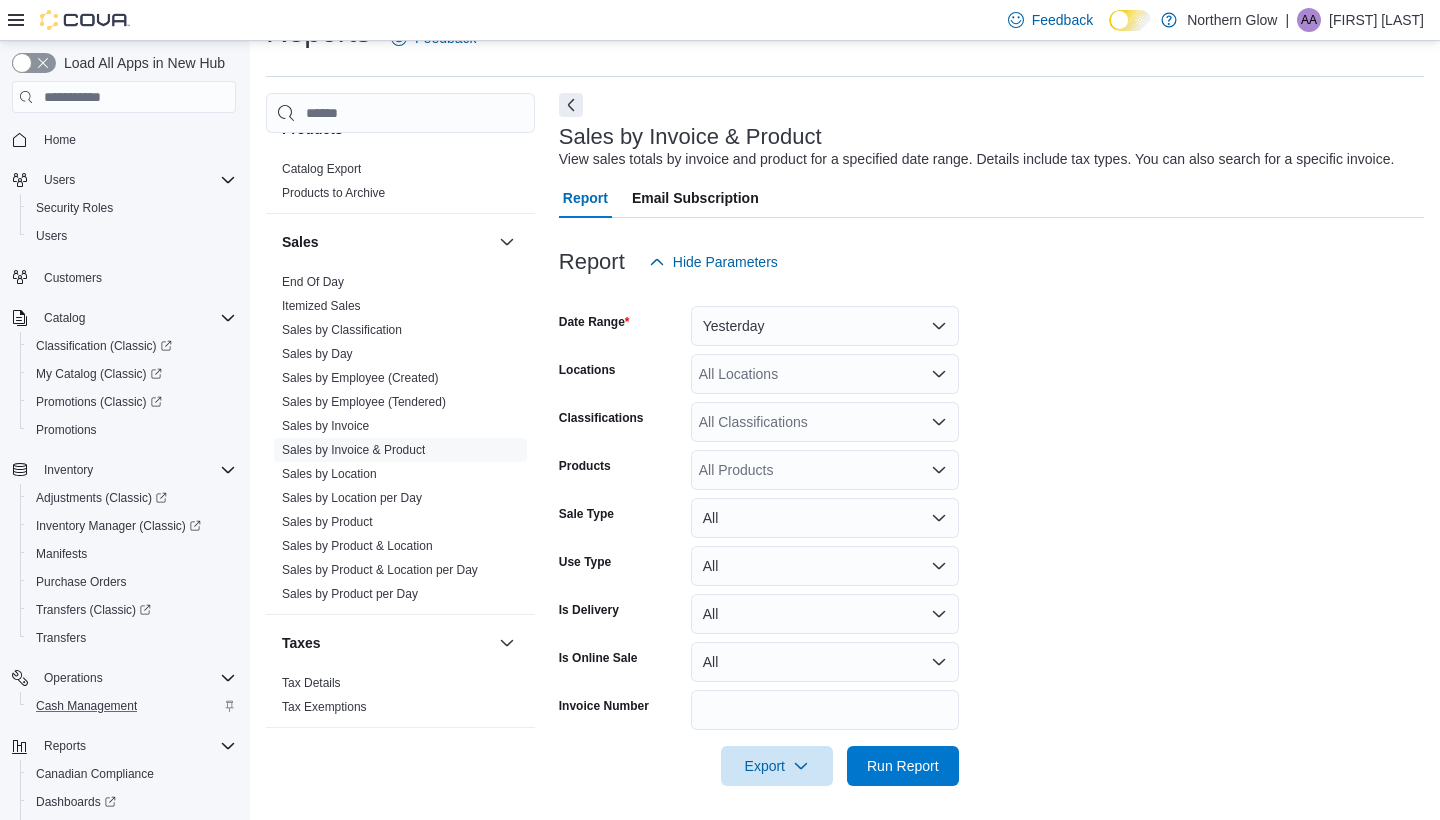 click on "Yesterday" at bounding box center [825, 326] 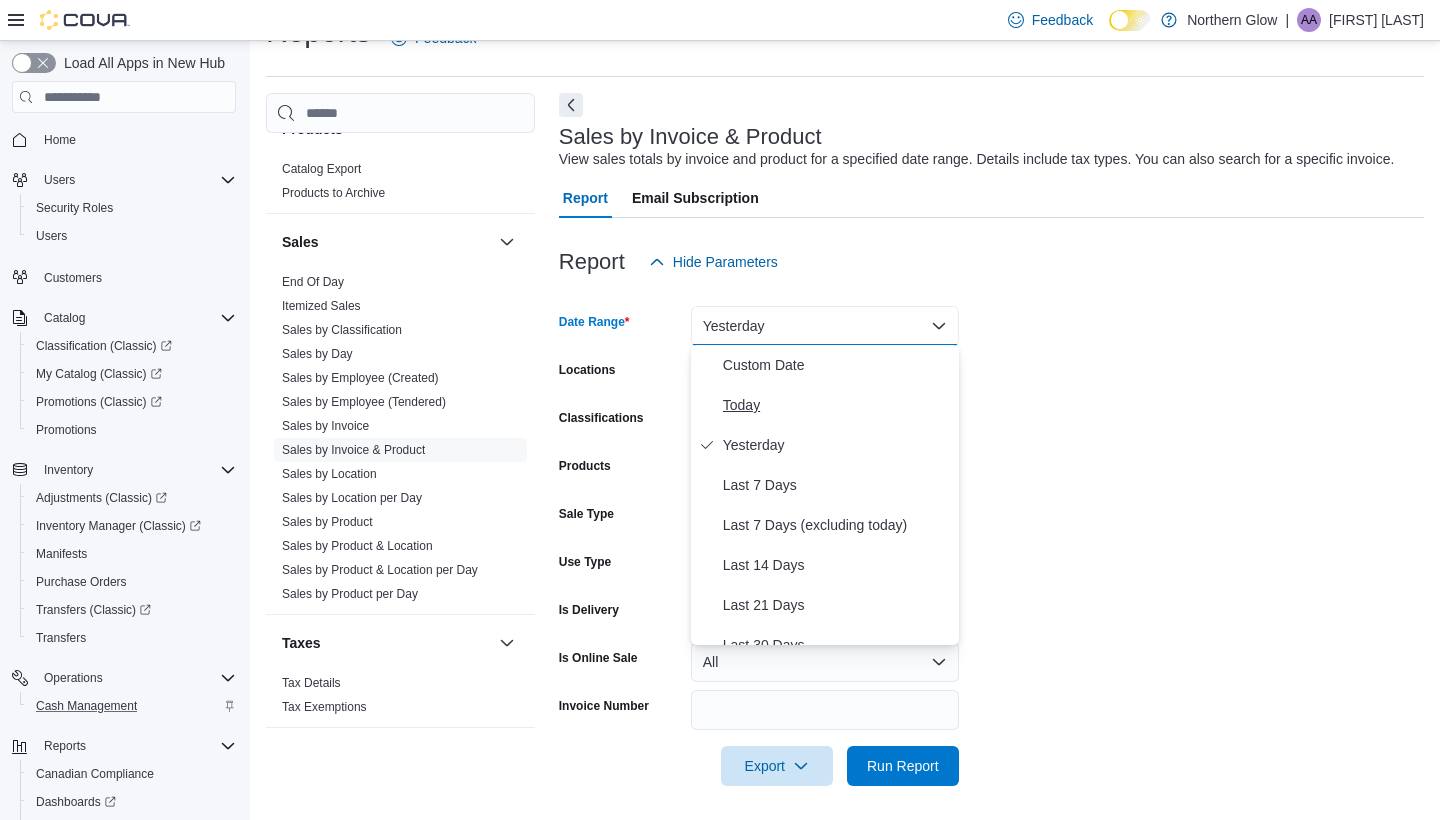 click on "Today" at bounding box center [837, 405] 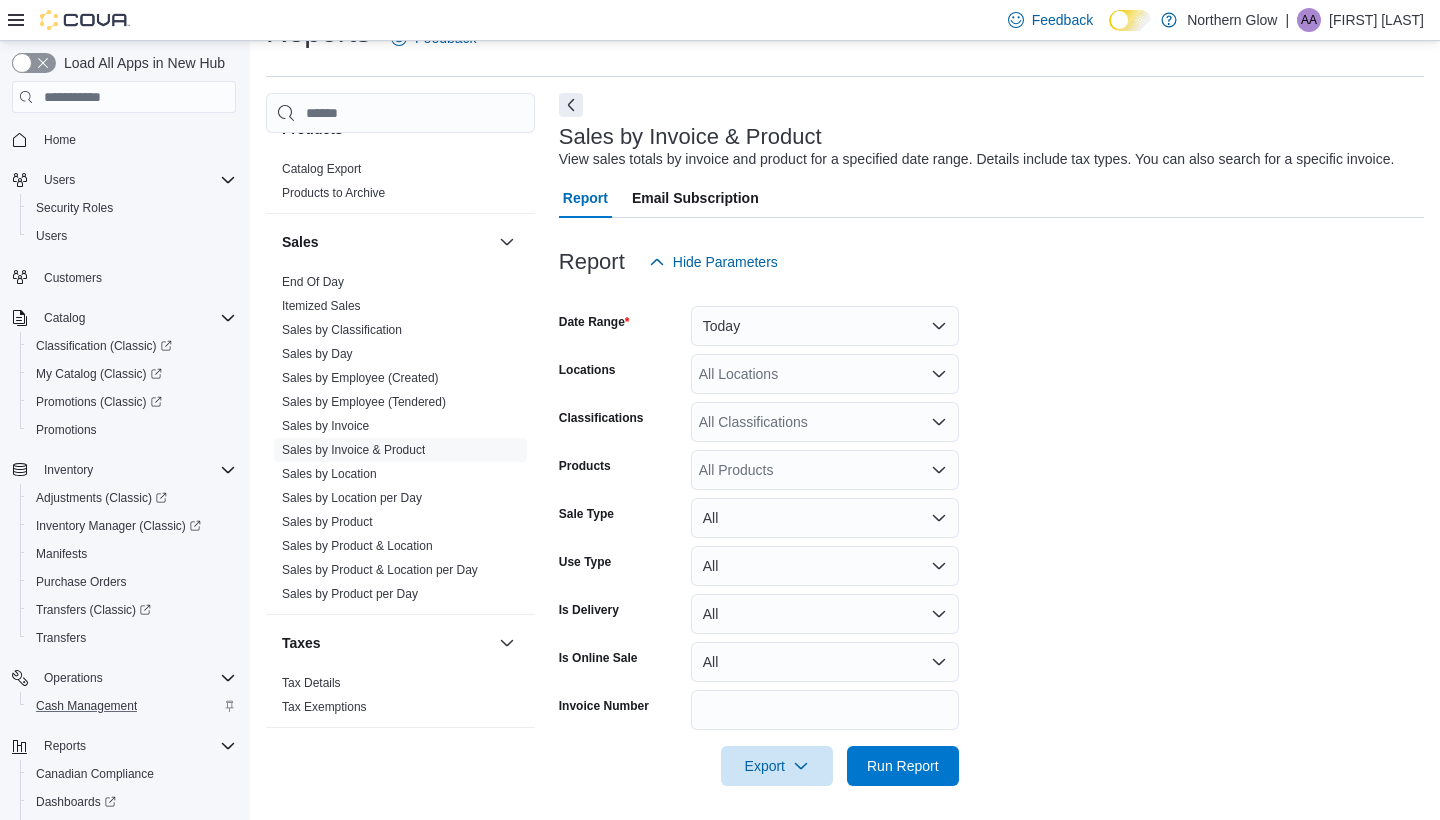click on "Date Range Today Locations All Locations Classifications All Classifications Products All Products Sale Type All Use Type All Is Delivery All Is Online Sale All Invoice Number Export  Run Report" at bounding box center (991, 534) 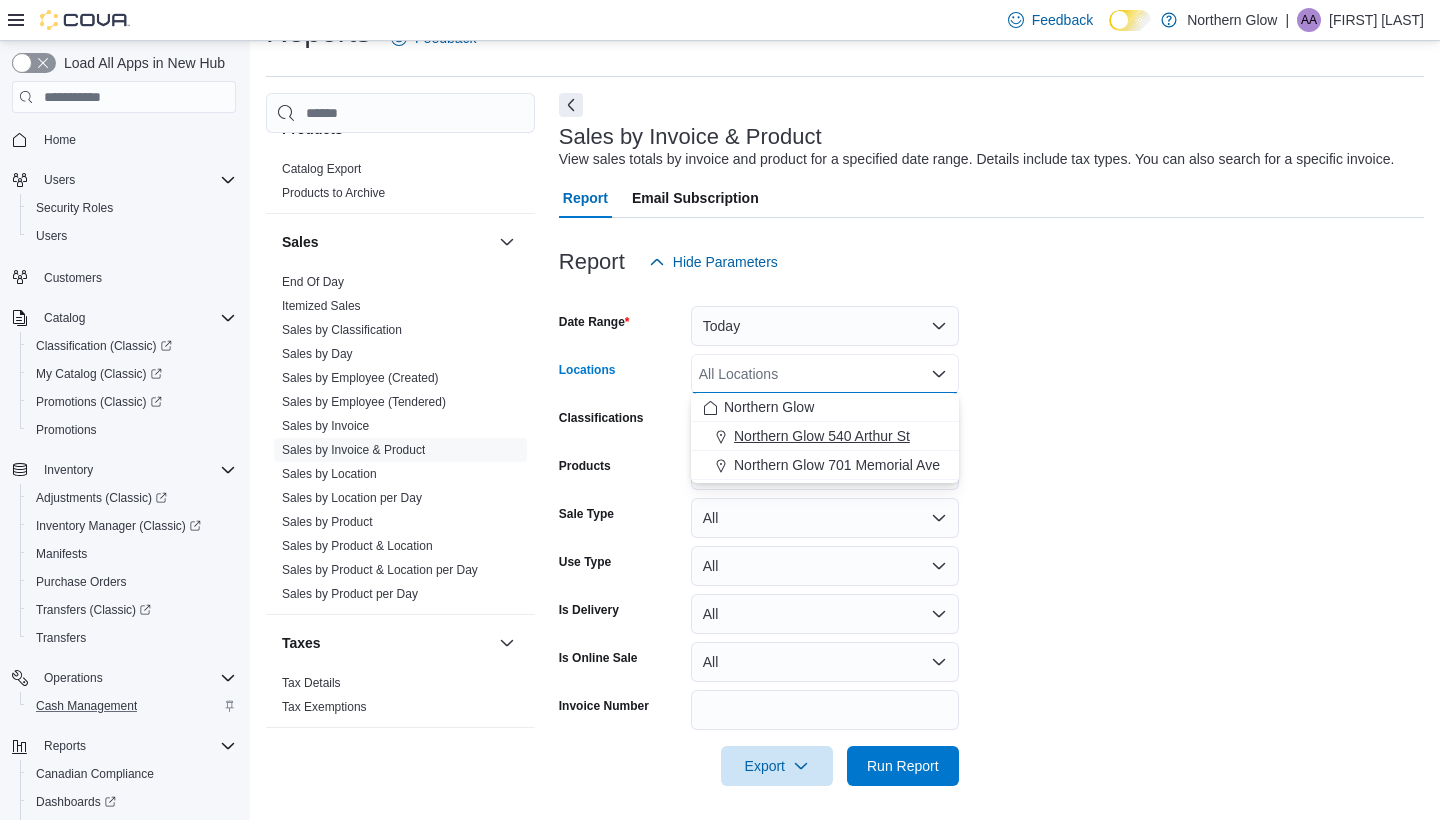 click on "Northern Glow 540 Arthur St" at bounding box center [822, 436] 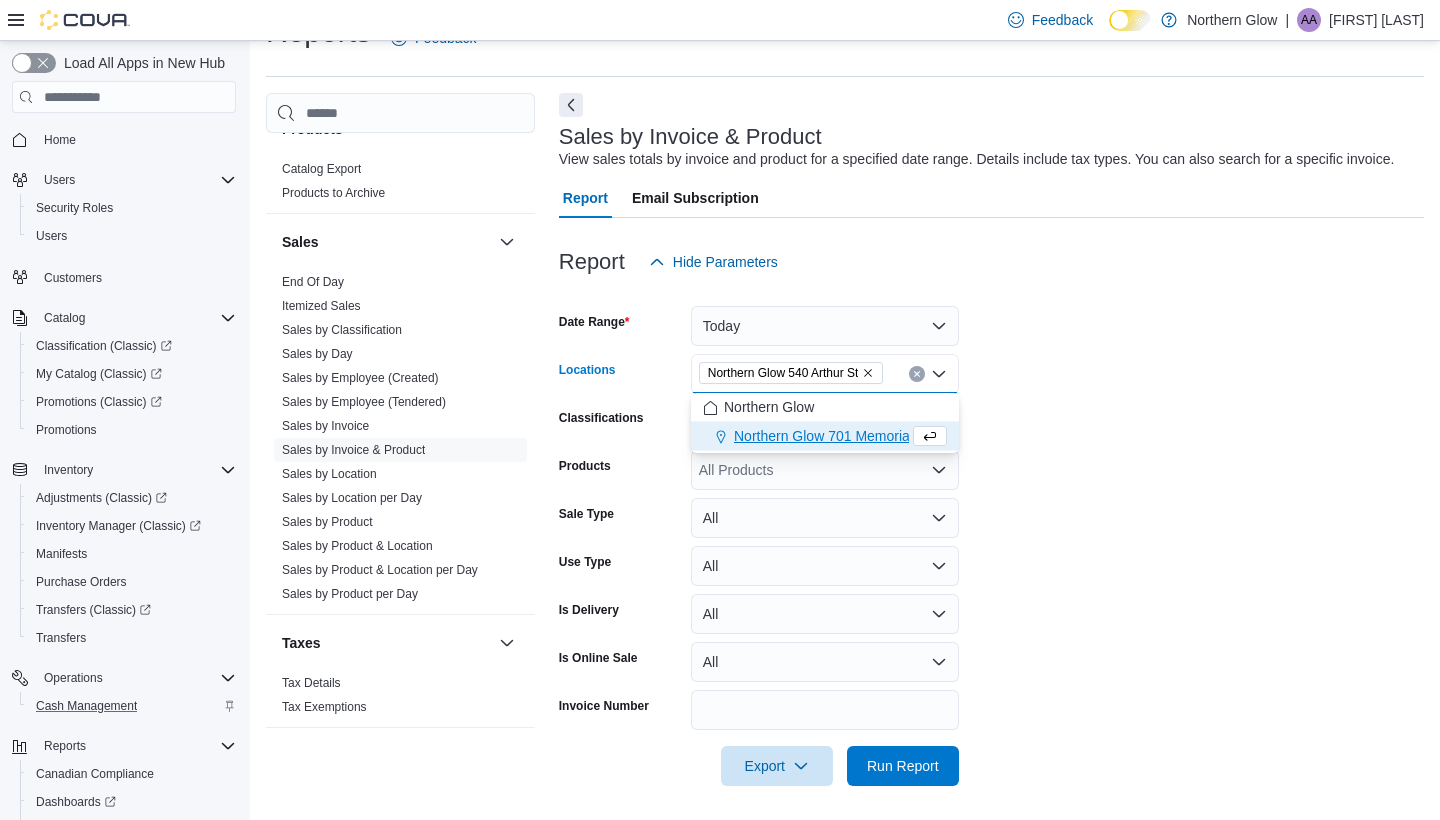 click on "Date Range [DATE_RANGE] Locations Northern Glow [NUMBER] [STREET] Combo box. Selected. Northern Glow [NUMBER] [STREET]. Press Backspace to delete Northern Glow [NUMBER] [STREET]. Combo box input. All Locations. Type some text or, to display a list of choices, press Down Arrow. To exit the list of choices, press Escape. Classifications All Classifications Products All Products Sale Type All Use Type All Is Delivery All Is Online Sale All Invoice Number Export Run Report" at bounding box center (991, 534) 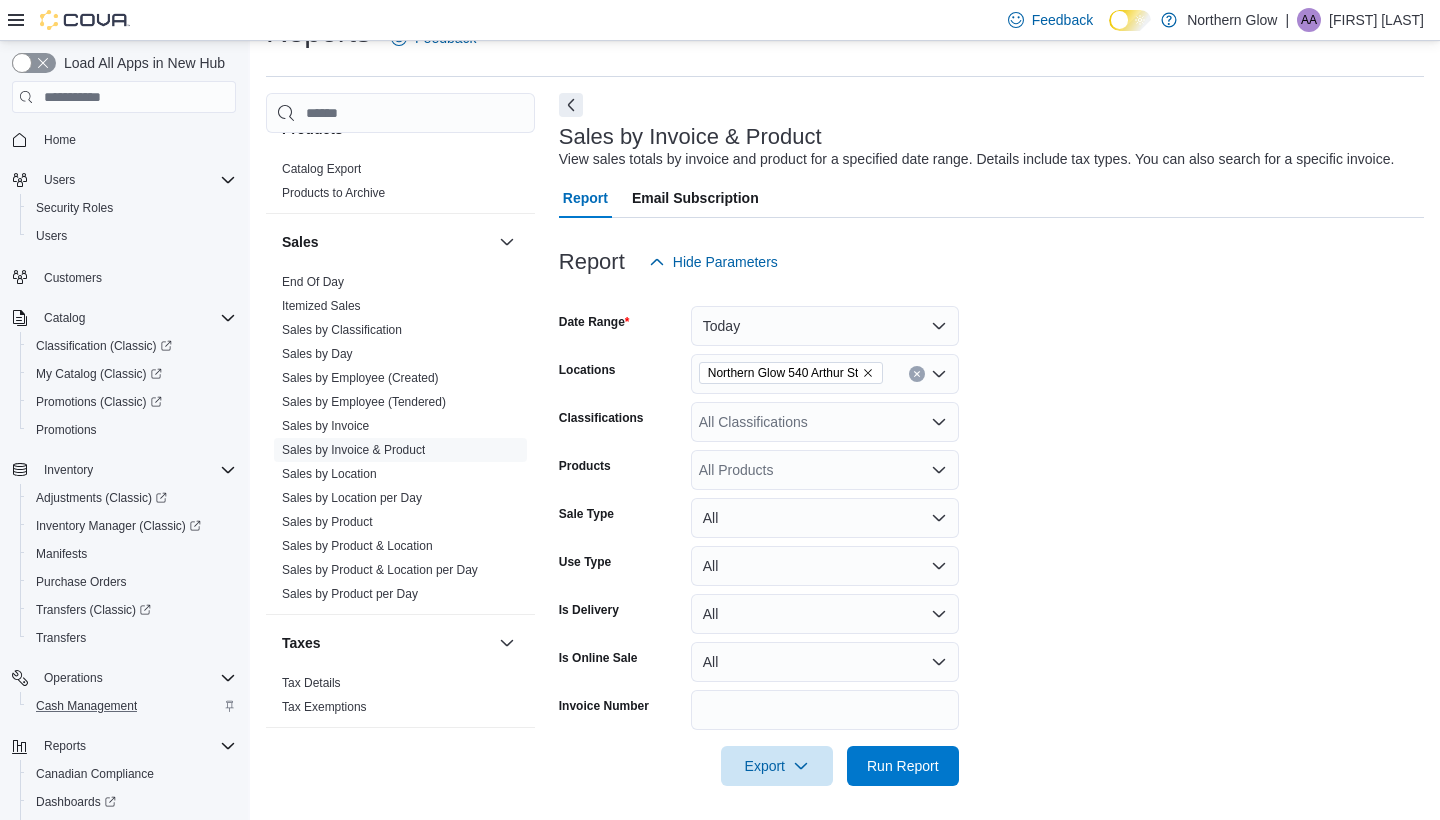 click on "All Classifications" at bounding box center [825, 422] 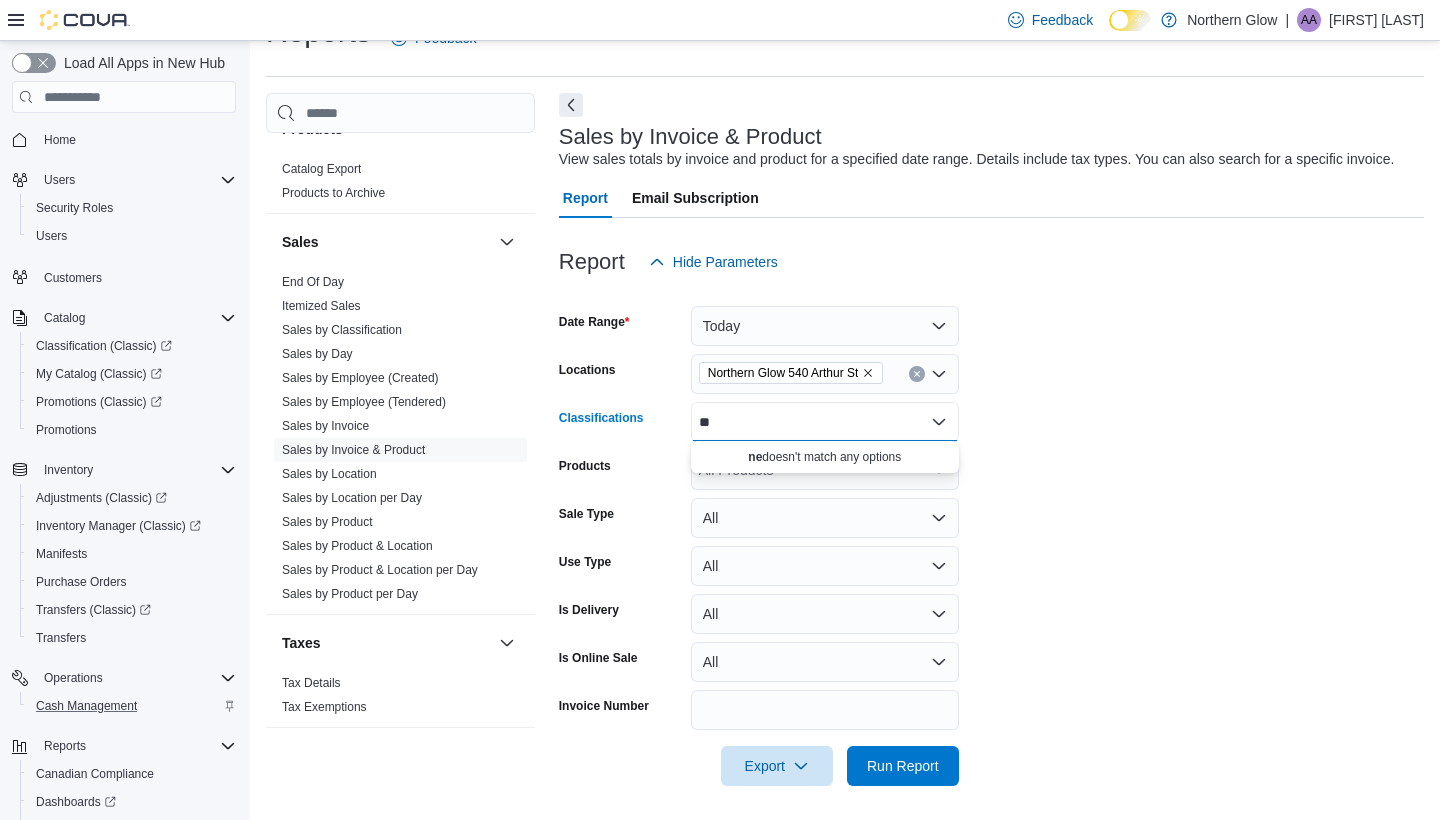 type on "*" 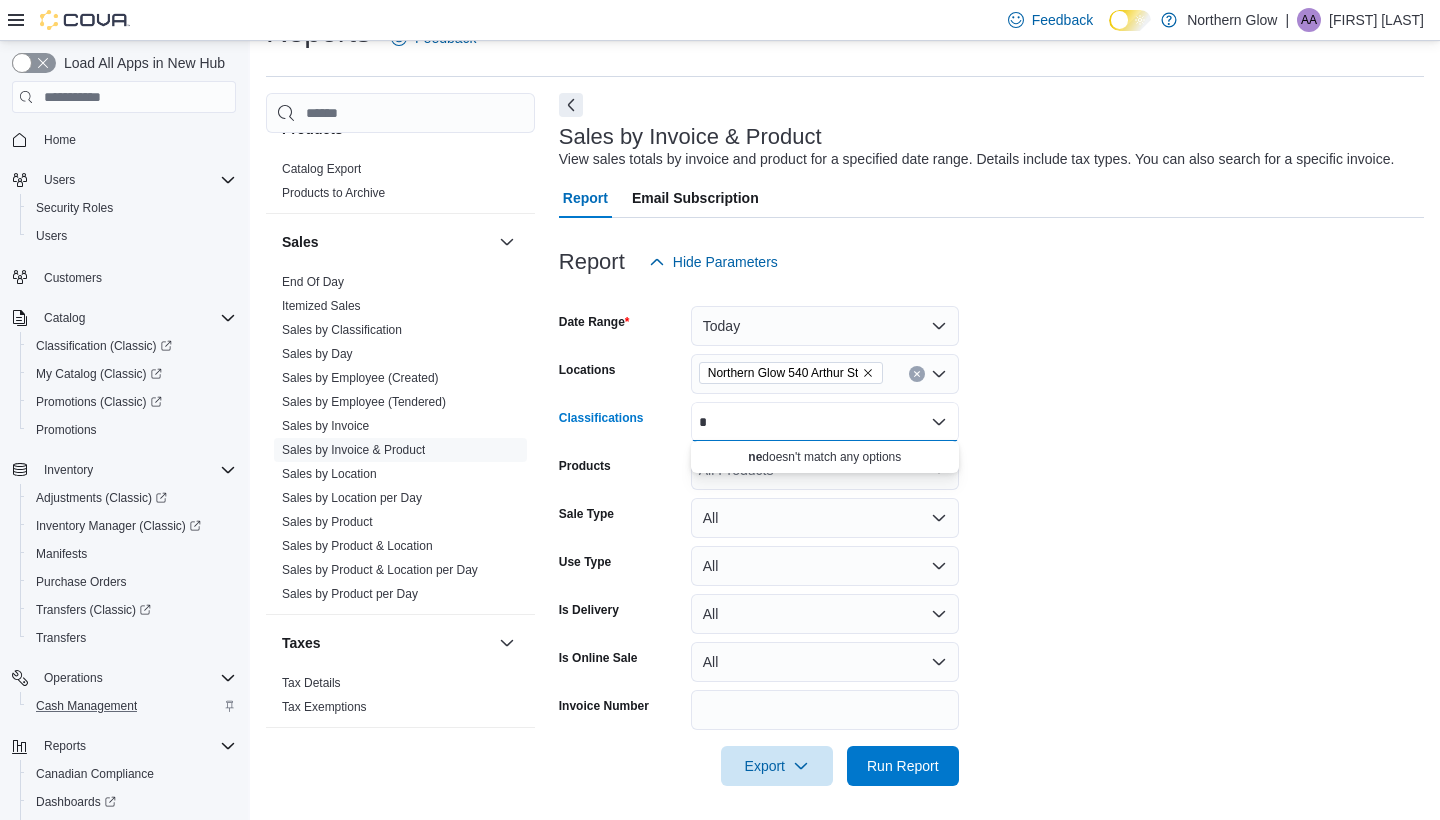 type 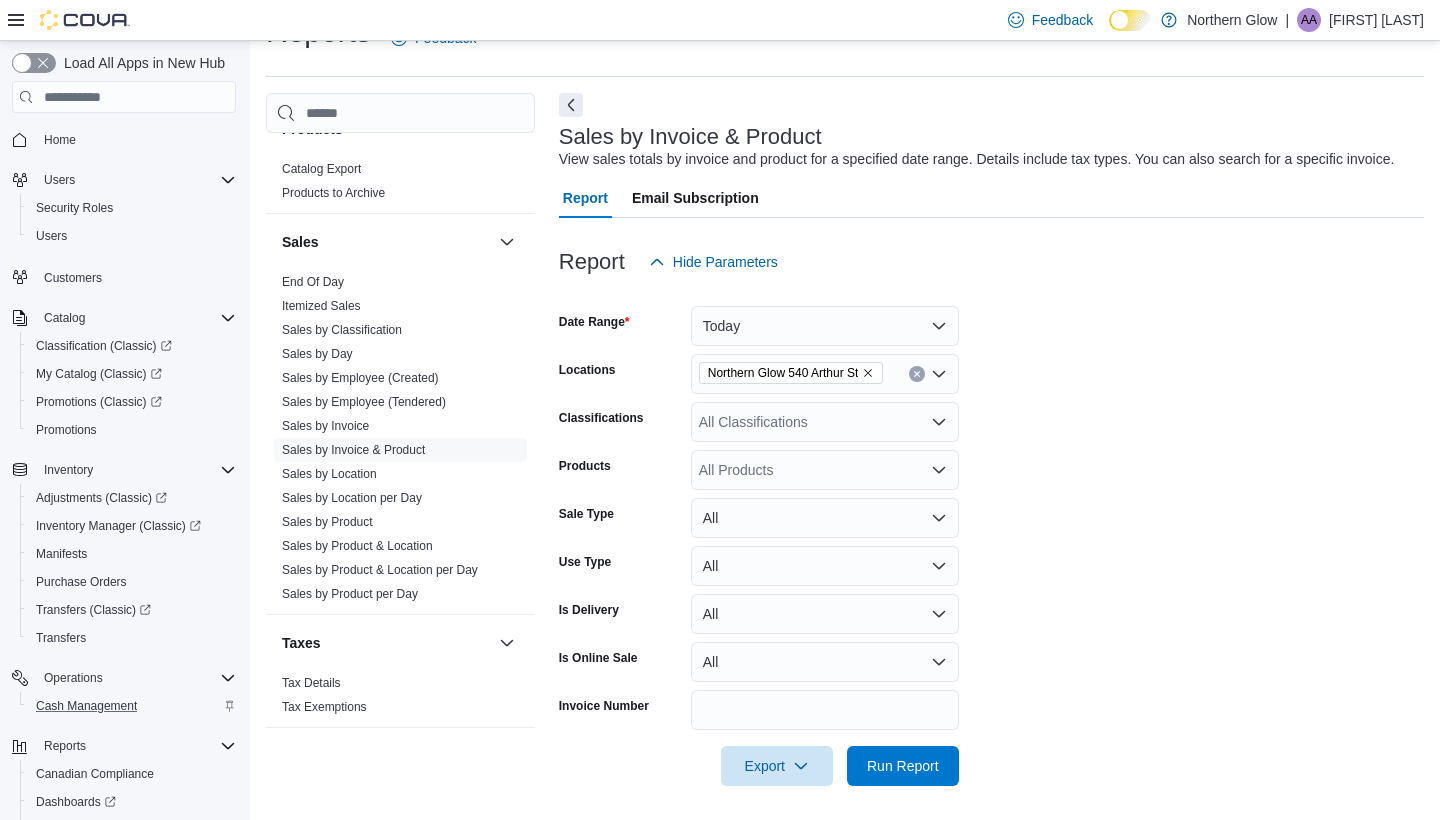click on "Date Range Today Locations [CITY] [NUMBER] [STREET] Classifications All Classifications Products All Products Sale Type All Use Type All Is Delivery All Is Online Sale All Invoice Number Export  Run Report" at bounding box center [991, 534] 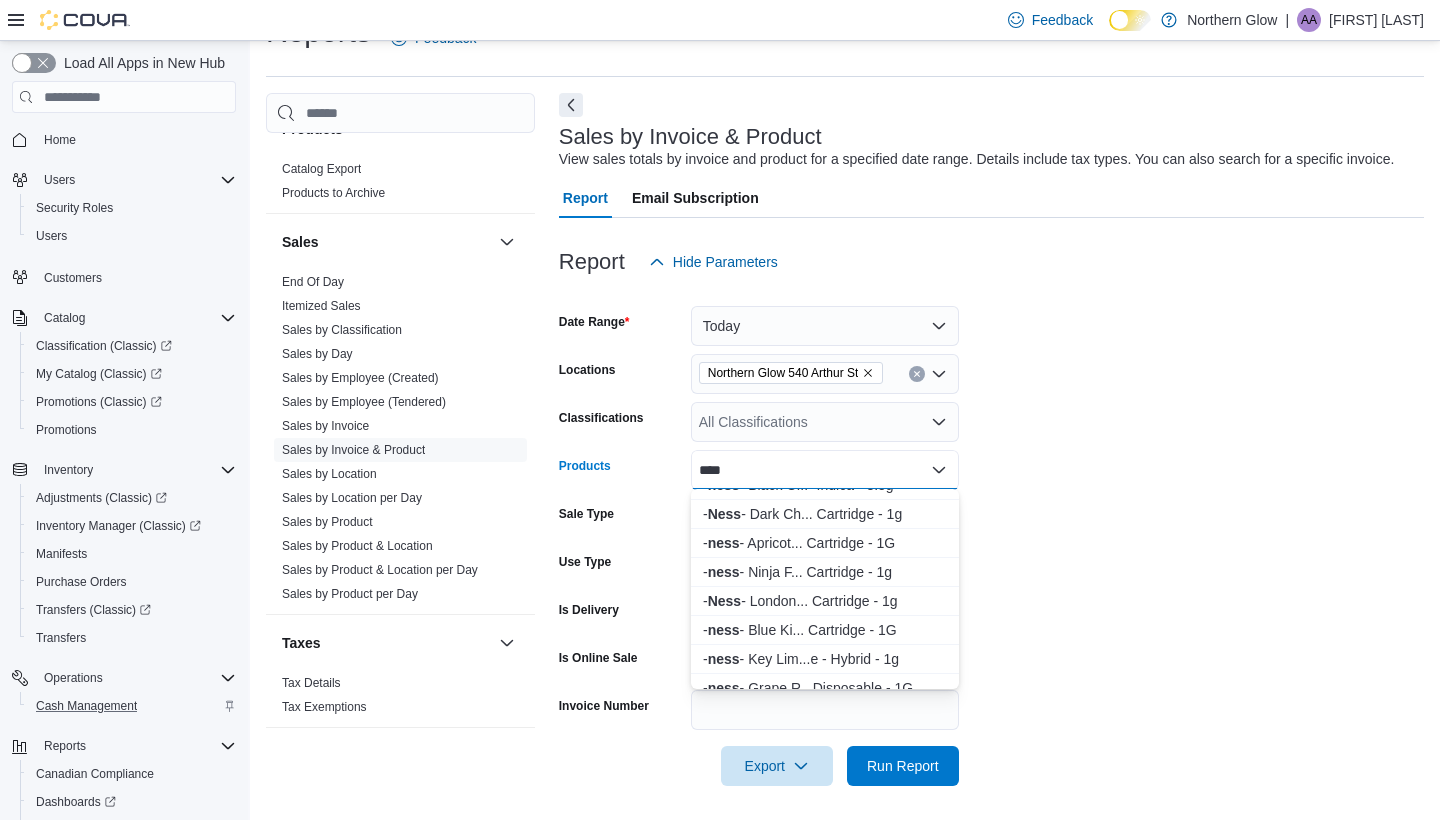 scroll, scrollTop: 399, scrollLeft: 0, axis: vertical 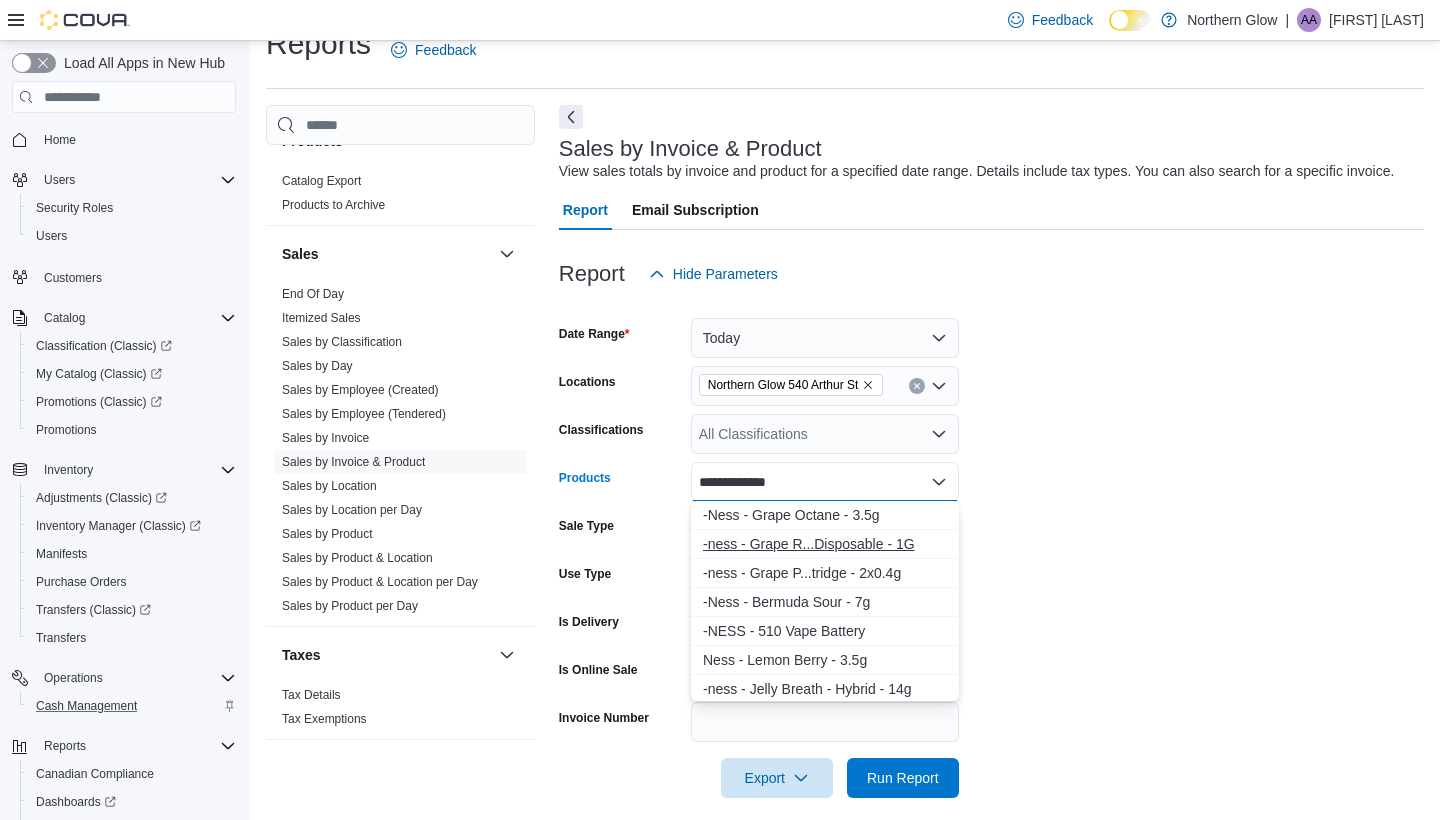 type on "**********" 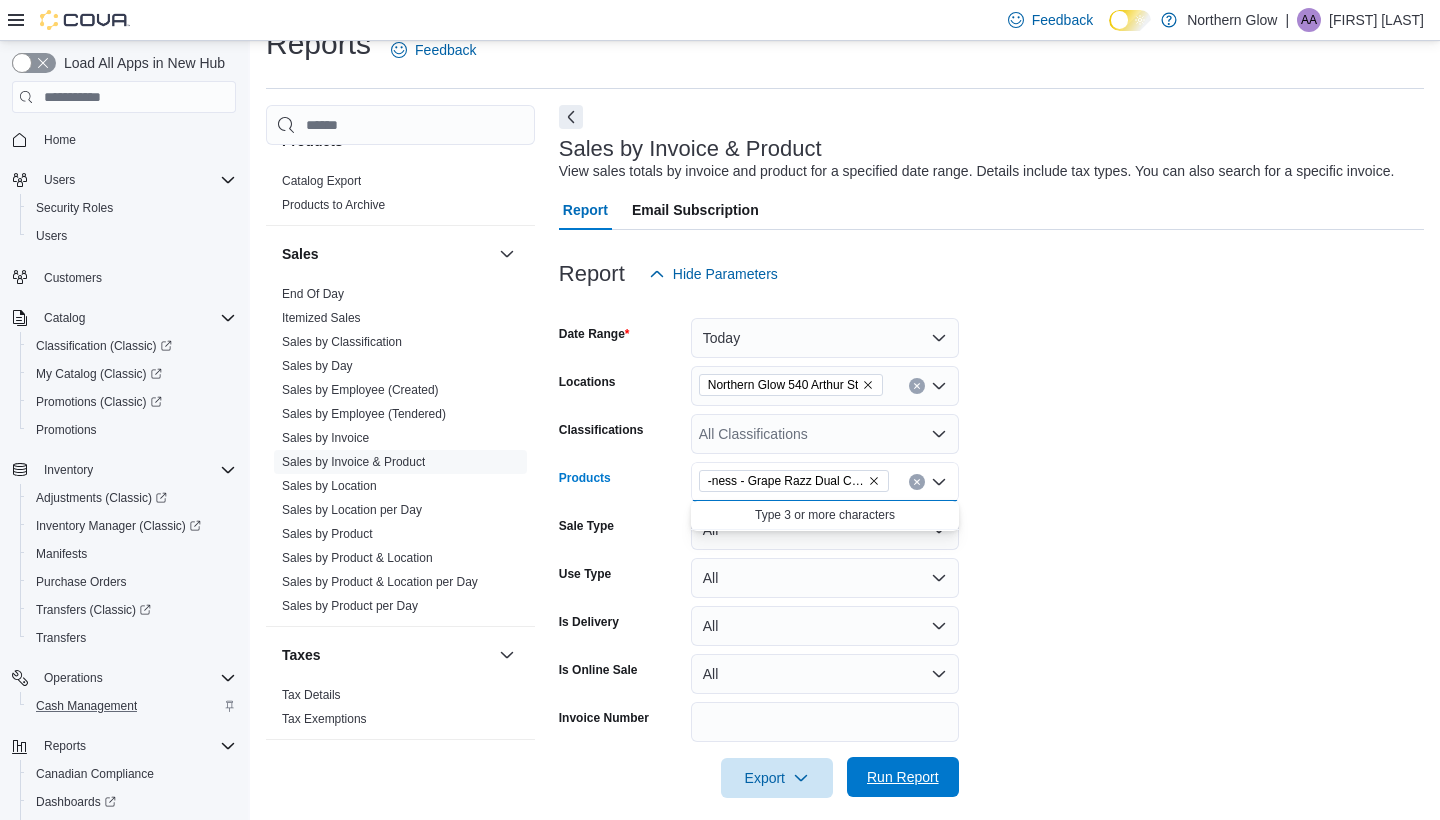 click on "Run Report" at bounding box center (903, 777) 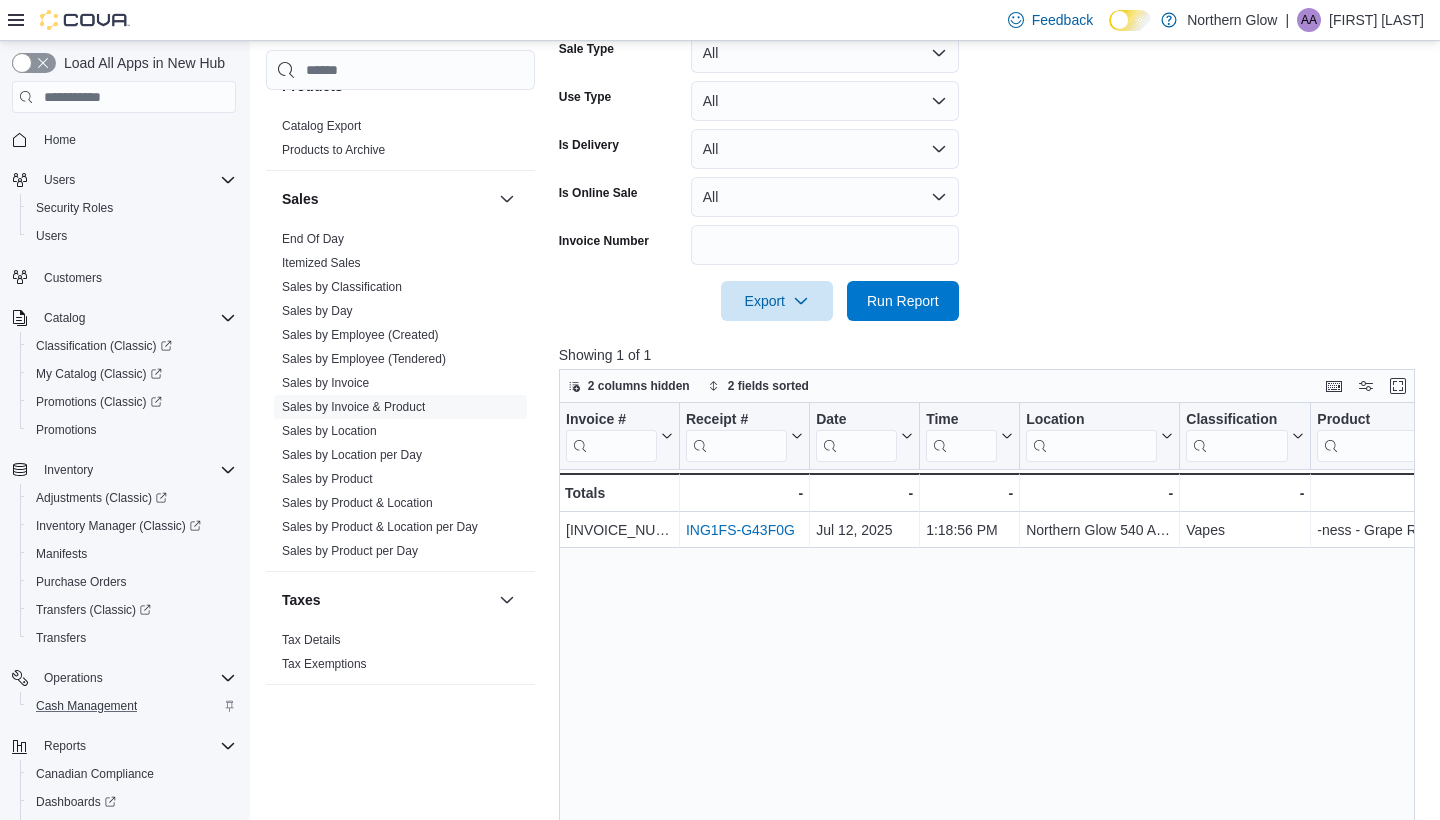 scroll, scrollTop: 511, scrollLeft: 0, axis: vertical 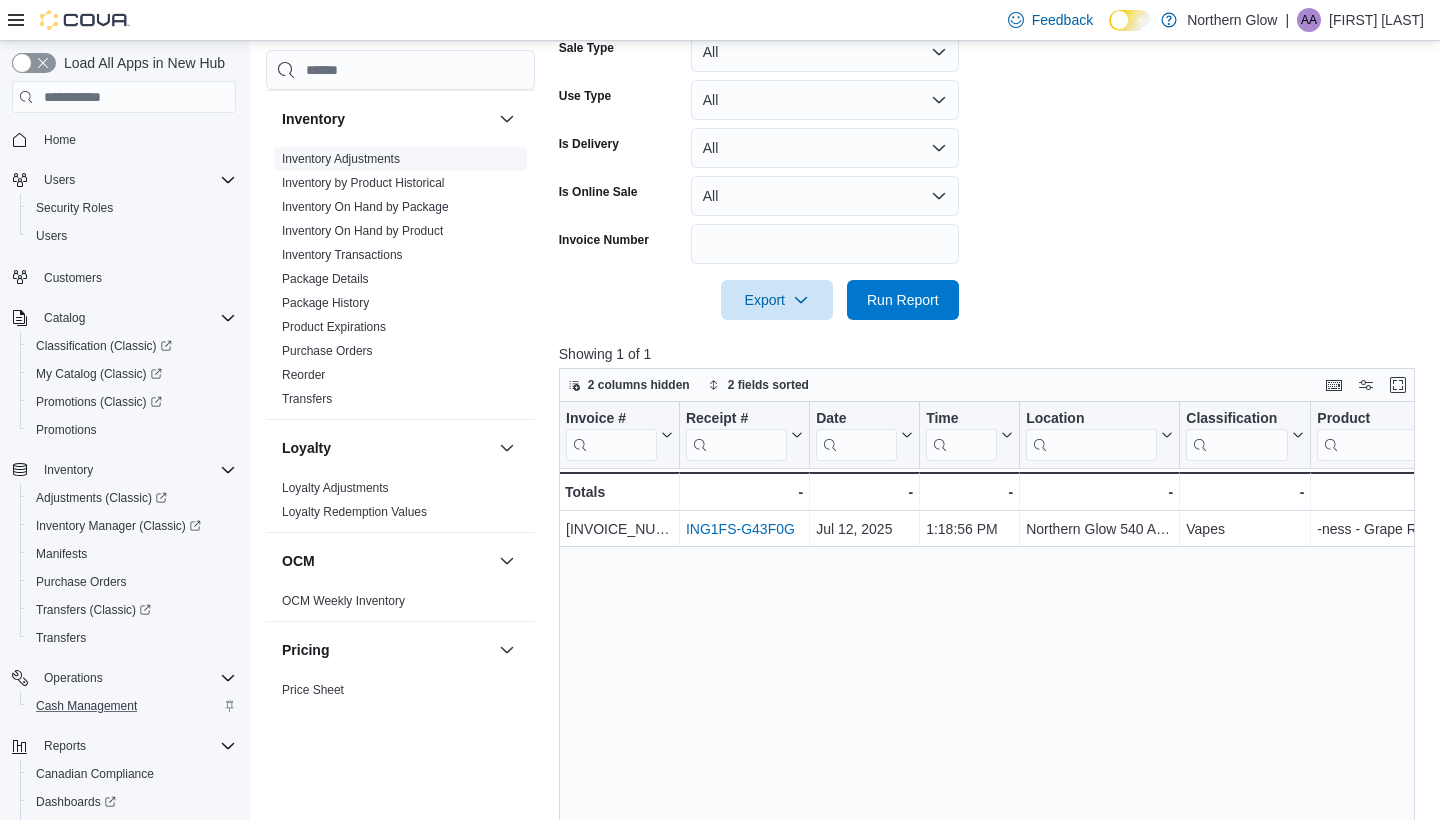 click on "Inventory Adjustments" at bounding box center [341, 159] 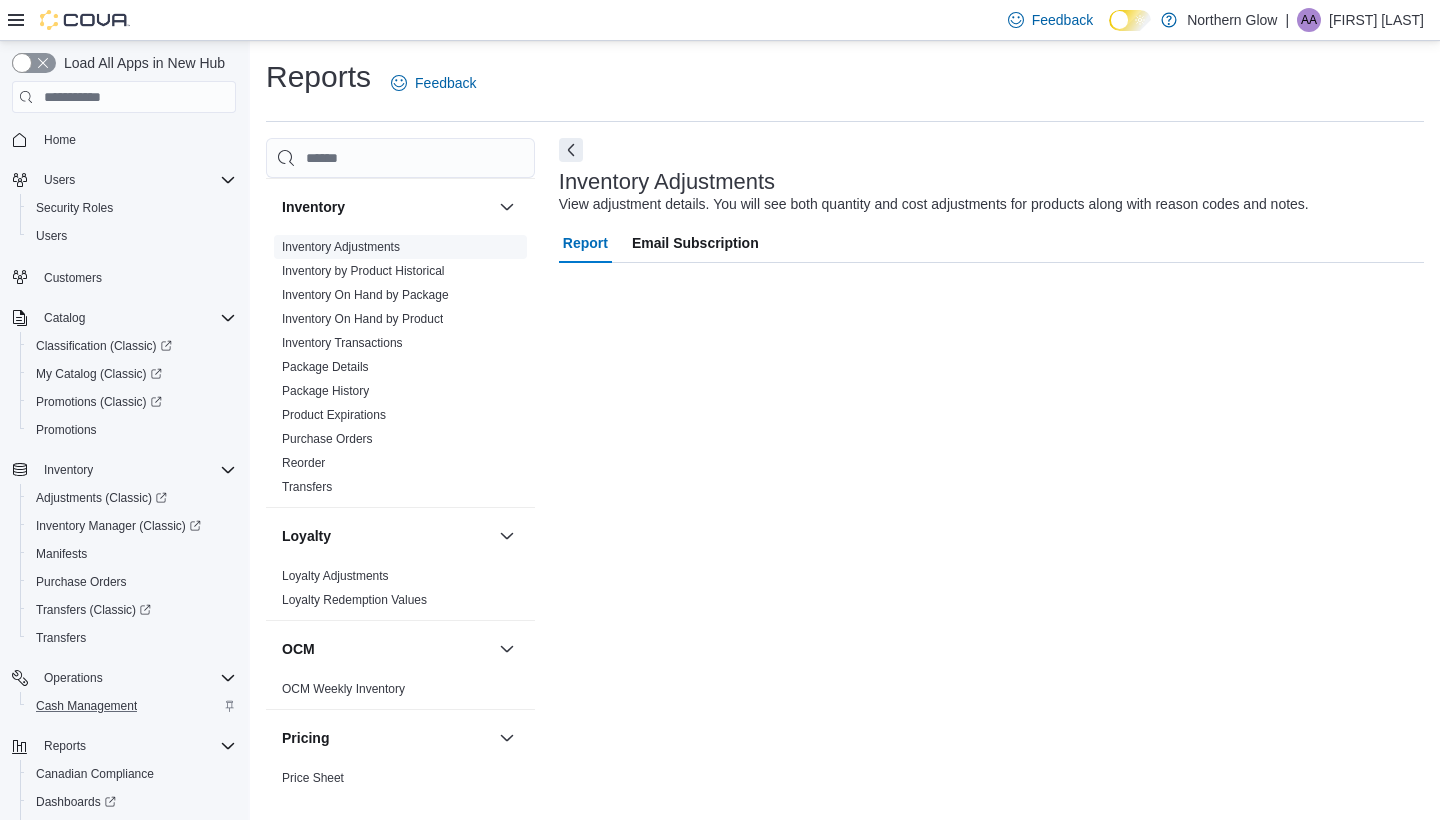 scroll, scrollTop: 0, scrollLeft: 0, axis: both 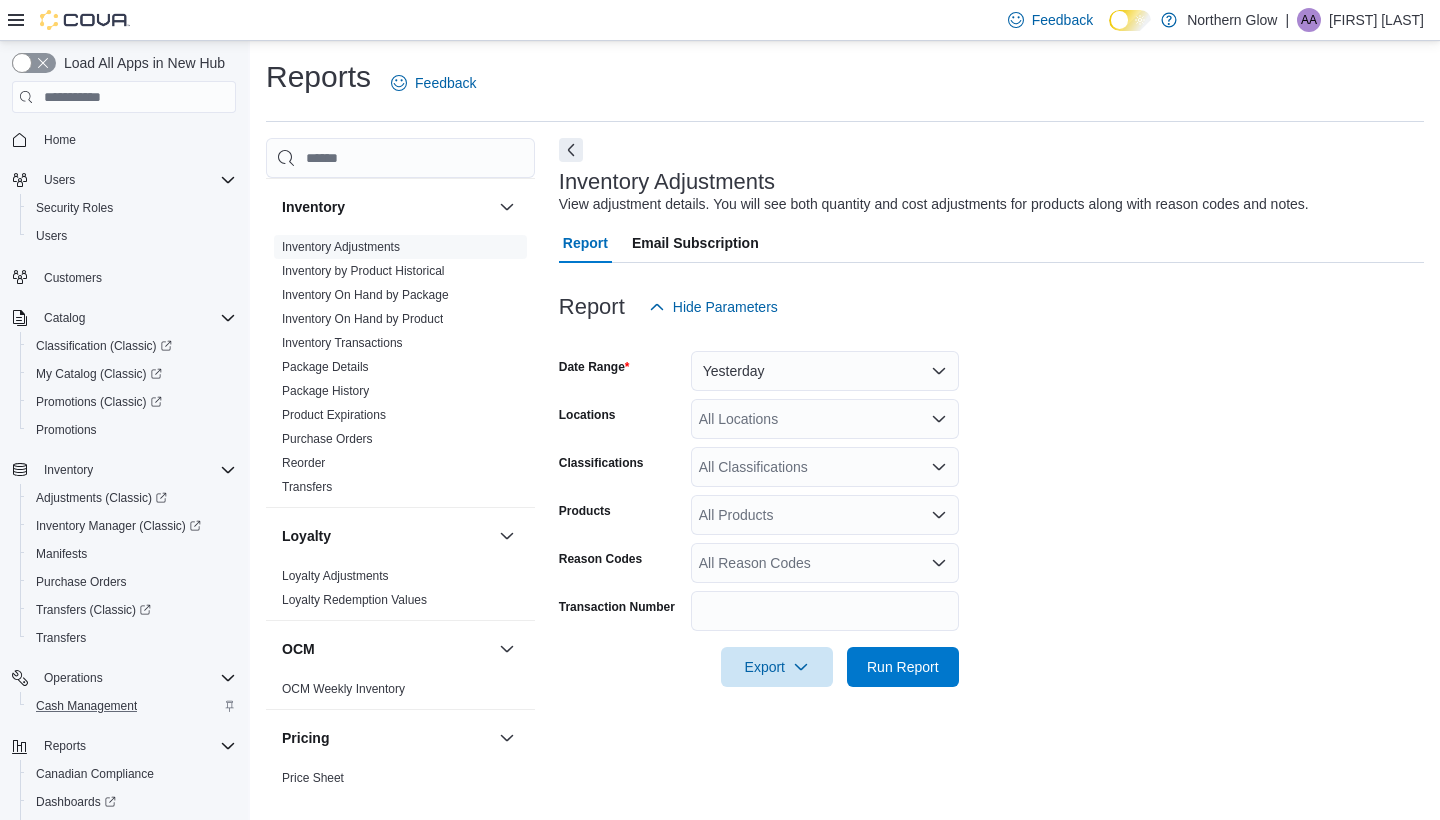click on "Date Range Yesterday Locations All Locations Classifications All Classifications Products All Products Reason Codes All Reason Codes Transaction Number Export  Run Report" at bounding box center (991, 507) 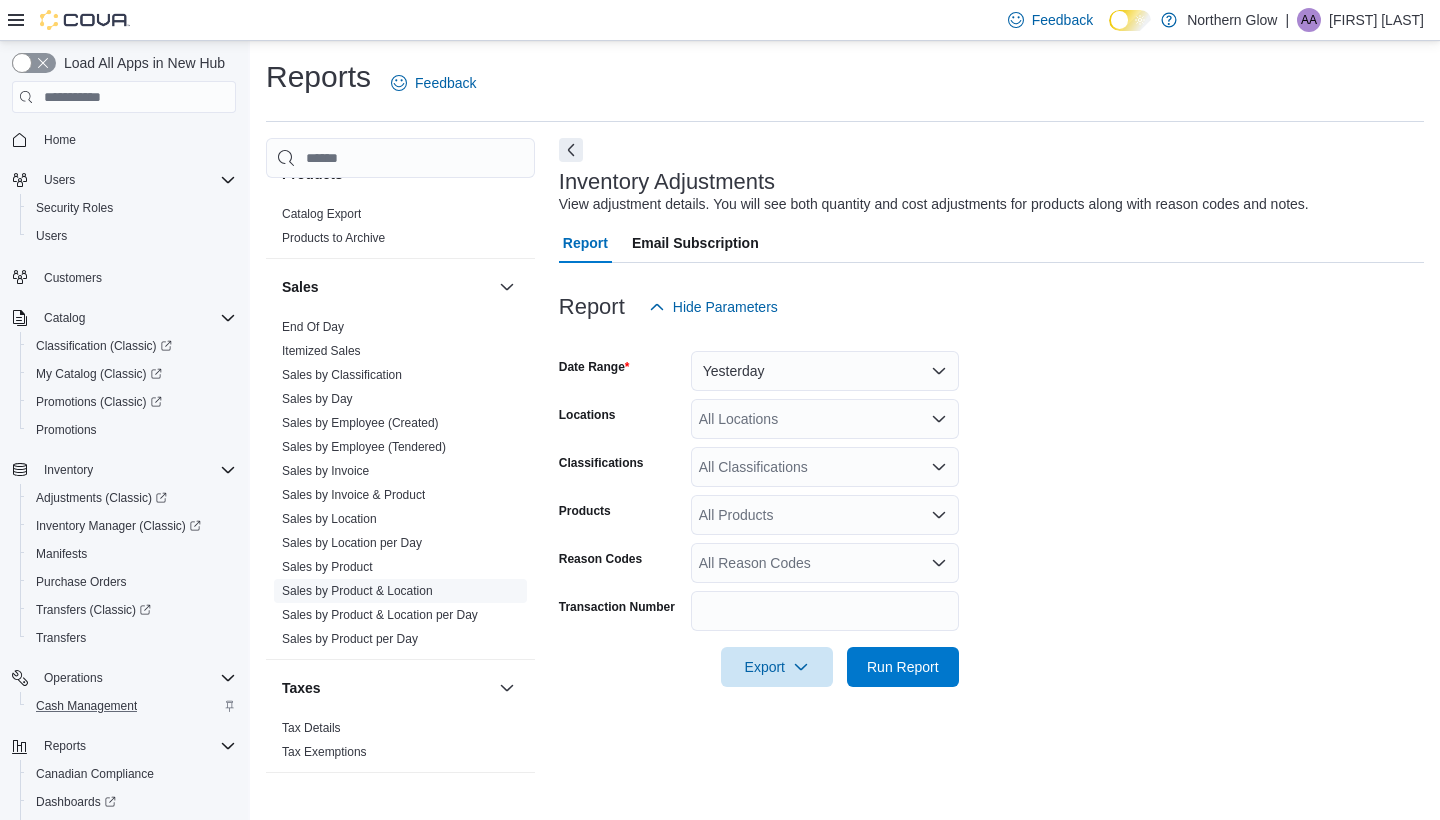scroll, scrollTop: 1193, scrollLeft: 0, axis: vertical 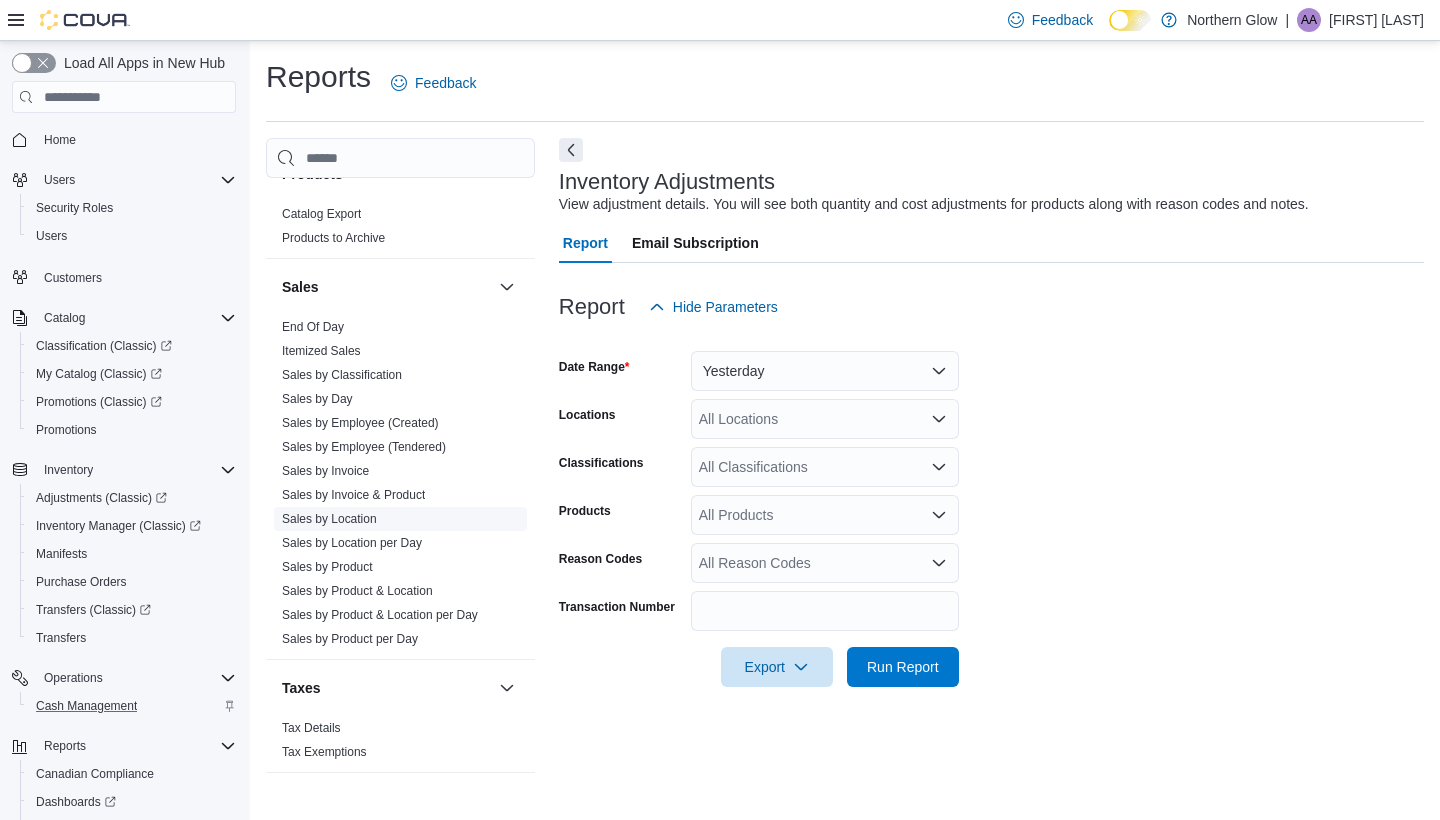 click on "Sales by Location" at bounding box center [329, 519] 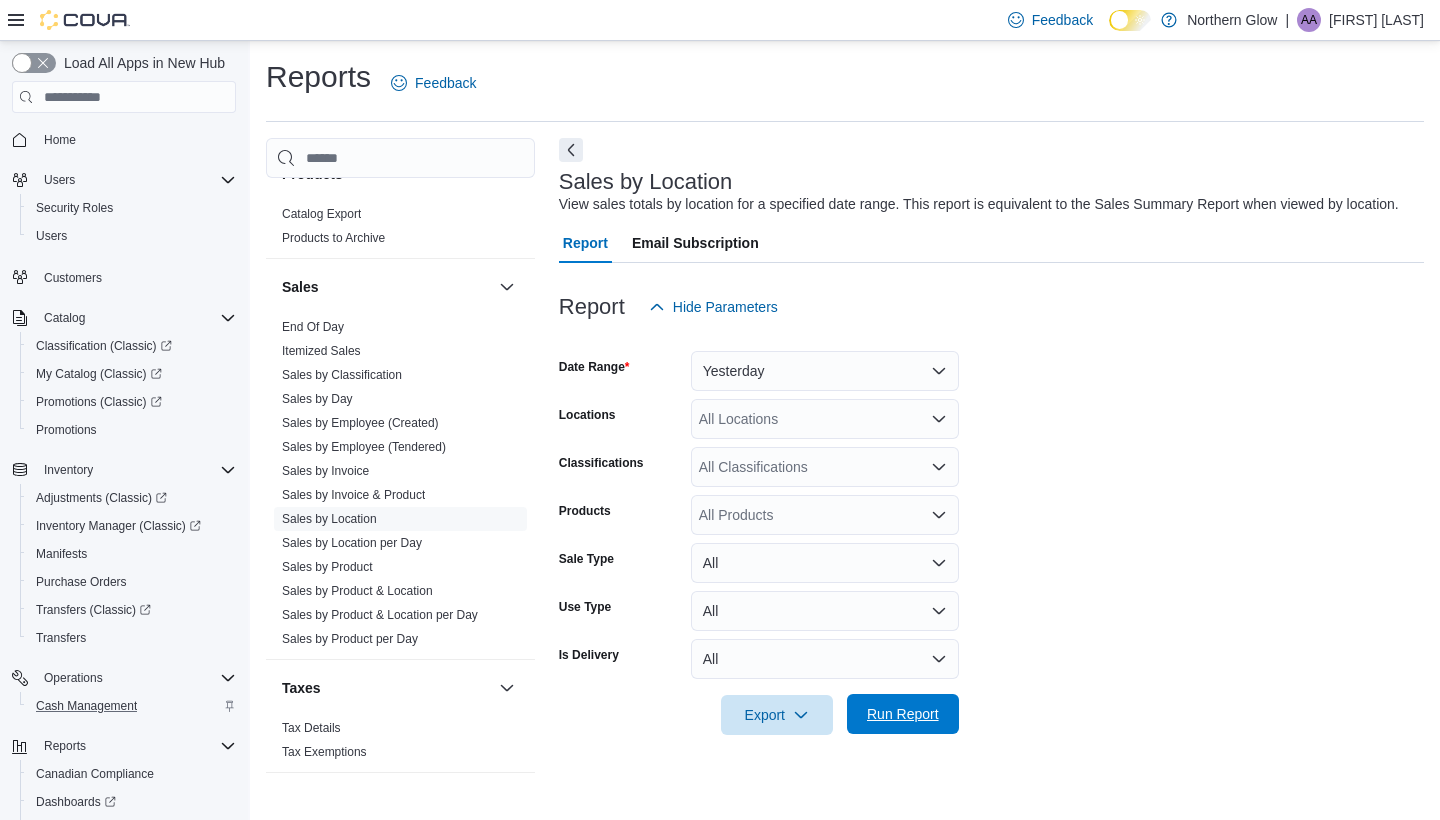 scroll, scrollTop: 0, scrollLeft: 0, axis: both 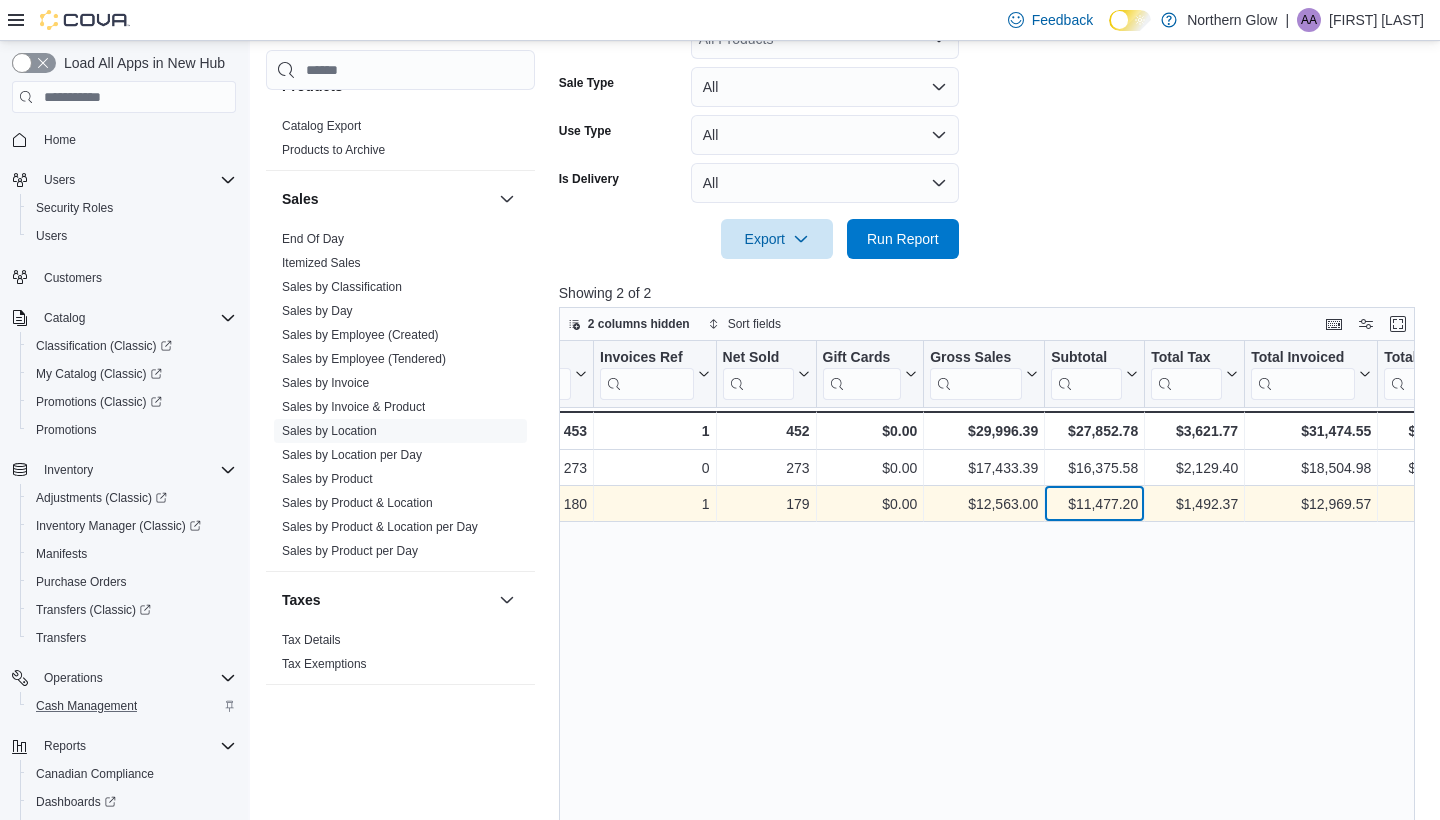 click on "$11,477.20" at bounding box center (1094, 504) 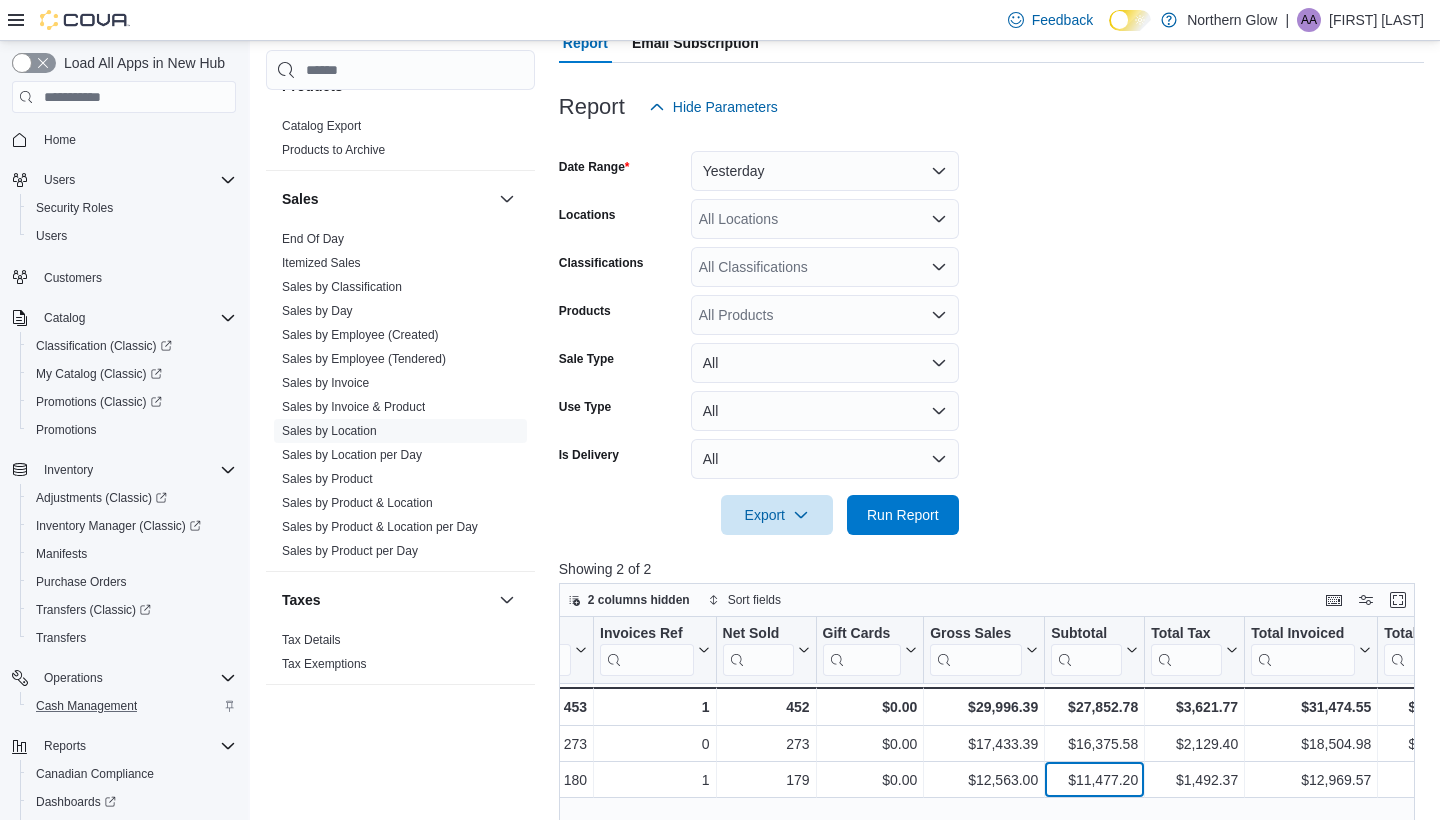 scroll, scrollTop: 216, scrollLeft: 0, axis: vertical 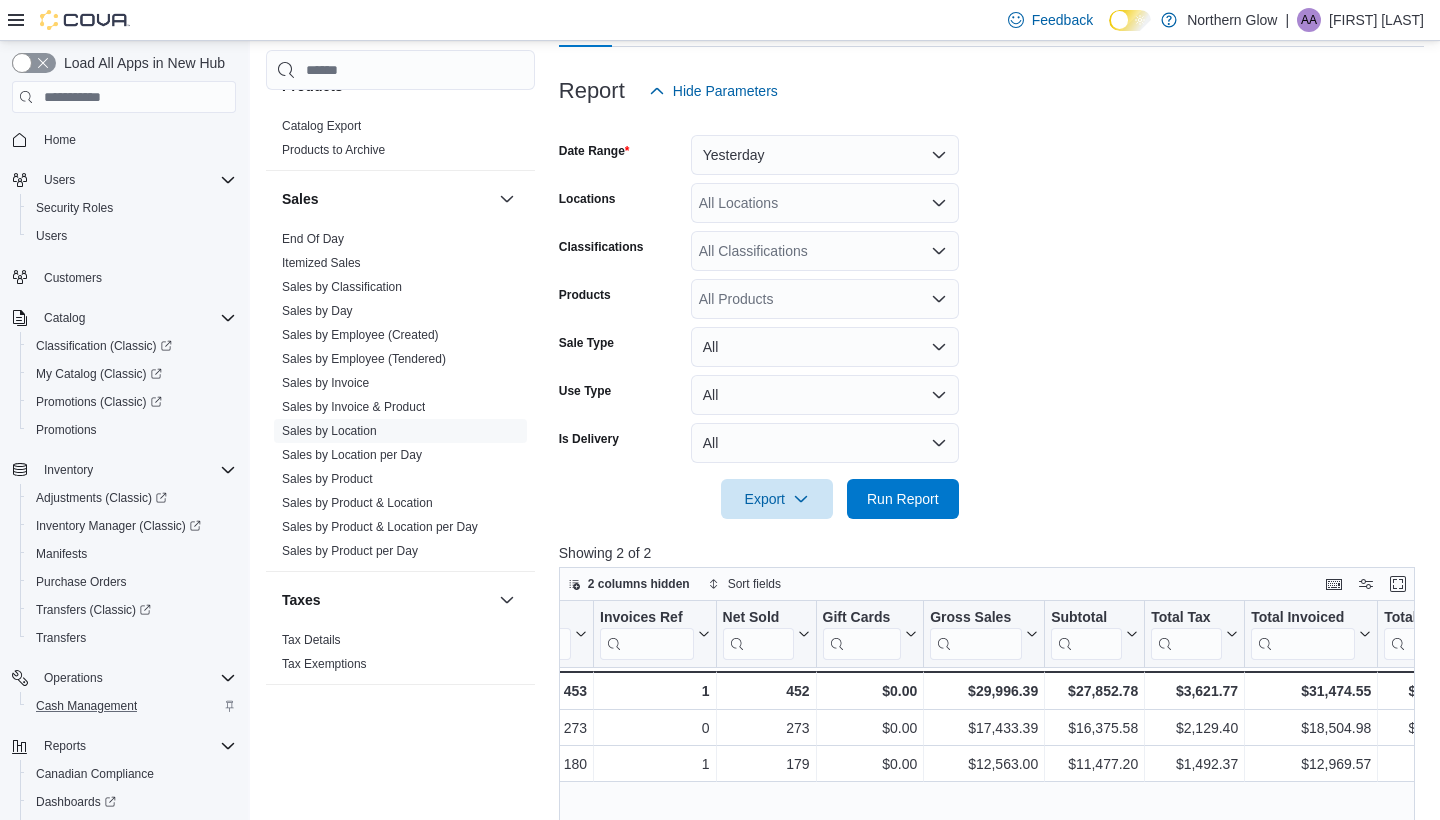 click on "Yesterday" at bounding box center (825, 155) 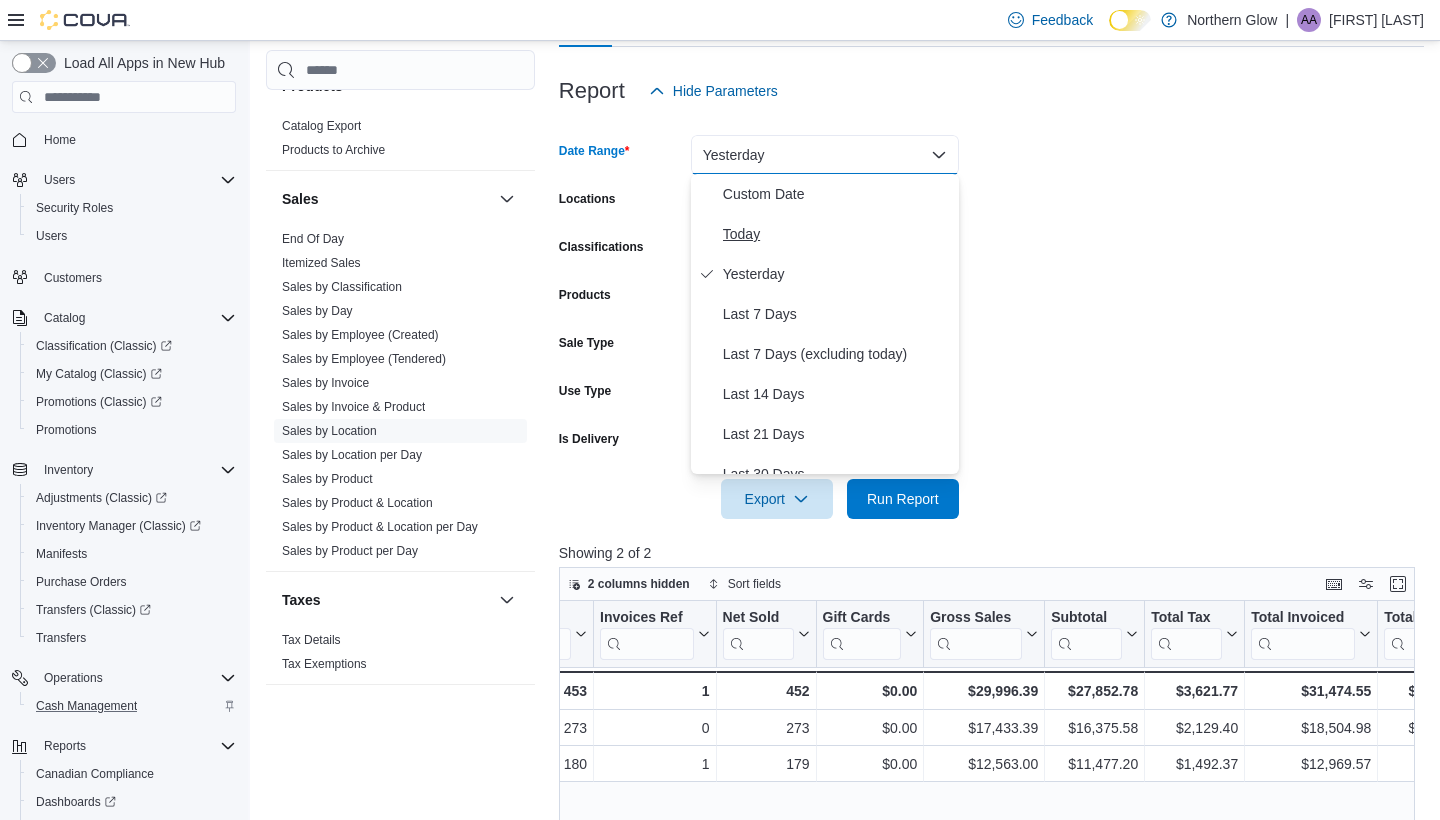 click on "Today" at bounding box center [837, 234] 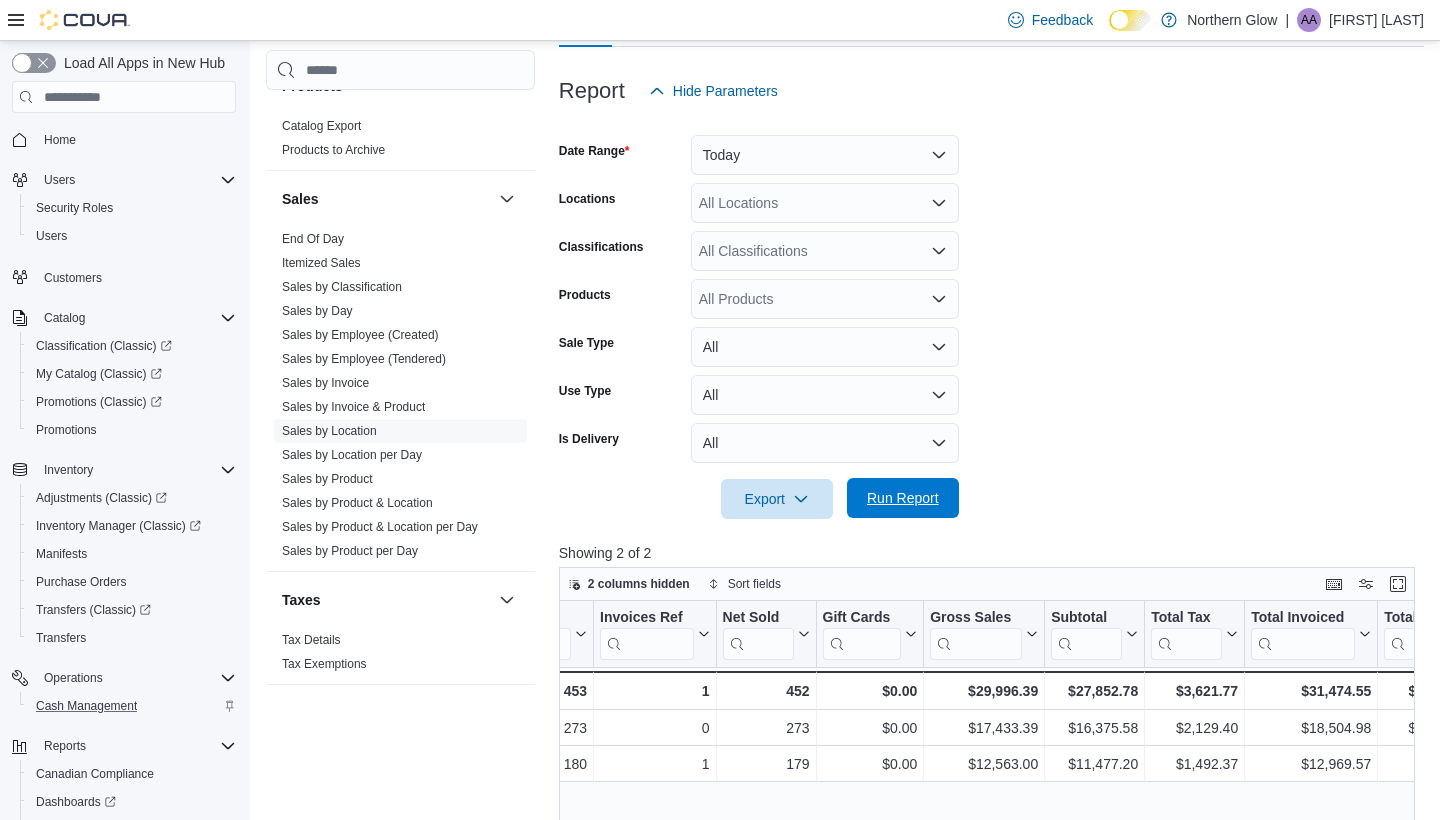 click on "Run Report" at bounding box center [903, 498] 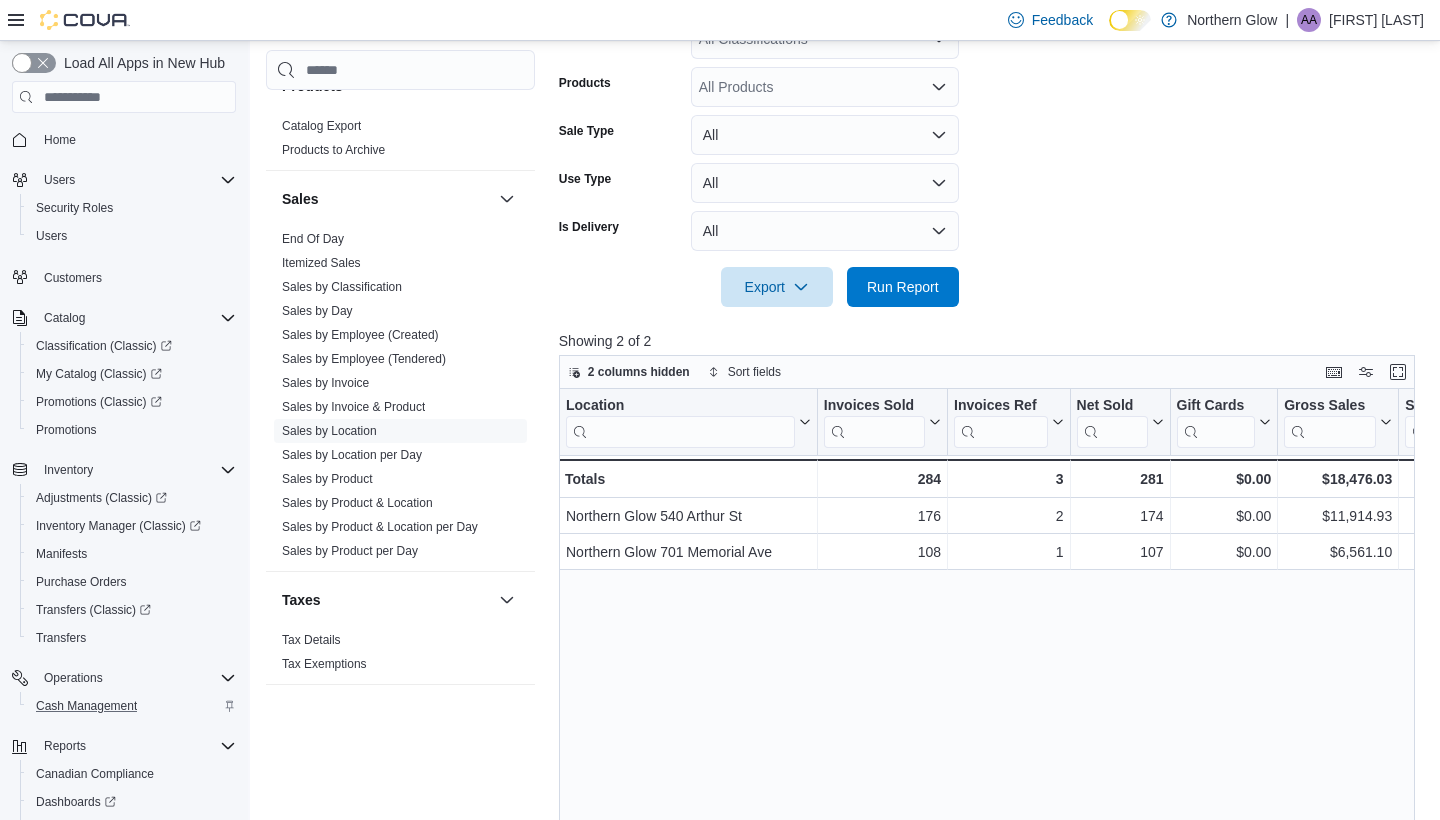 scroll, scrollTop: 432, scrollLeft: 0, axis: vertical 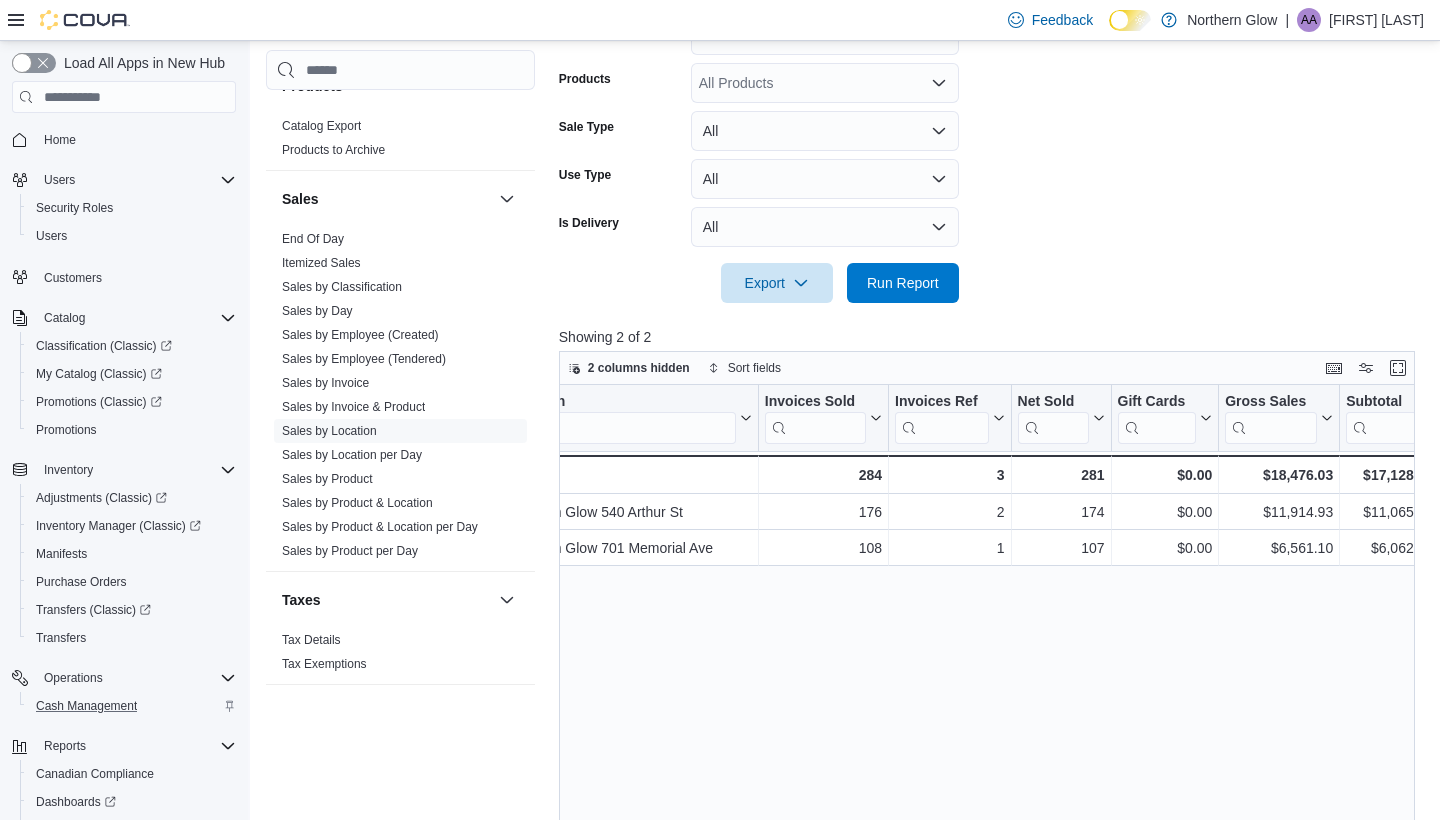click on "2 columns hidden Sort fields" at bounding box center (987, 368) 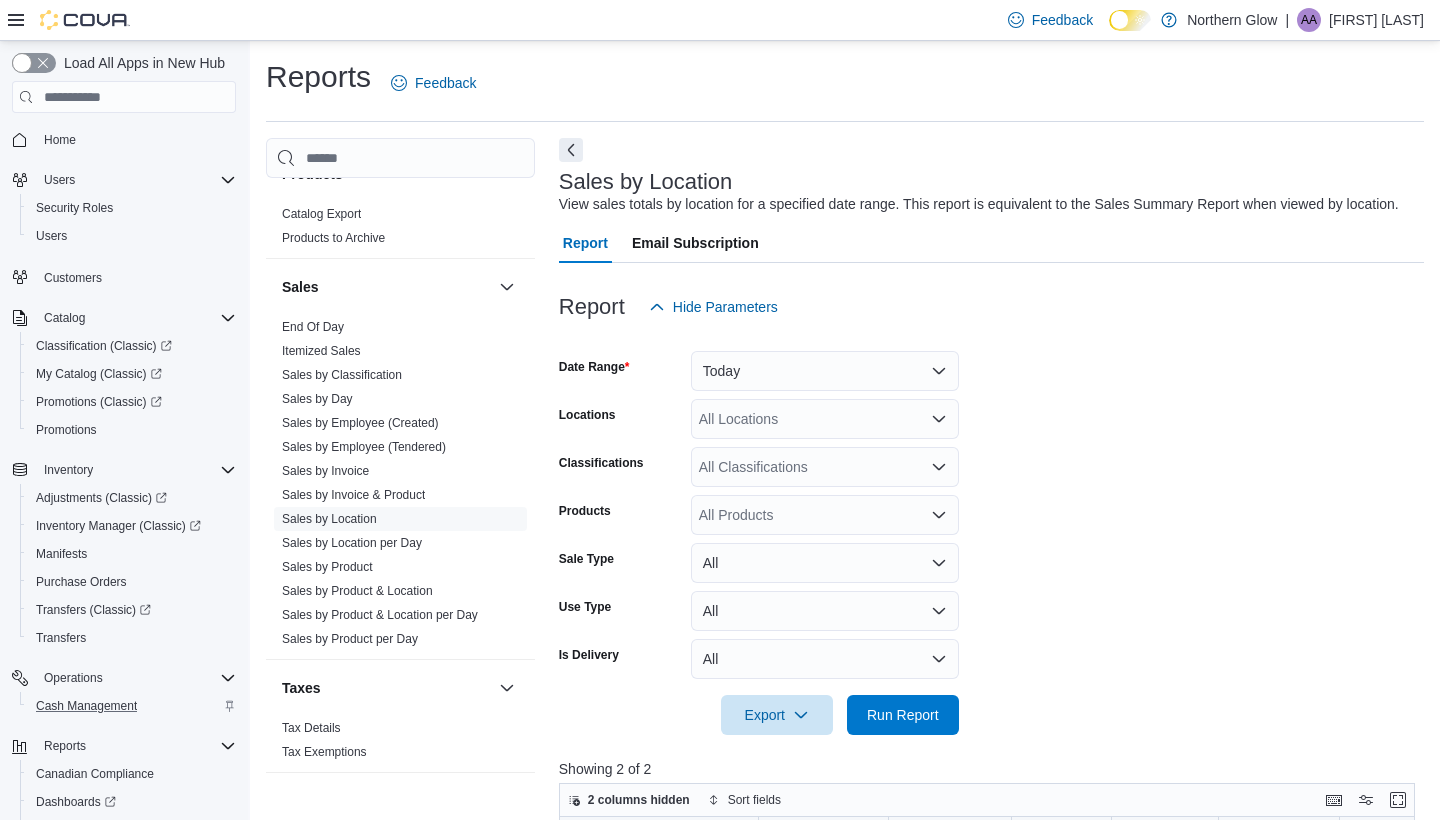 scroll, scrollTop: 0, scrollLeft: 0, axis: both 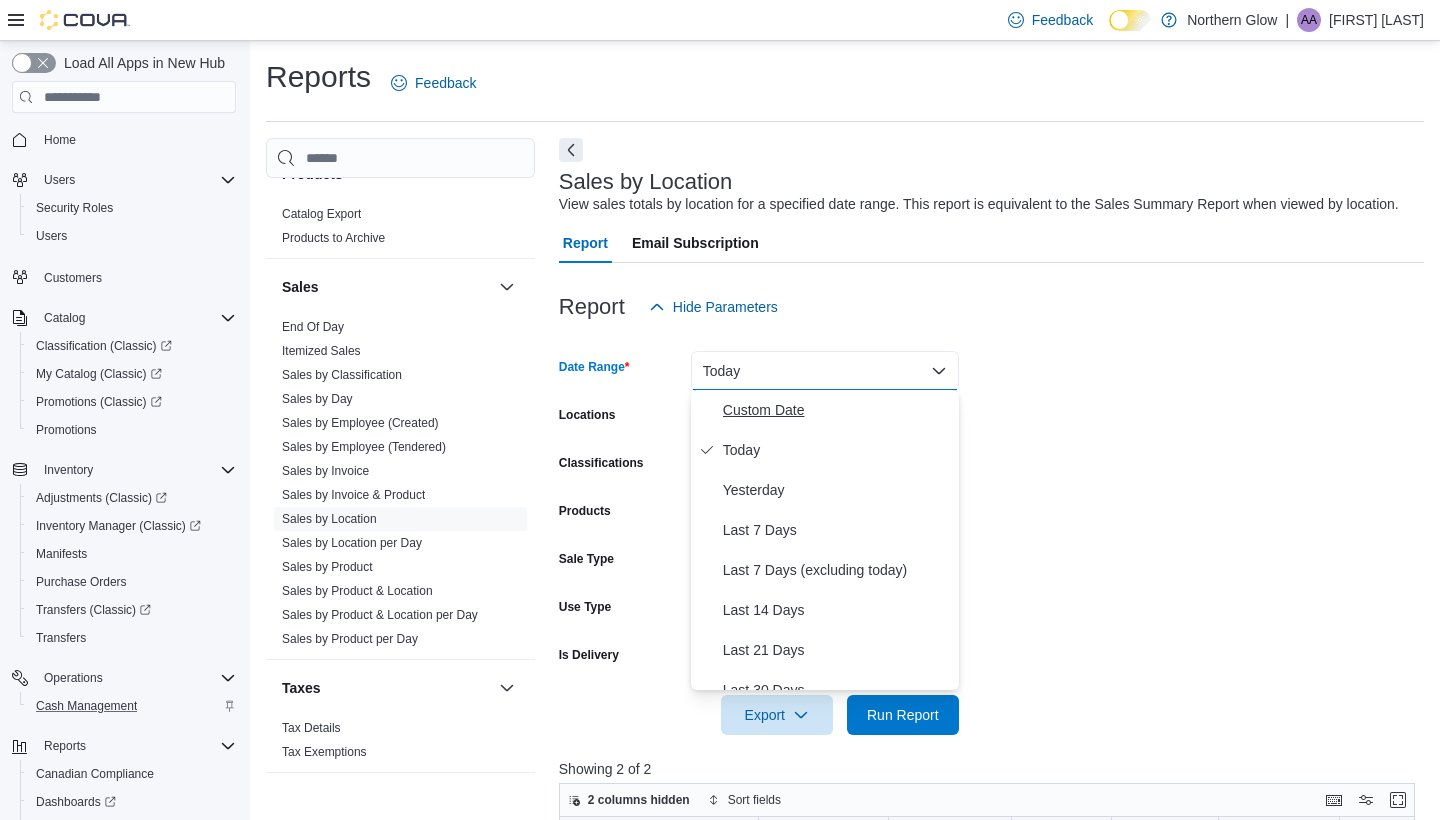 click on "Custom Date" at bounding box center (837, 410) 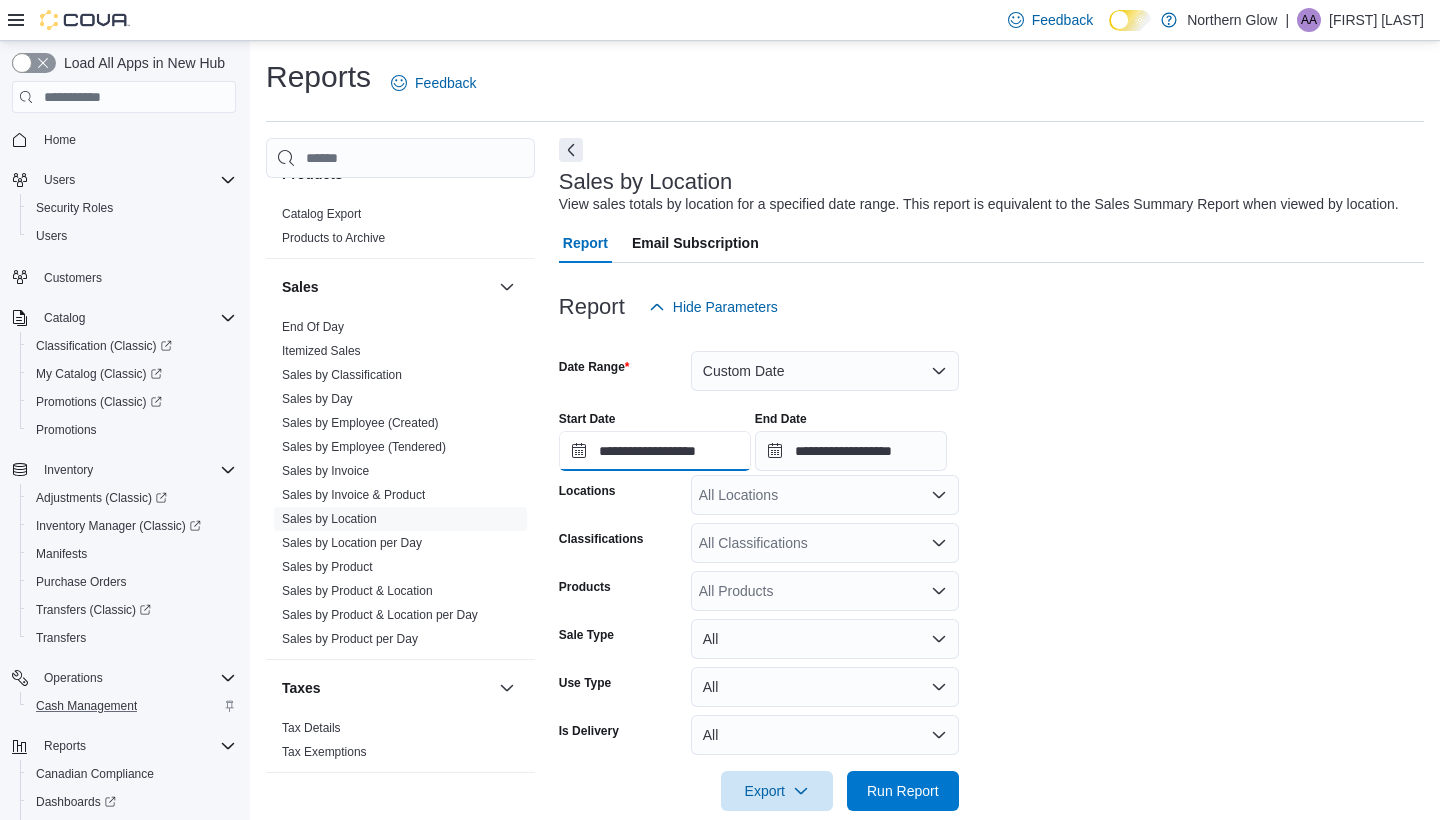 click on "**********" at bounding box center [655, 451] 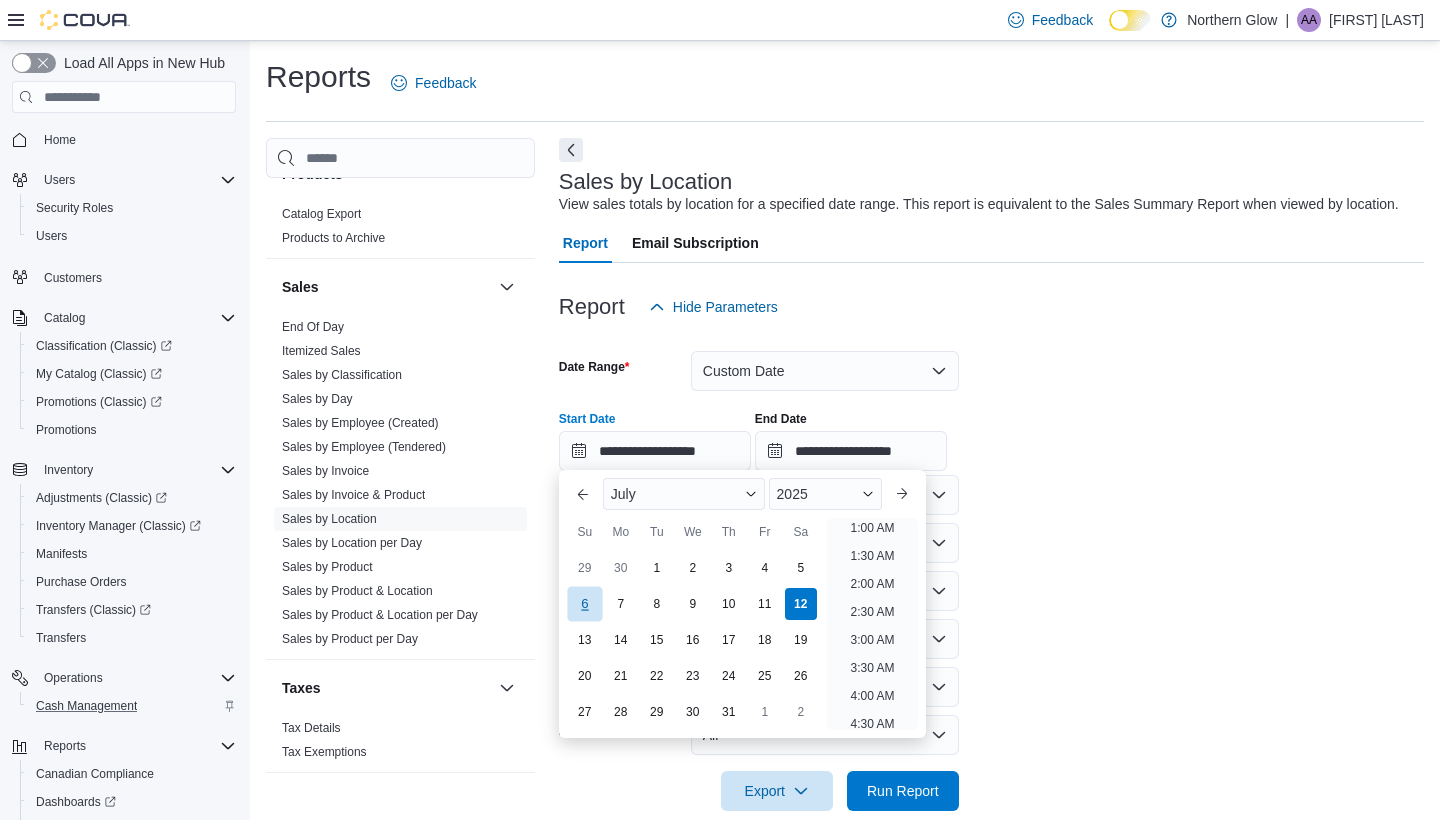 click on "6" at bounding box center [584, 603] 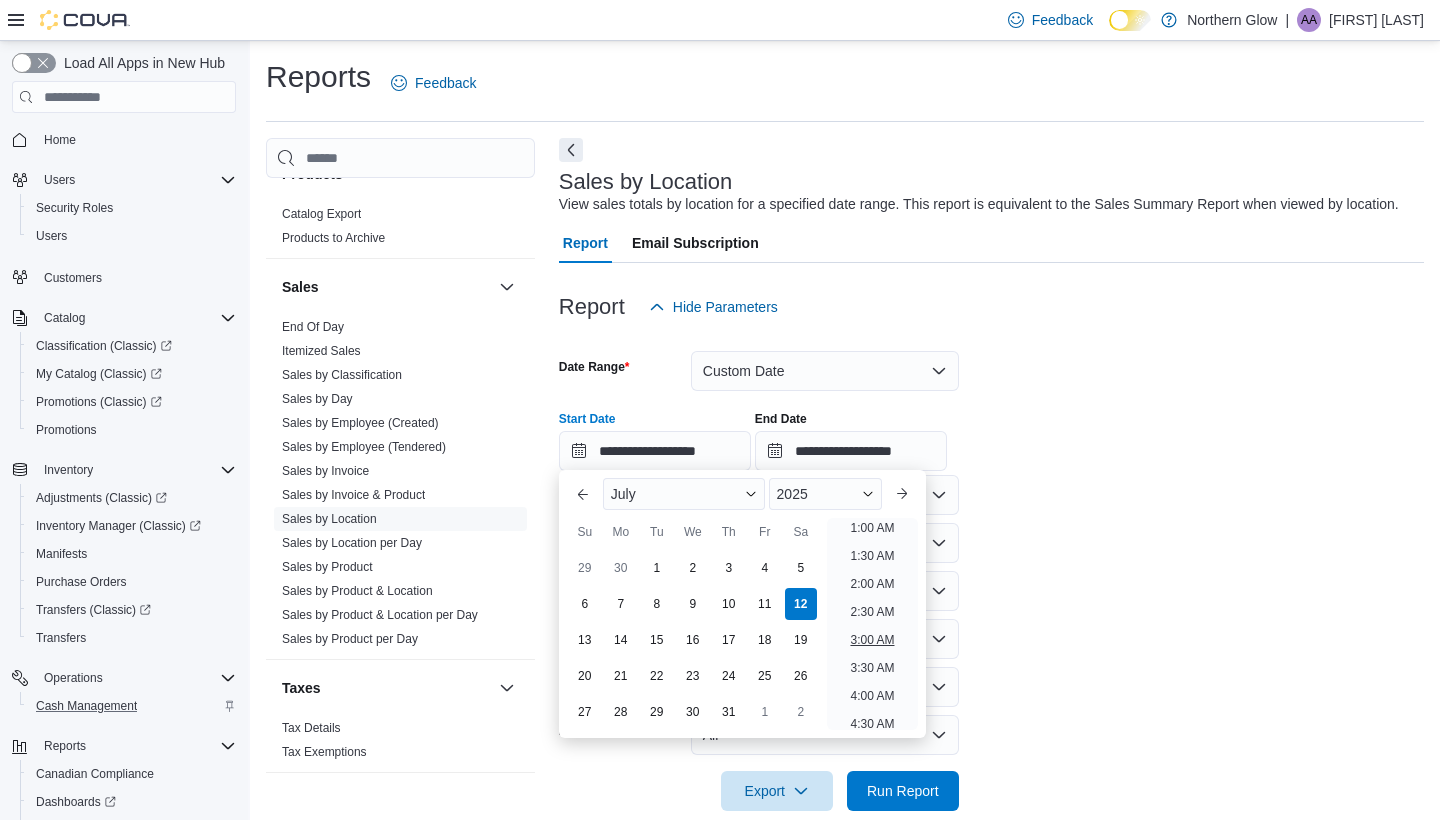 scroll, scrollTop: 4, scrollLeft: 0, axis: vertical 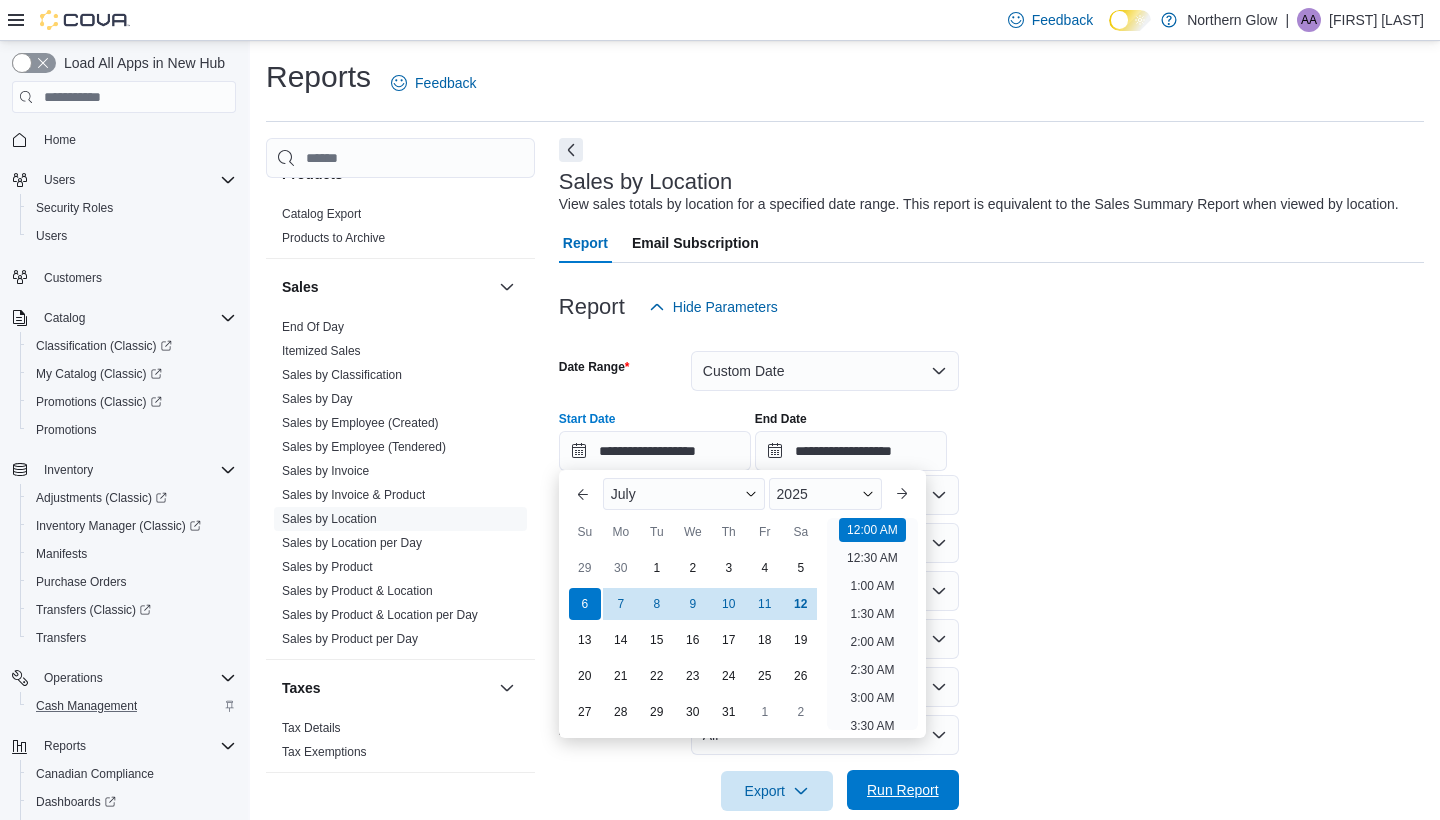 click on "Run Report" at bounding box center (903, 790) 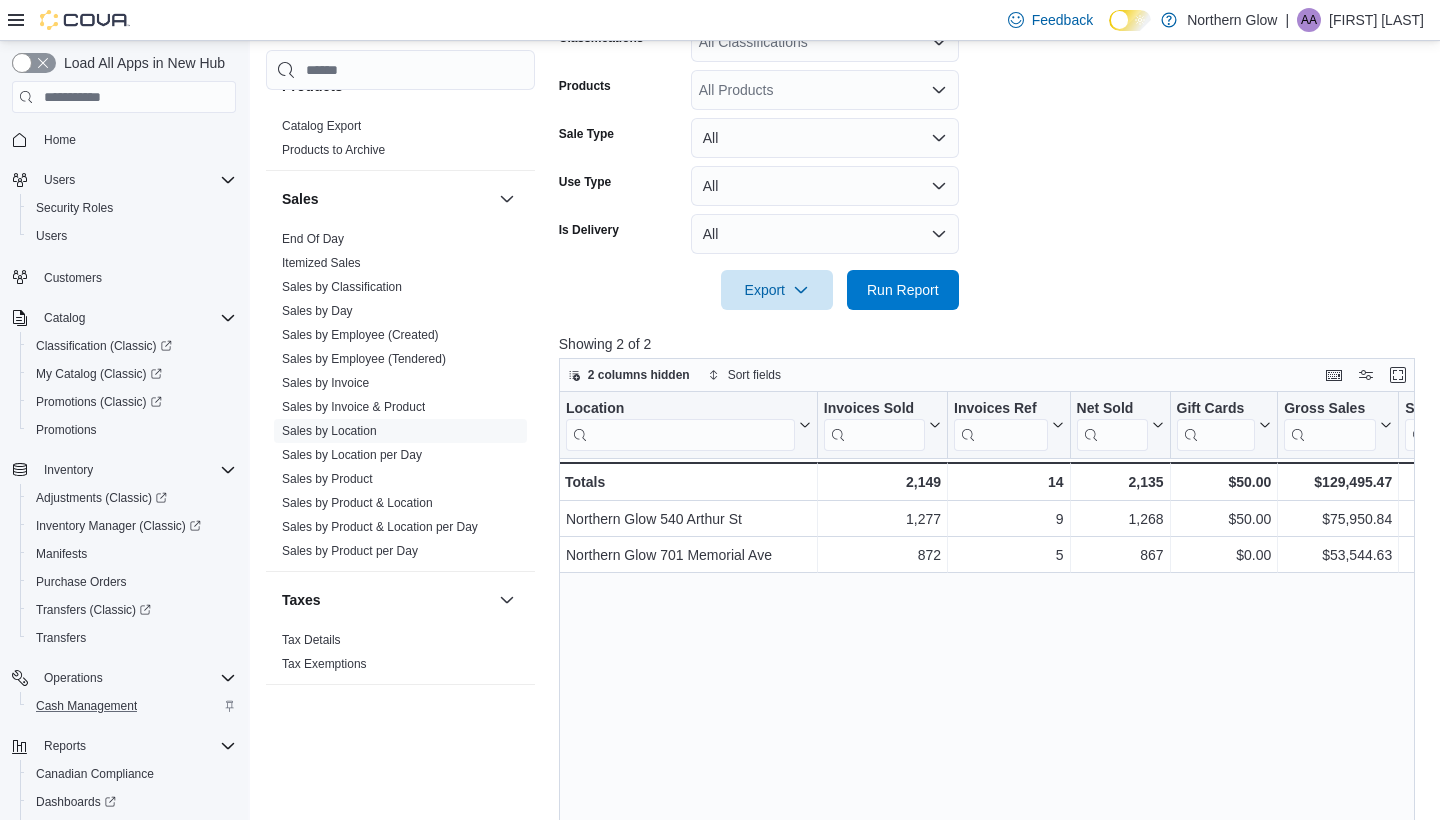 scroll, scrollTop: 493, scrollLeft: 0, axis: vertical 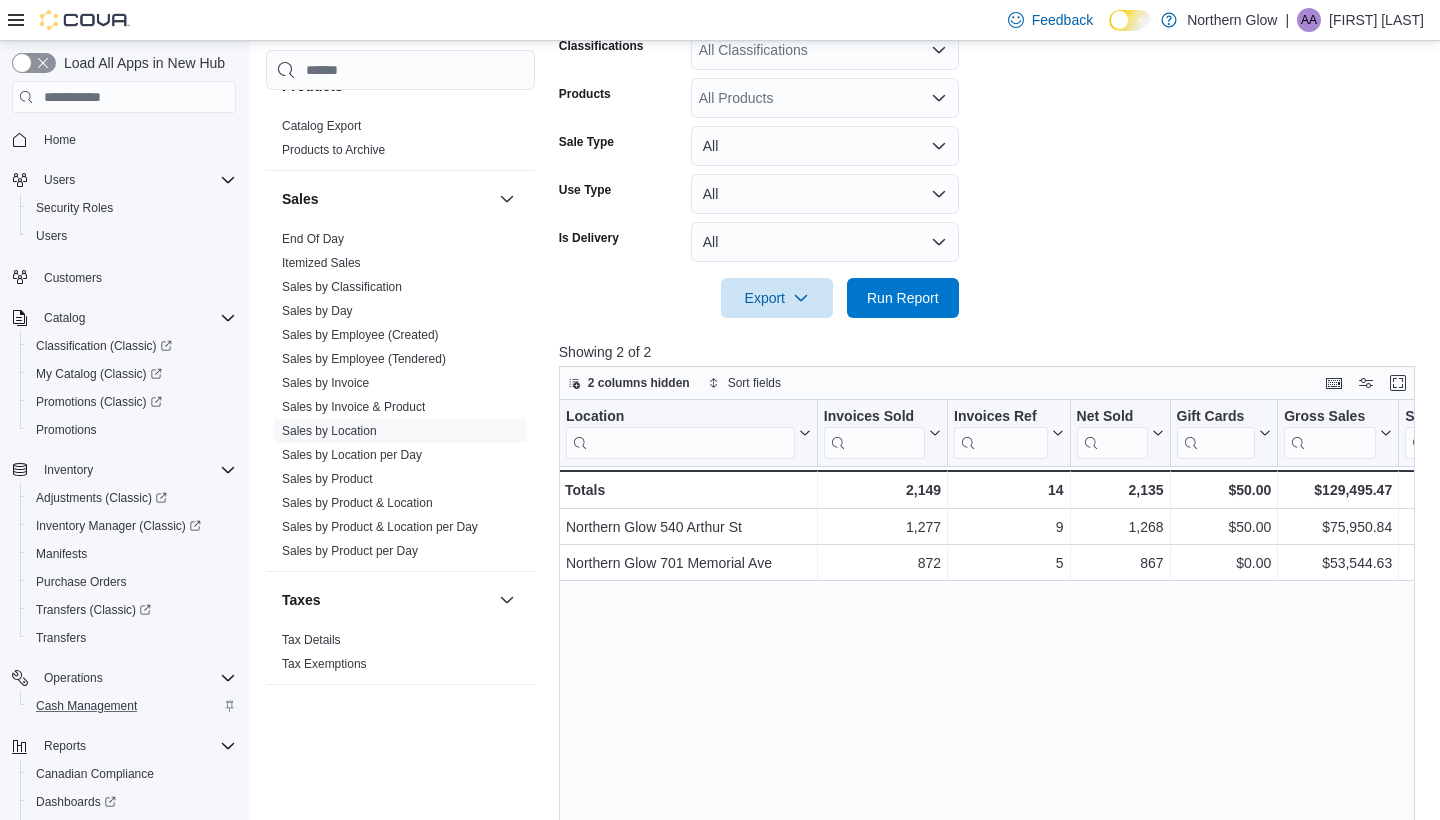 click on "**********" at bounding box center [991, 76] 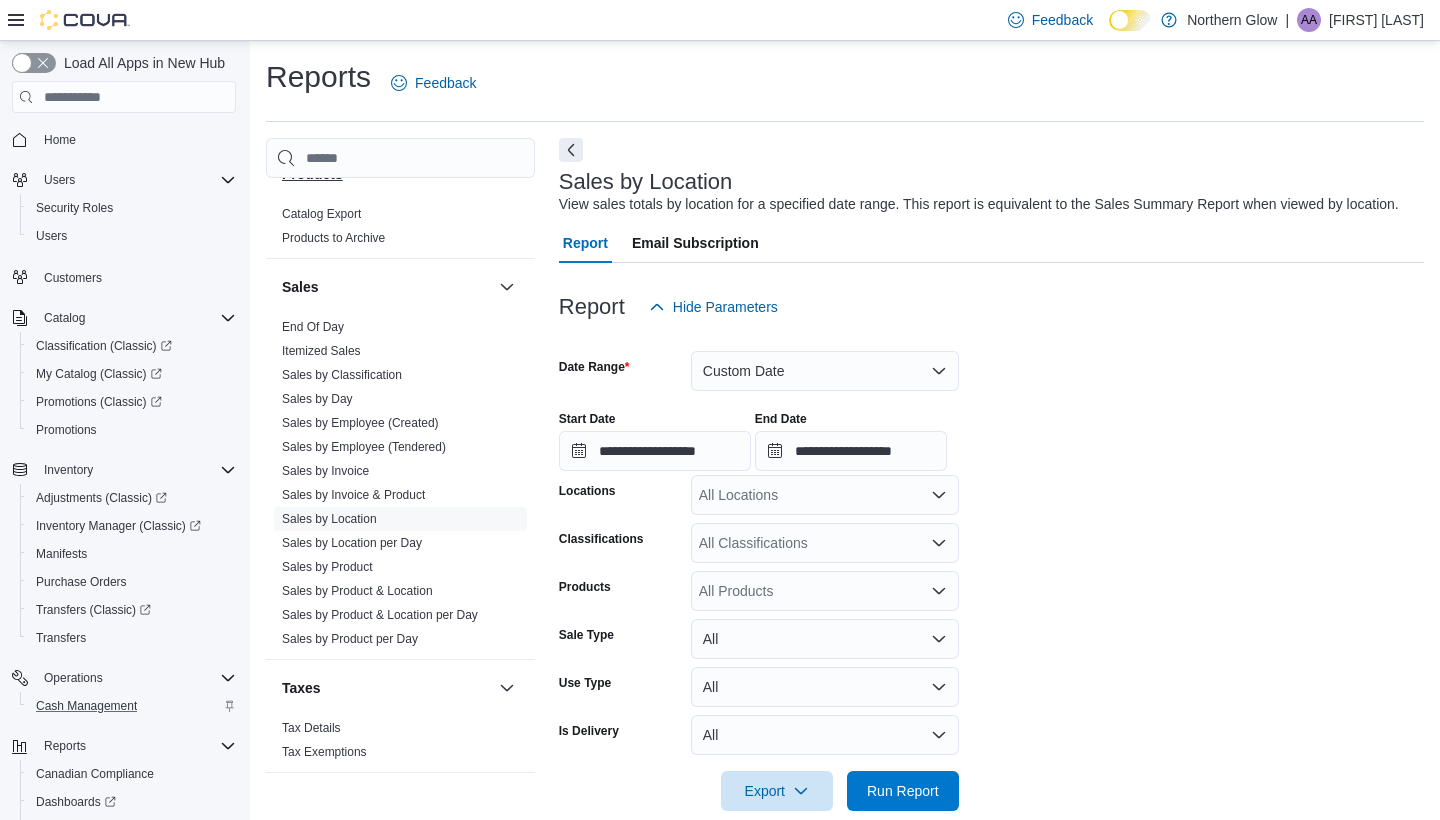 scroll, scrollTop: 0, scrollLeft: 0, axis: both 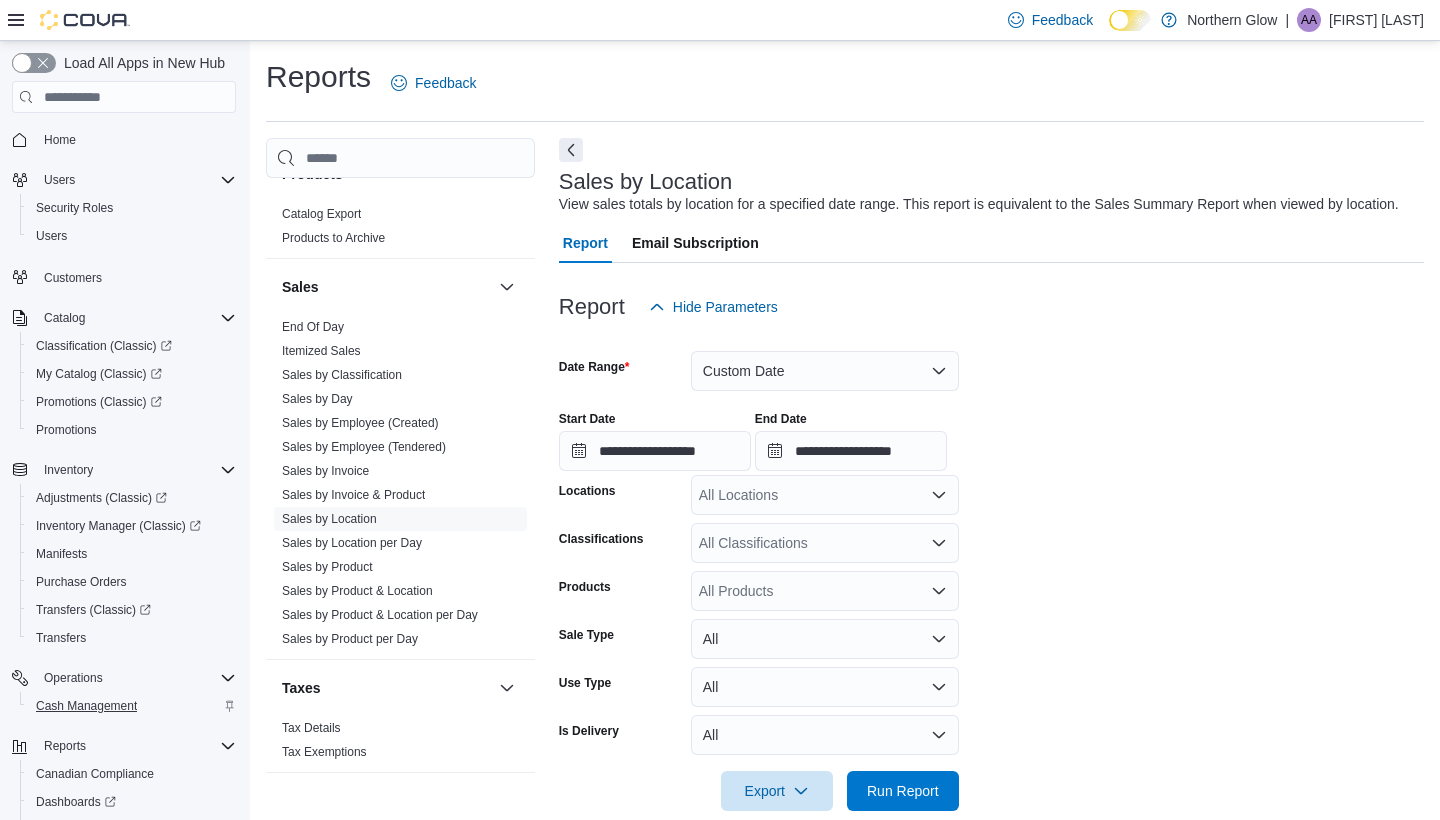 click on "Cash Management" at bounding box center [86, 706] 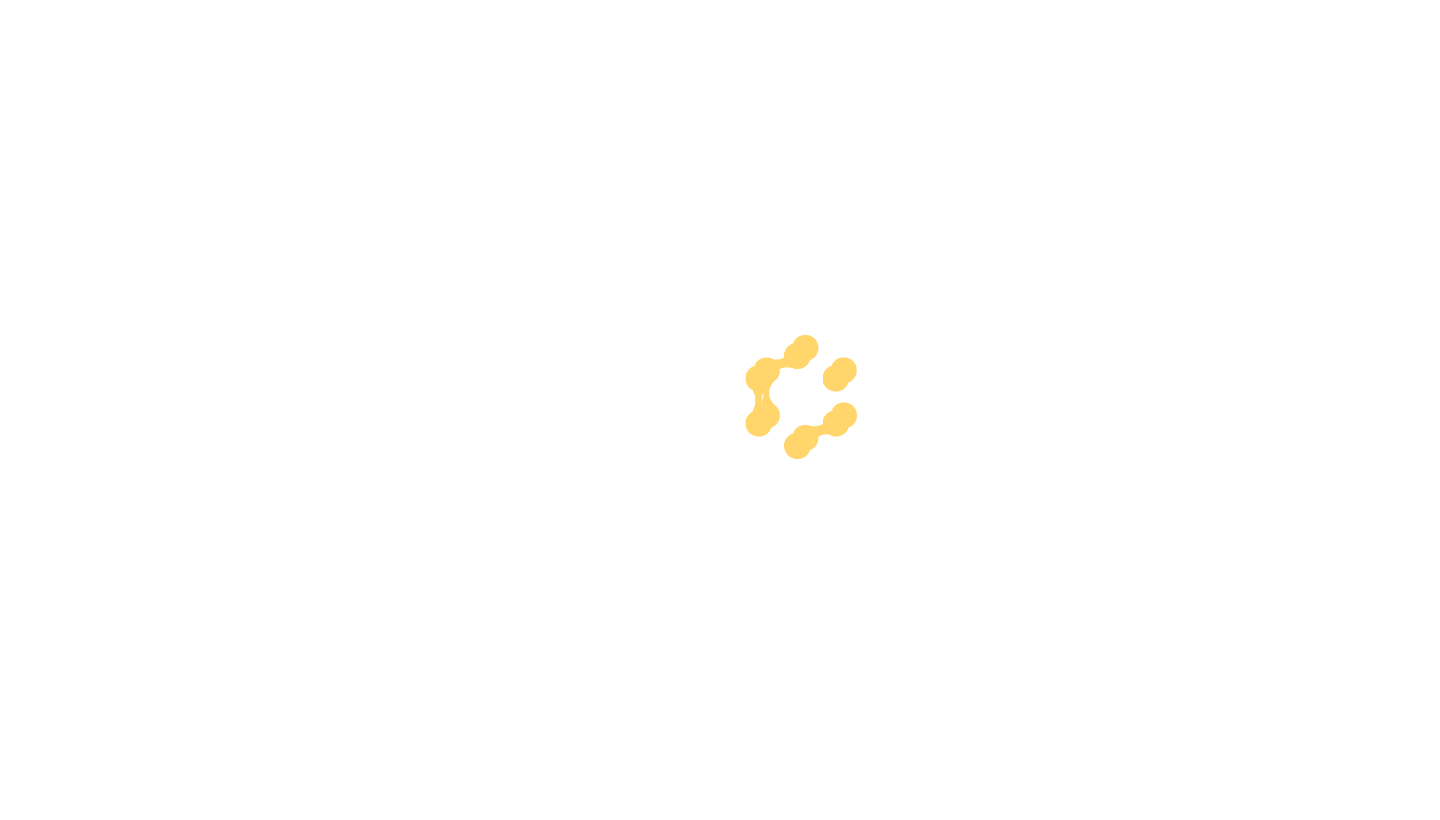 scroll, scrollTop: 0, scrollLeft: 0, axis: both 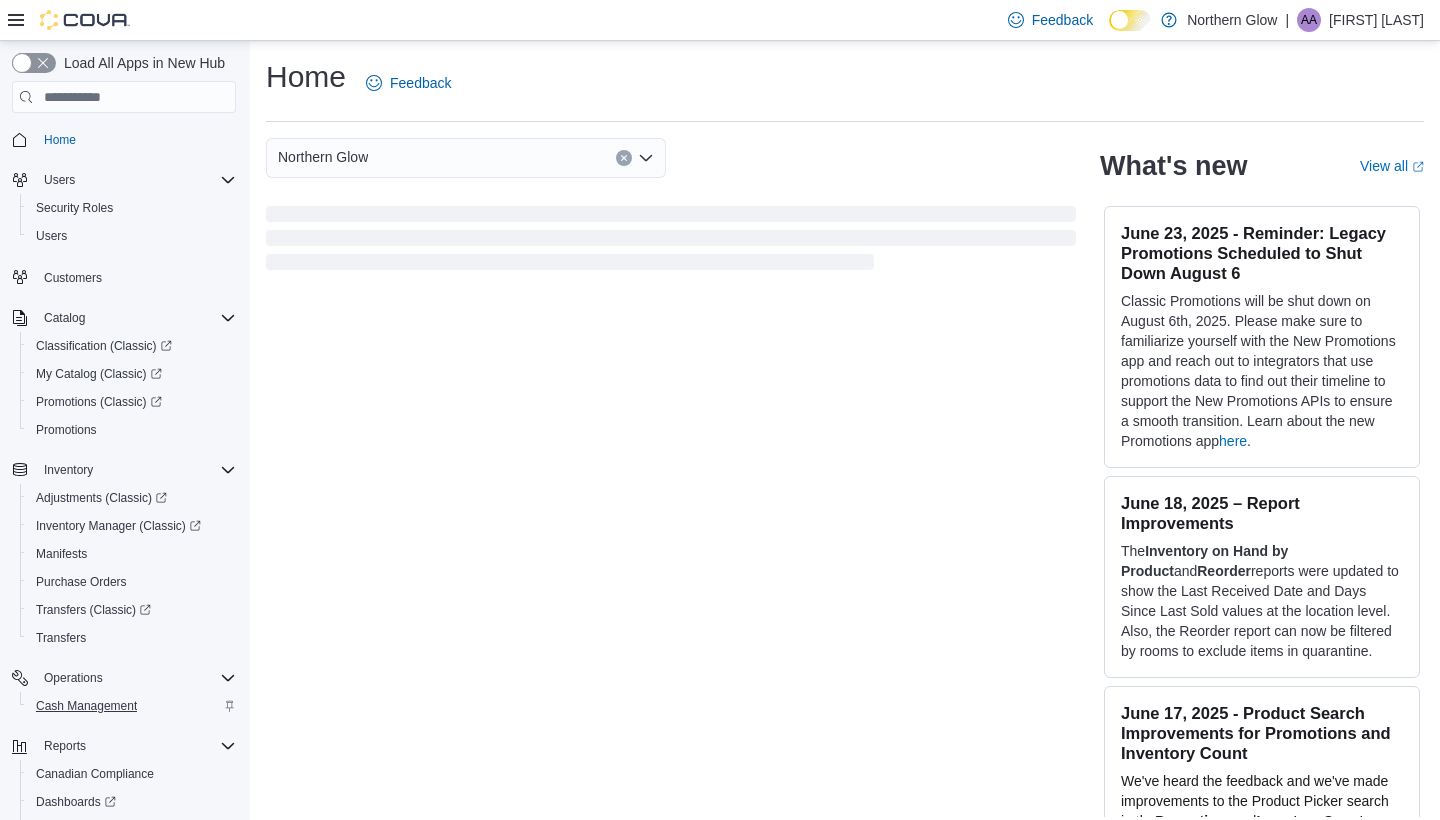 click on "Cash Management" at bounding box center (86, 706) 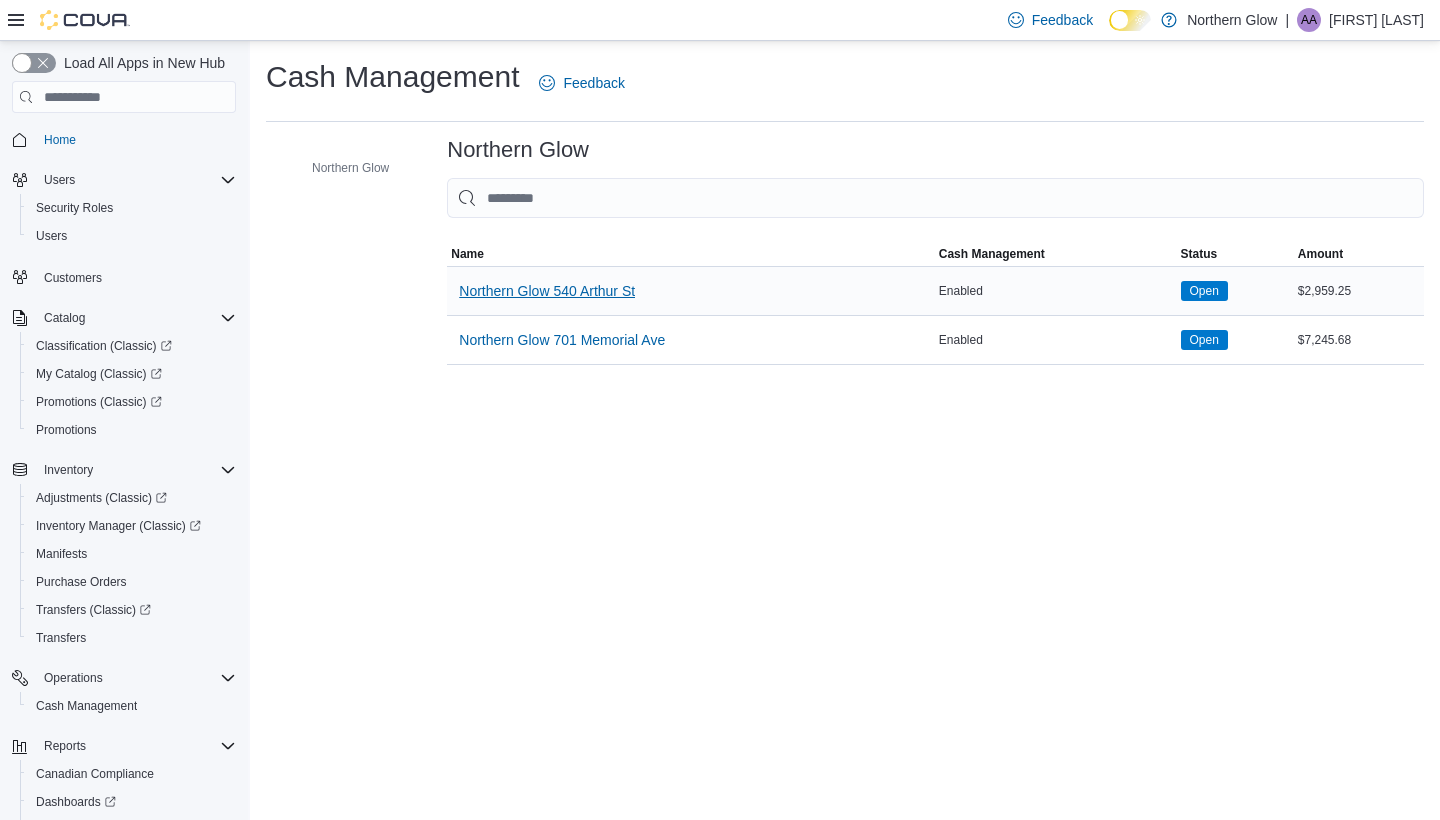 click on "Northern Glow 540 Arthur St" at bounding box center [547, 291] 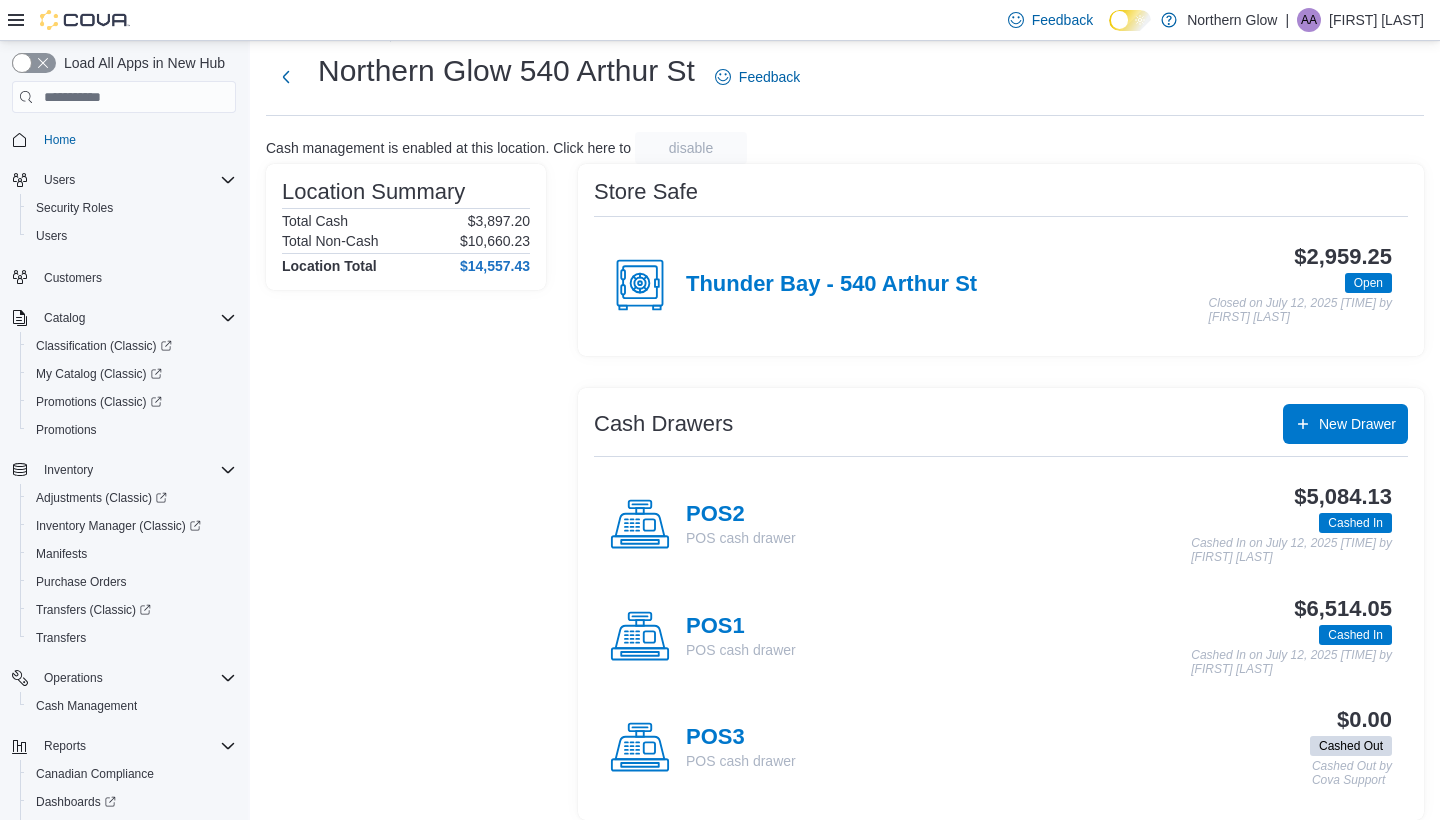 scroll, scrollTop: 40, scrollLeft: 0, axis: vertical 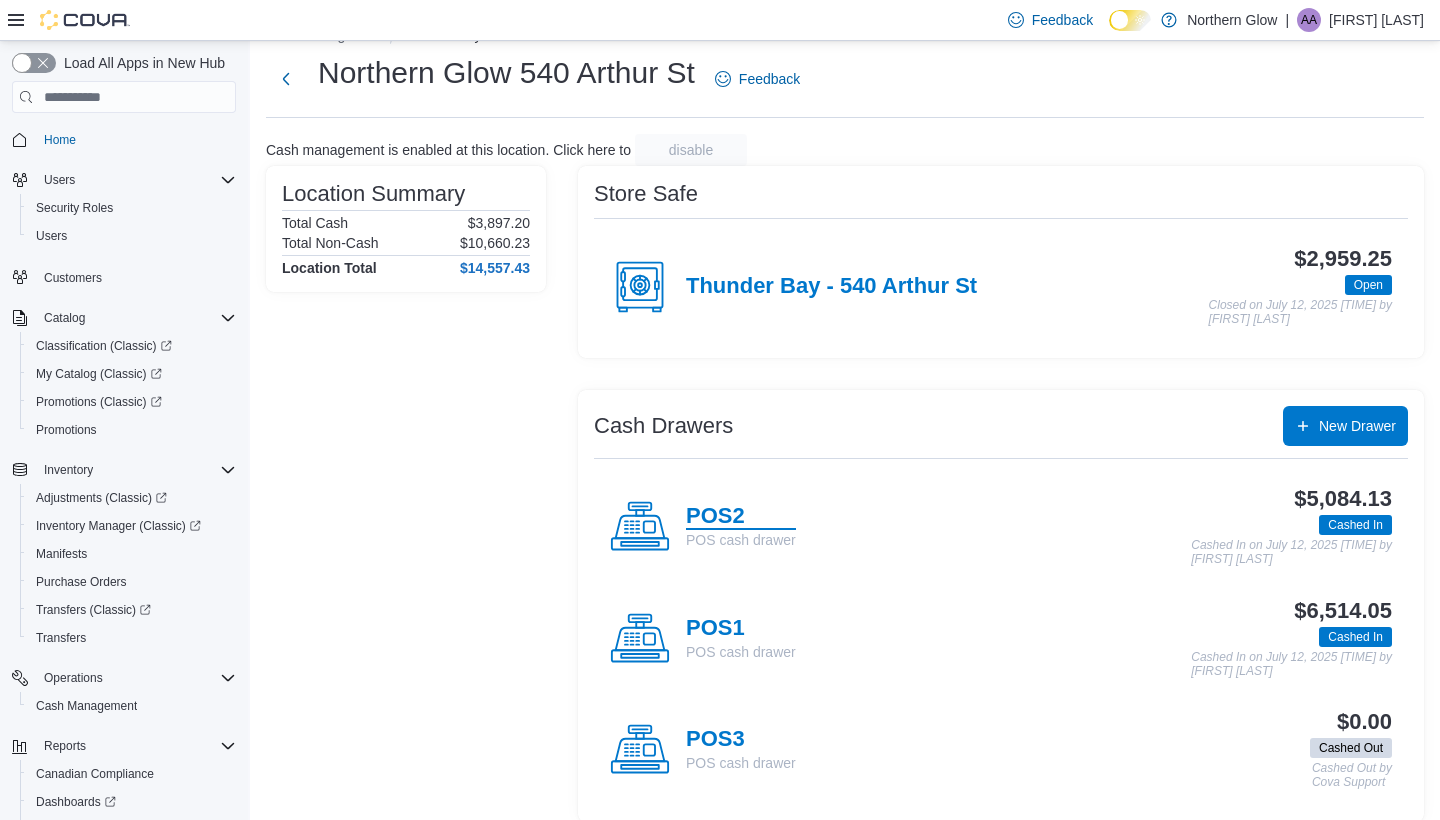 click on "POS2" at bounding box center [741, 517] 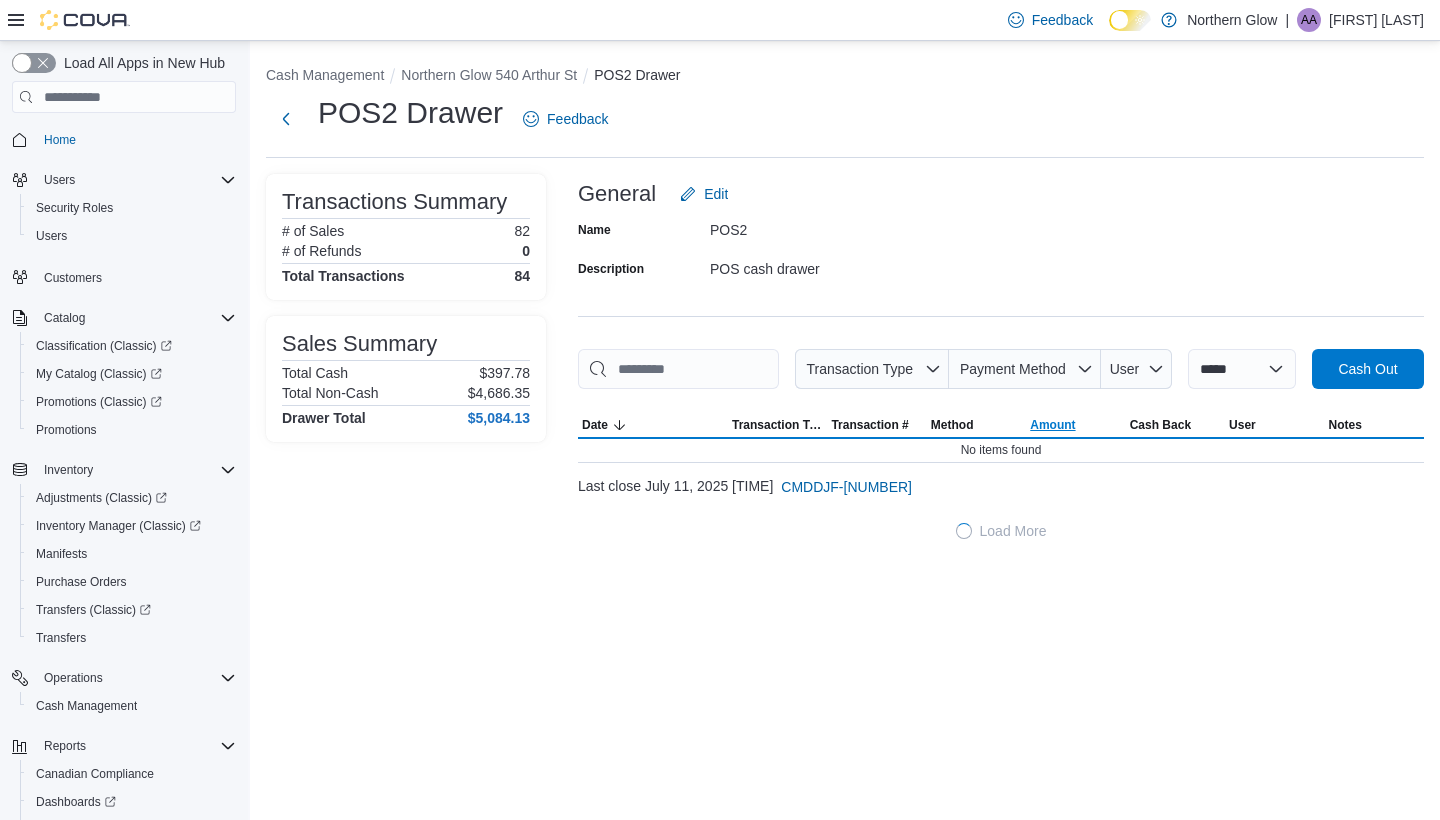 scroll, scrollTop: 0, scrollLeft: 0, axis: both 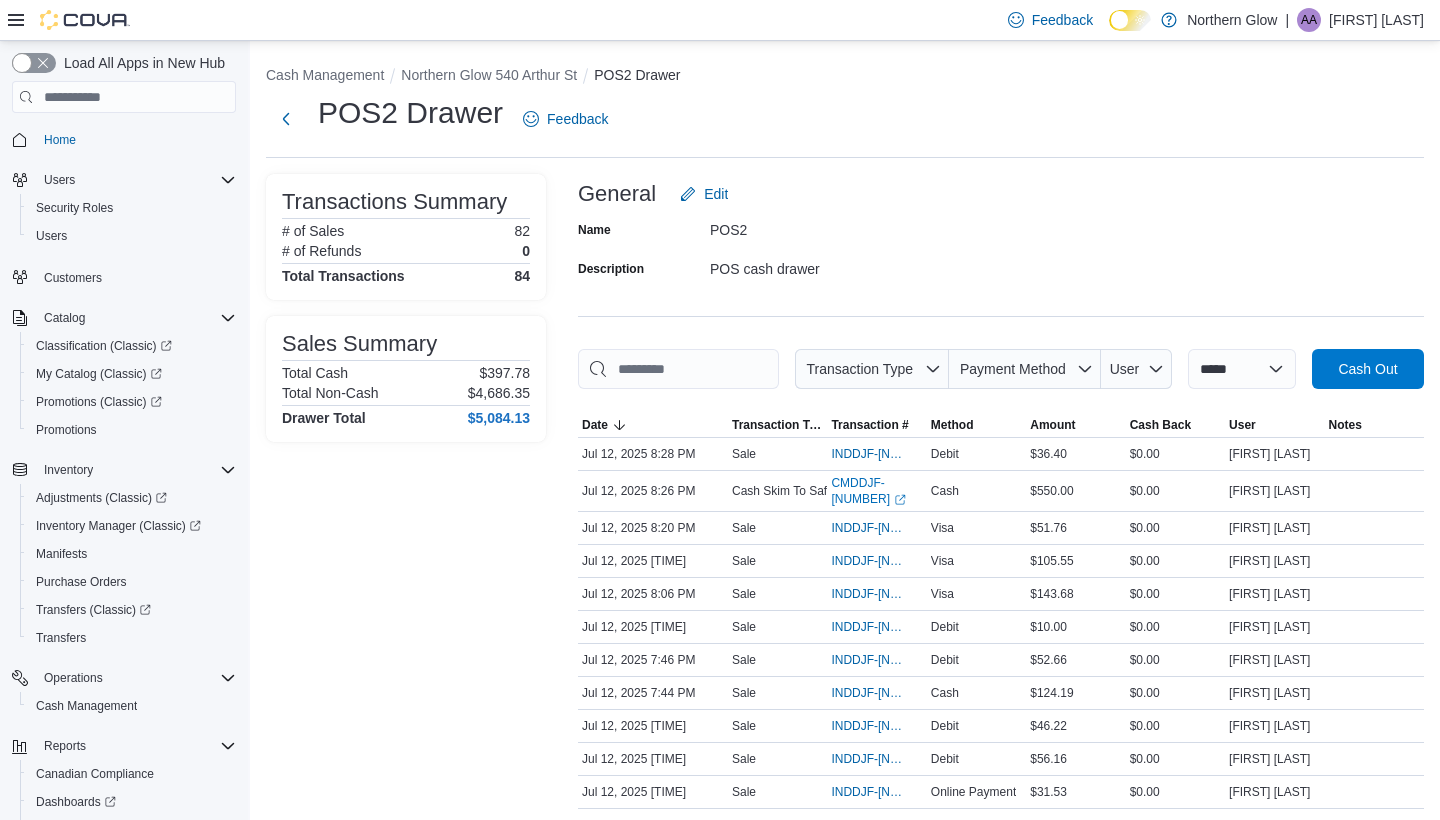 click on "**********" at bounding box center (1001, 369) 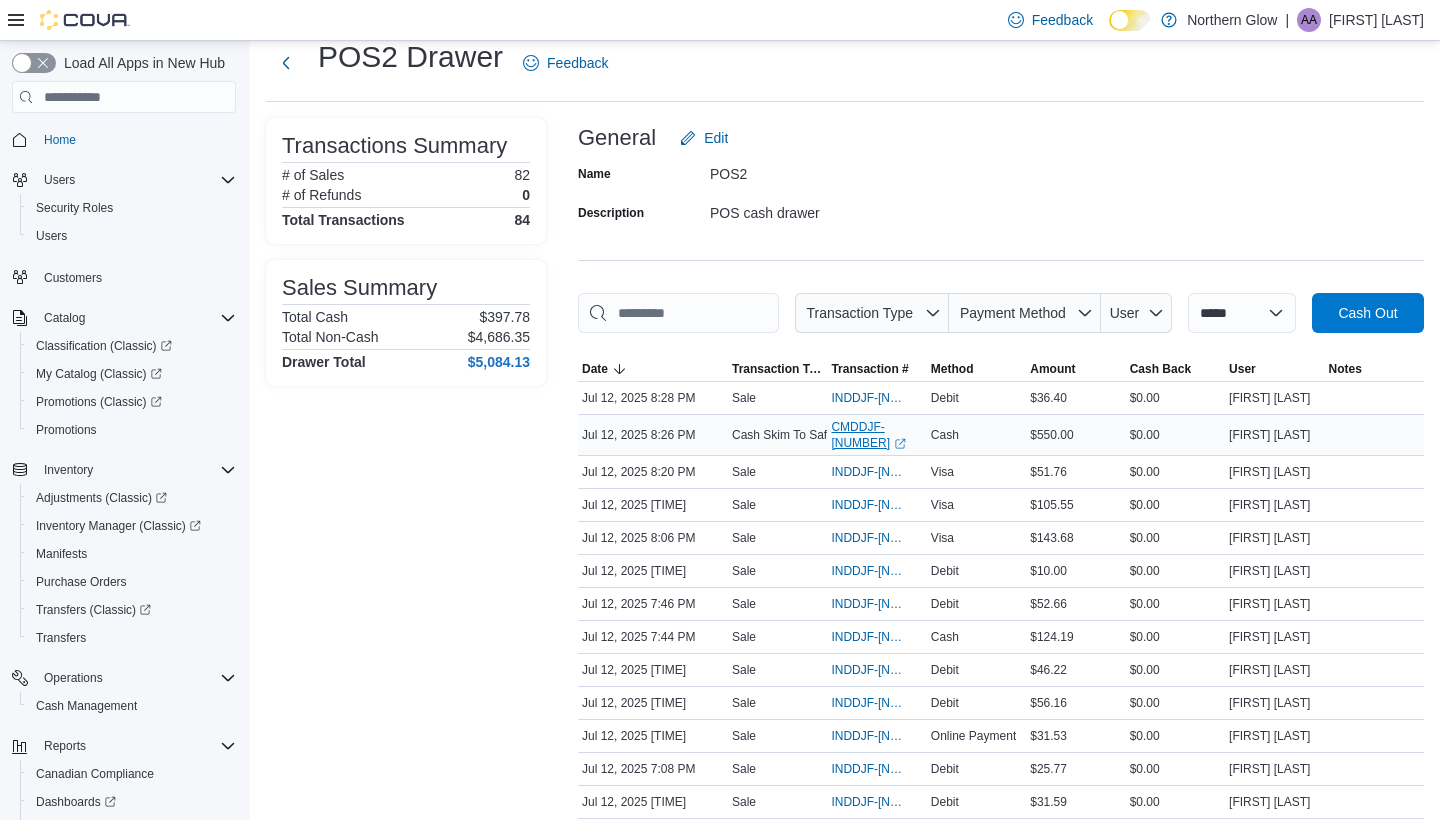 click 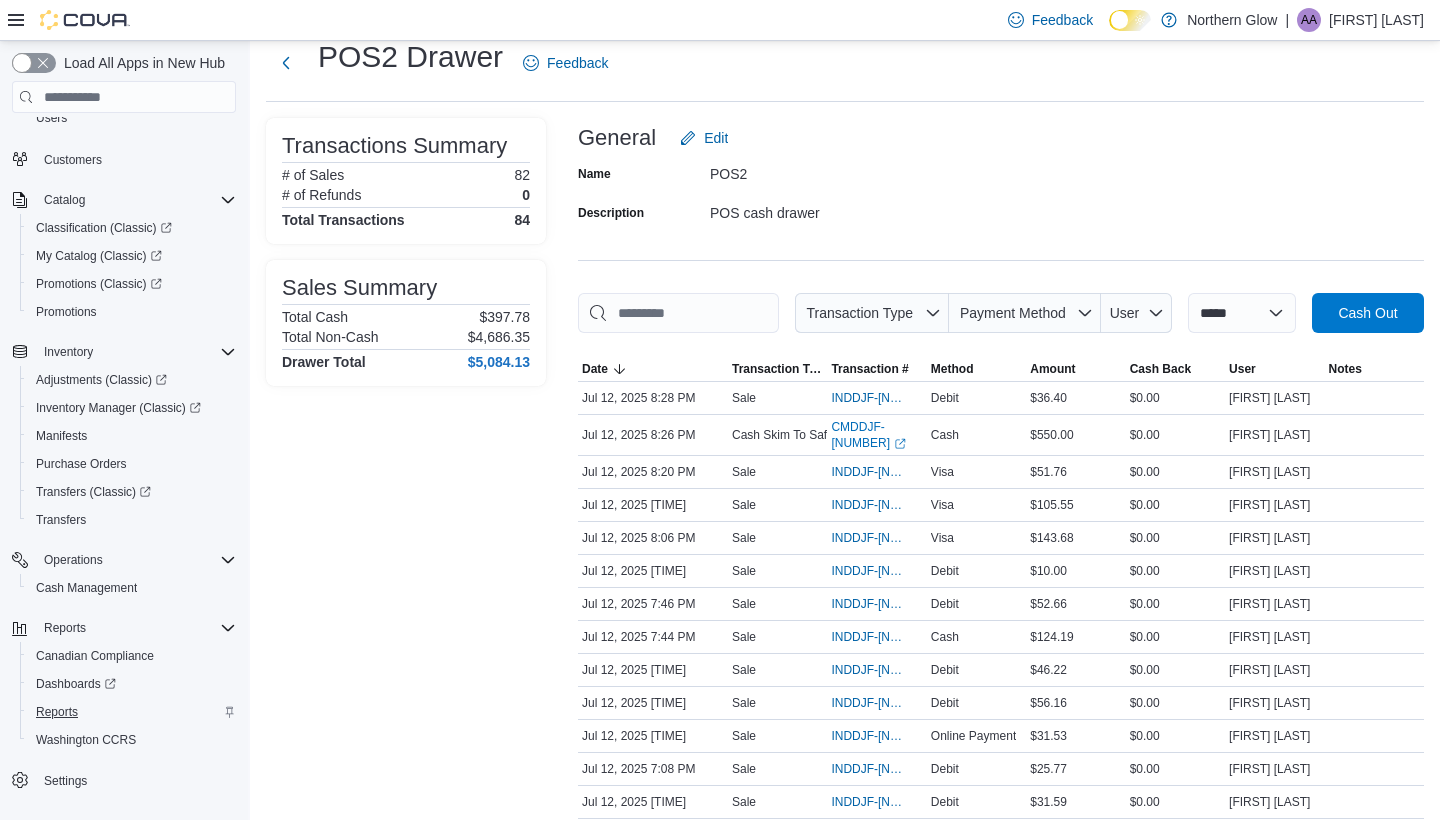 scroll, scrollTop: 118, scrollLeft: 0, axis: vertical 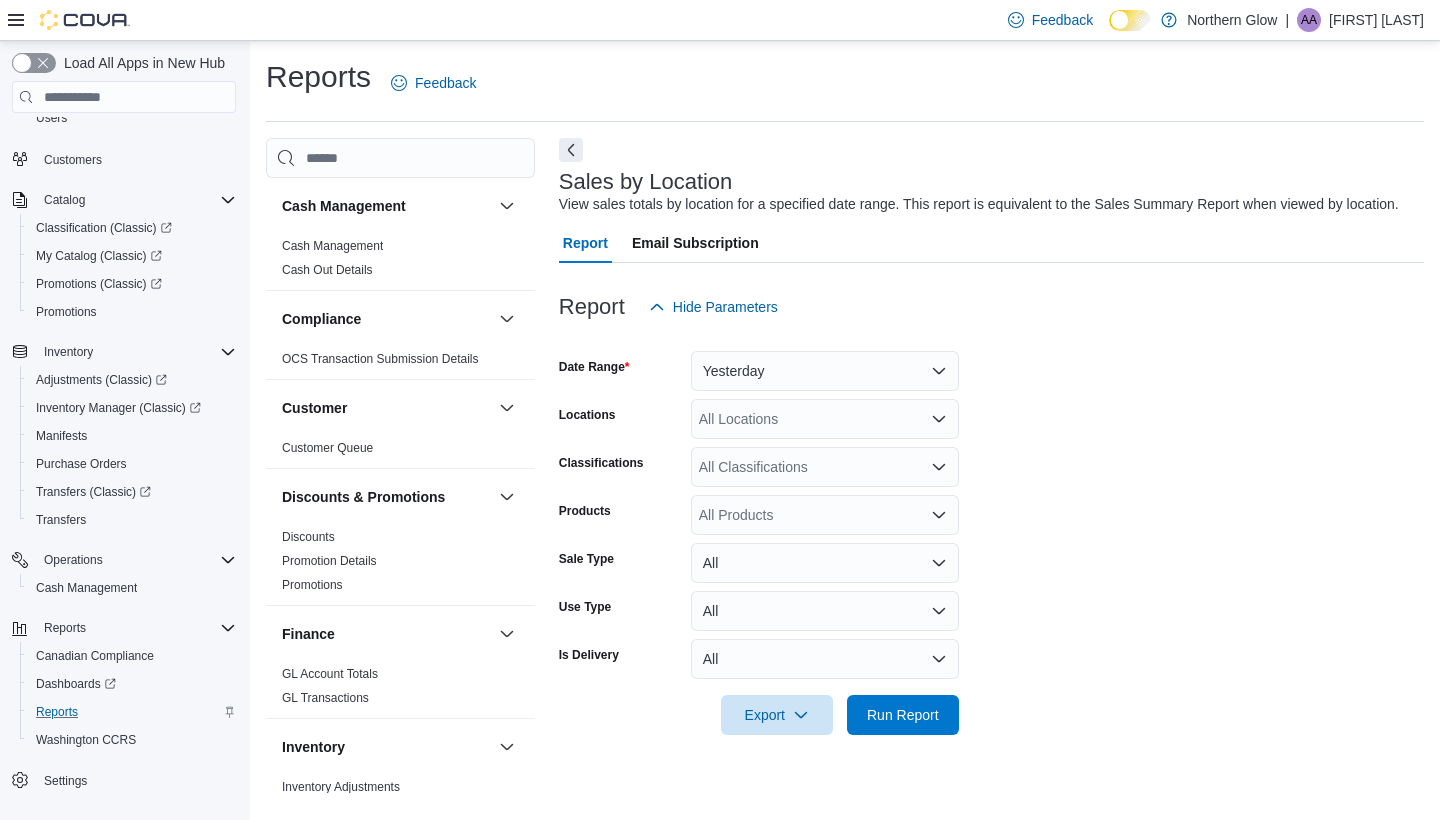 click on "Yesterday" at bounding box center (825, 371) 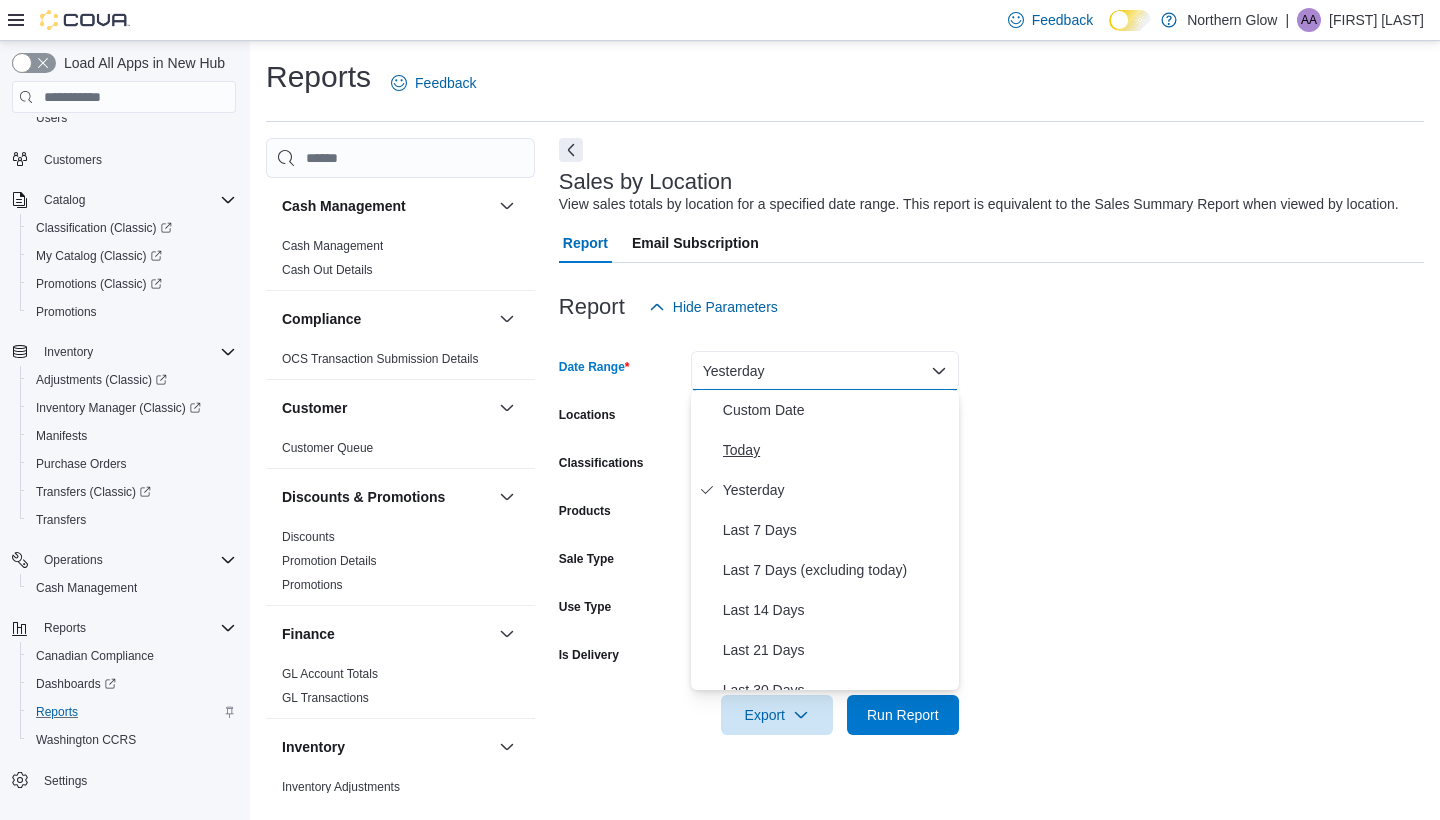 click on "Today" at bounding box center [837, 450] 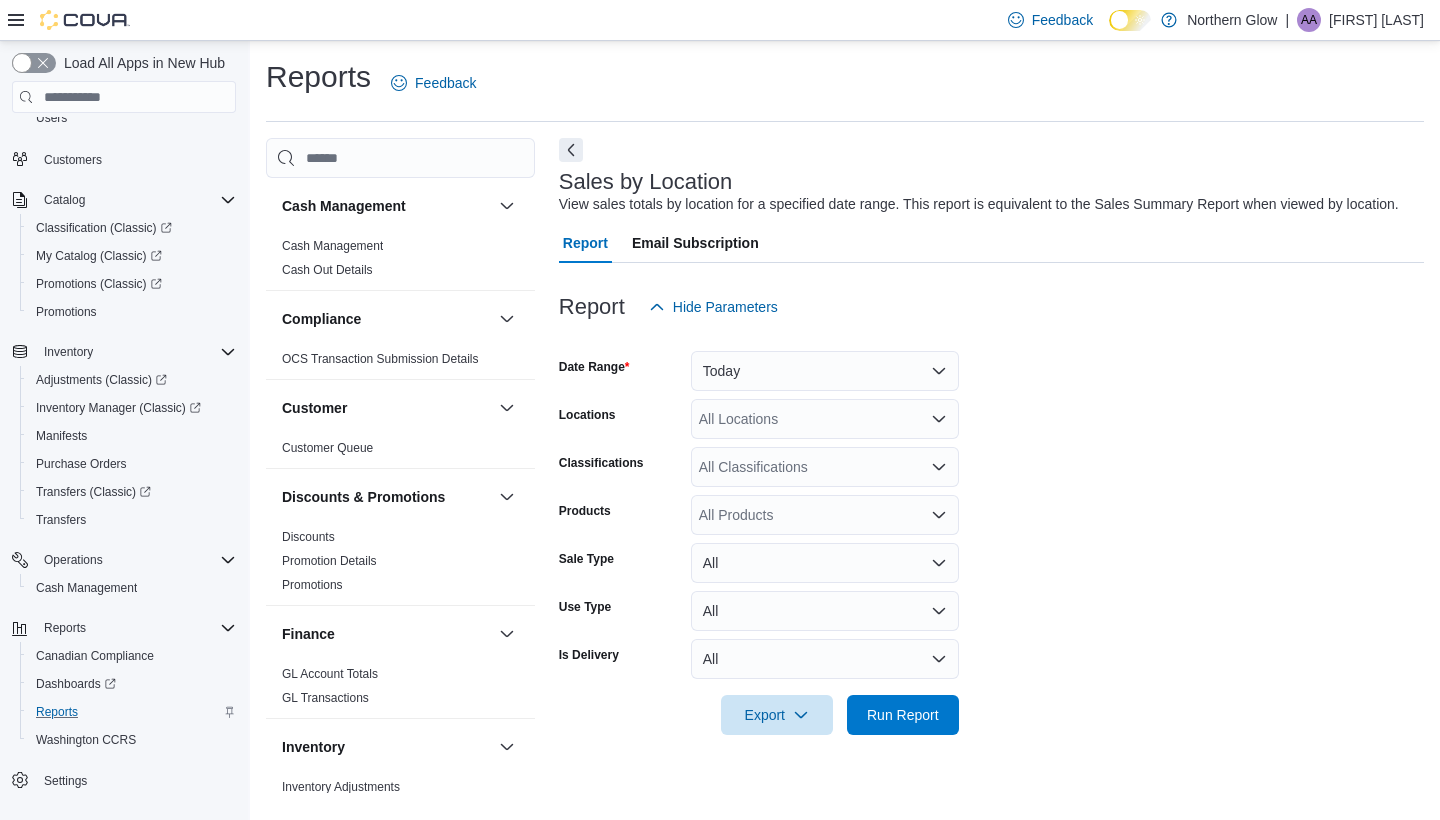 click on "Date Range Today Locations All Locations Classifications All Classifications Products All Products Sale Type All Use Type All Is Delivery All Export  Run Report" at bounding box center (991, 531) 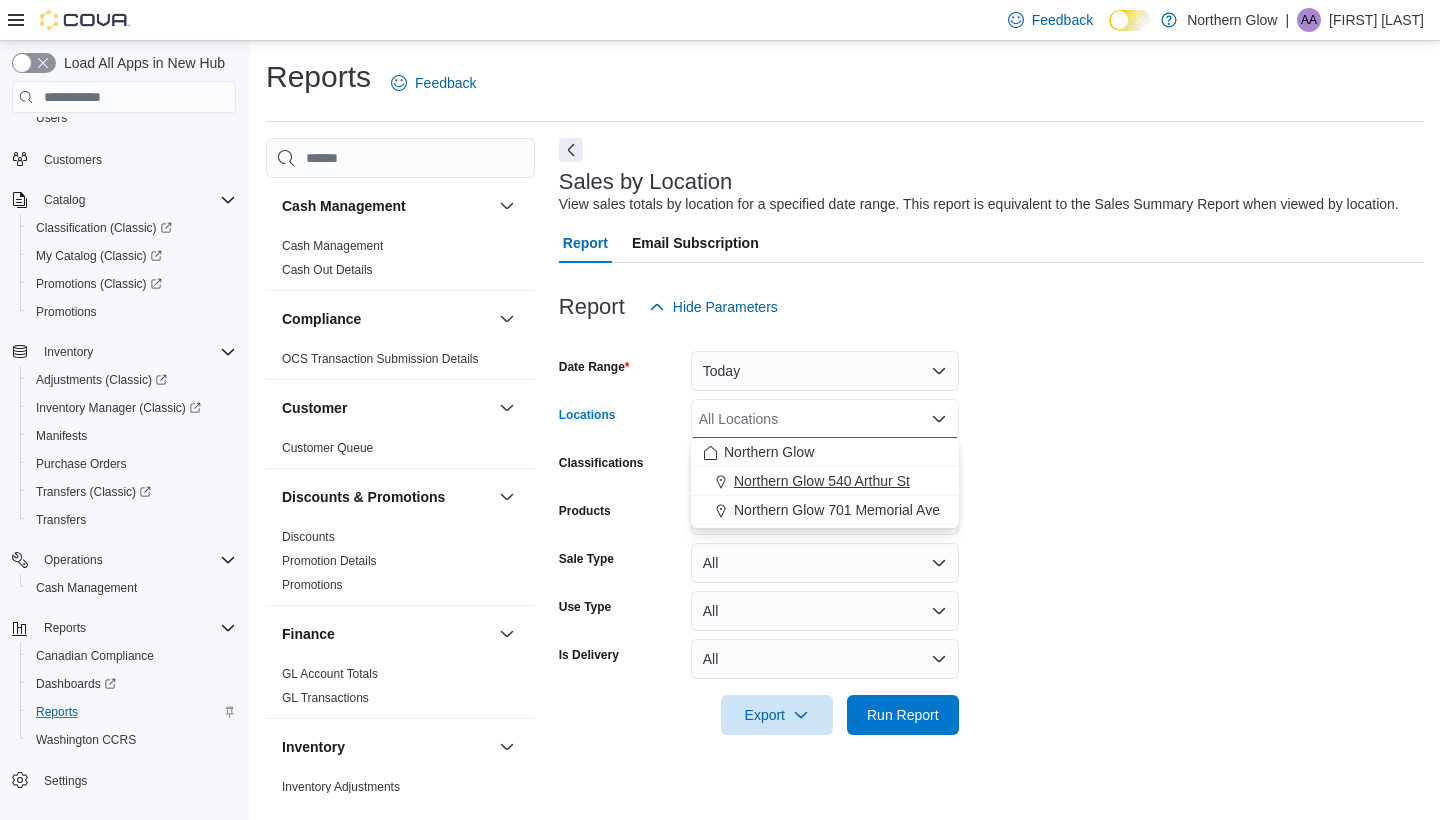 click on "Northern Glow 540 Arthur St" at bounding box center (822, 481) 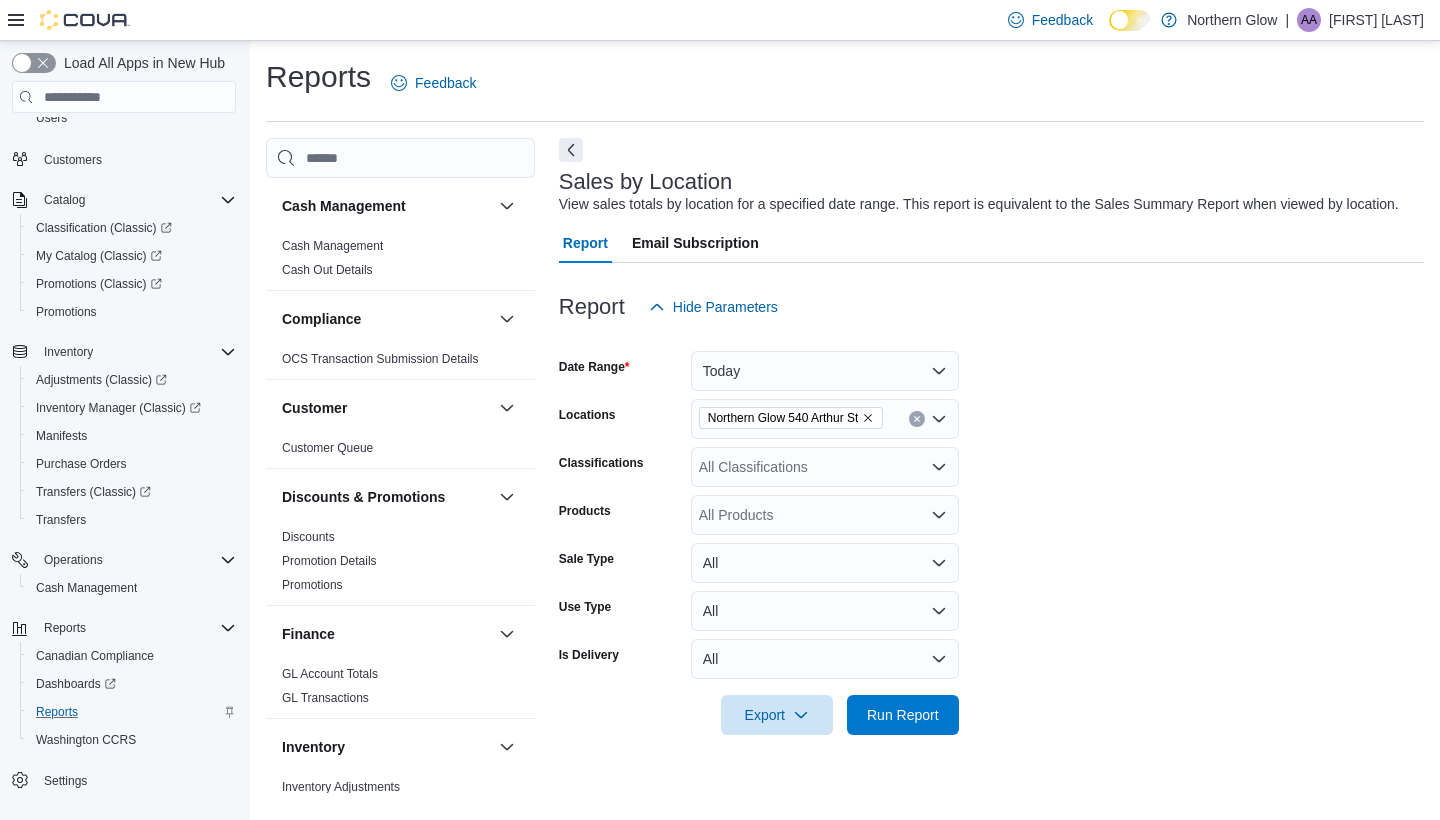 click on "Date Range Today Locations Northern Glow 540 Arthur St Classifications All Classifications Products All Products Sale Type All Use Type All Is Delivery All Export  Run Report" at bounding box center [991, 531] 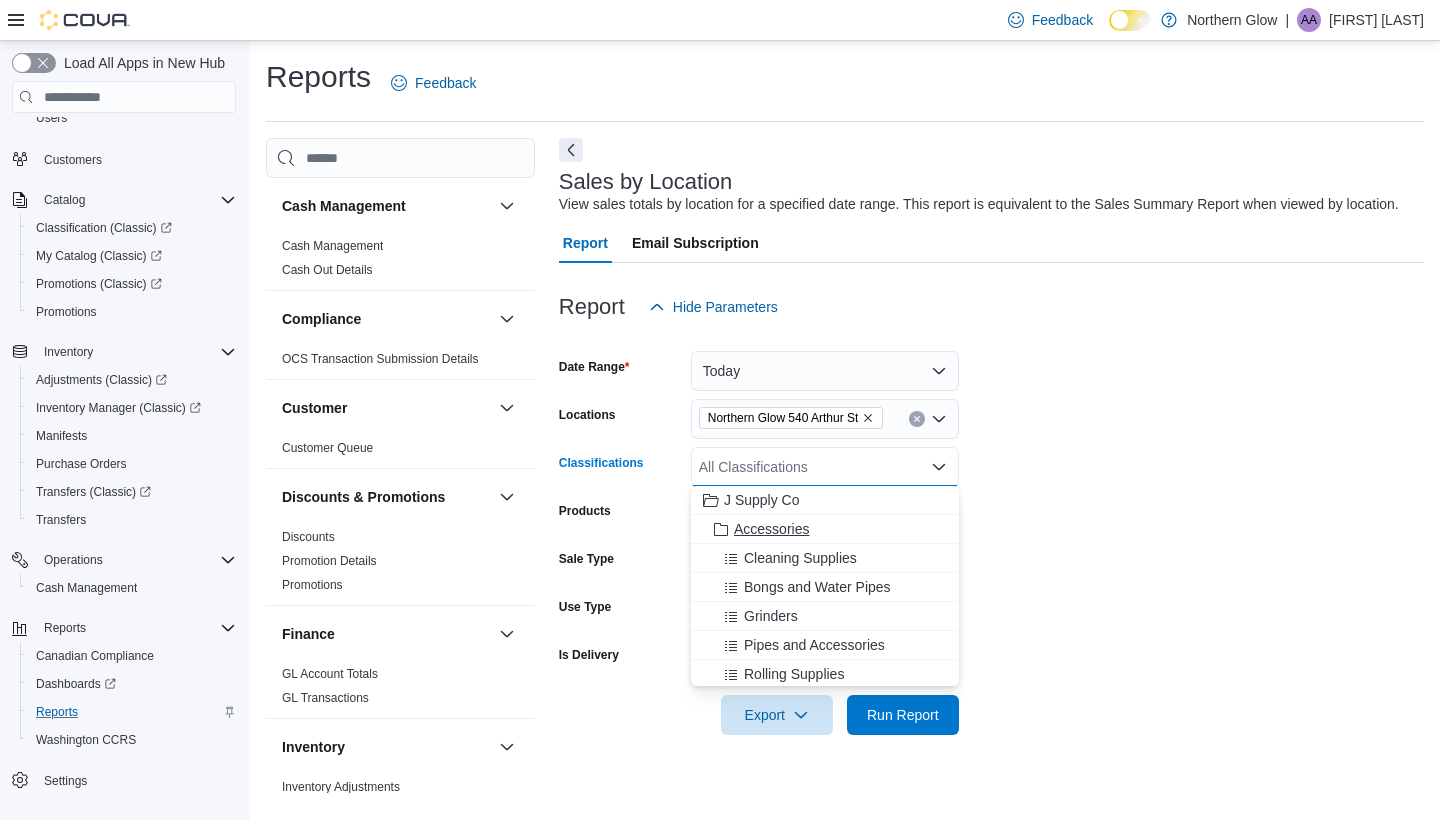 click on "Accessories" at bounding box center (825, 529) 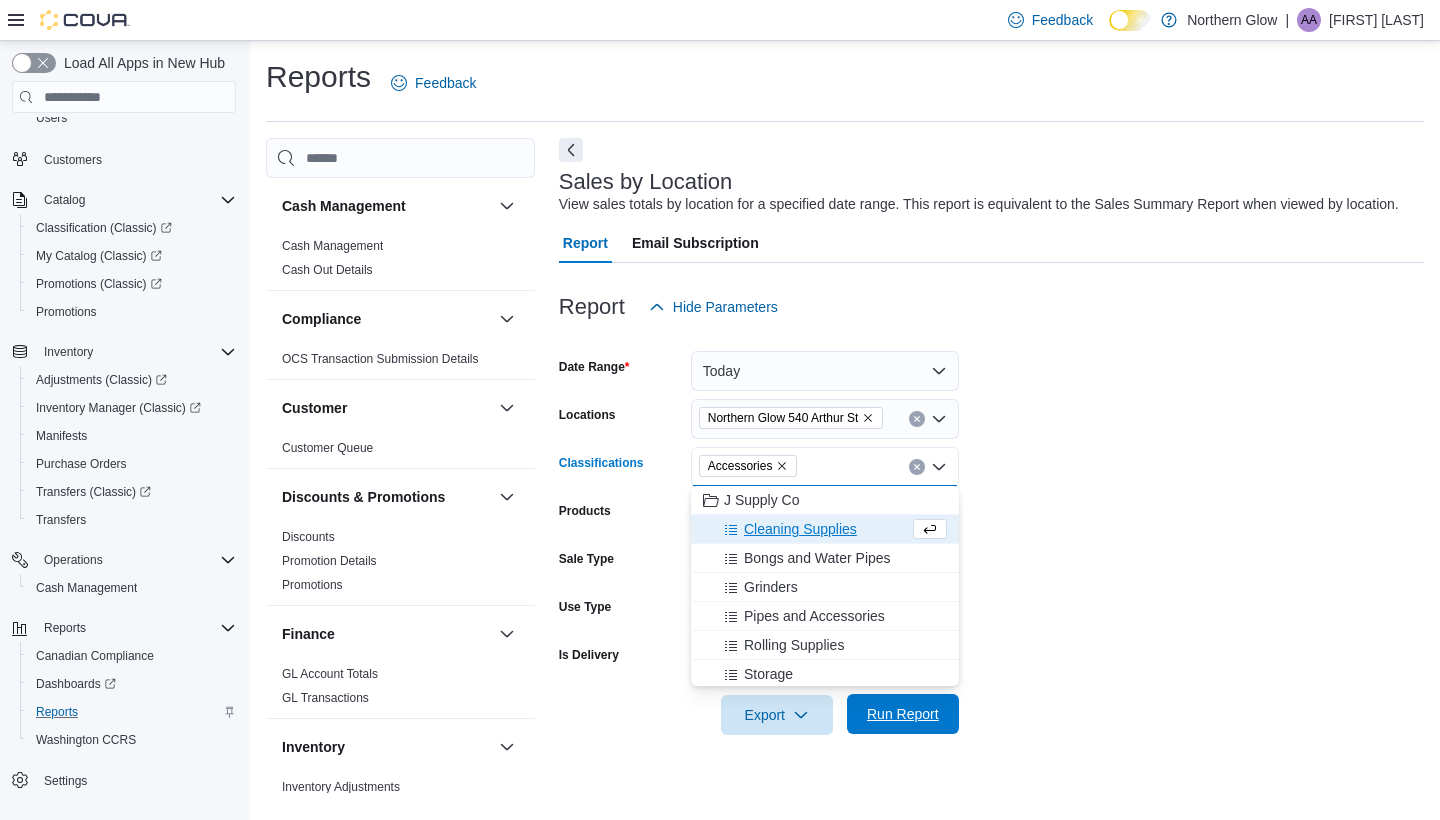 click on "Run Report" at bounding box center [903, 714] 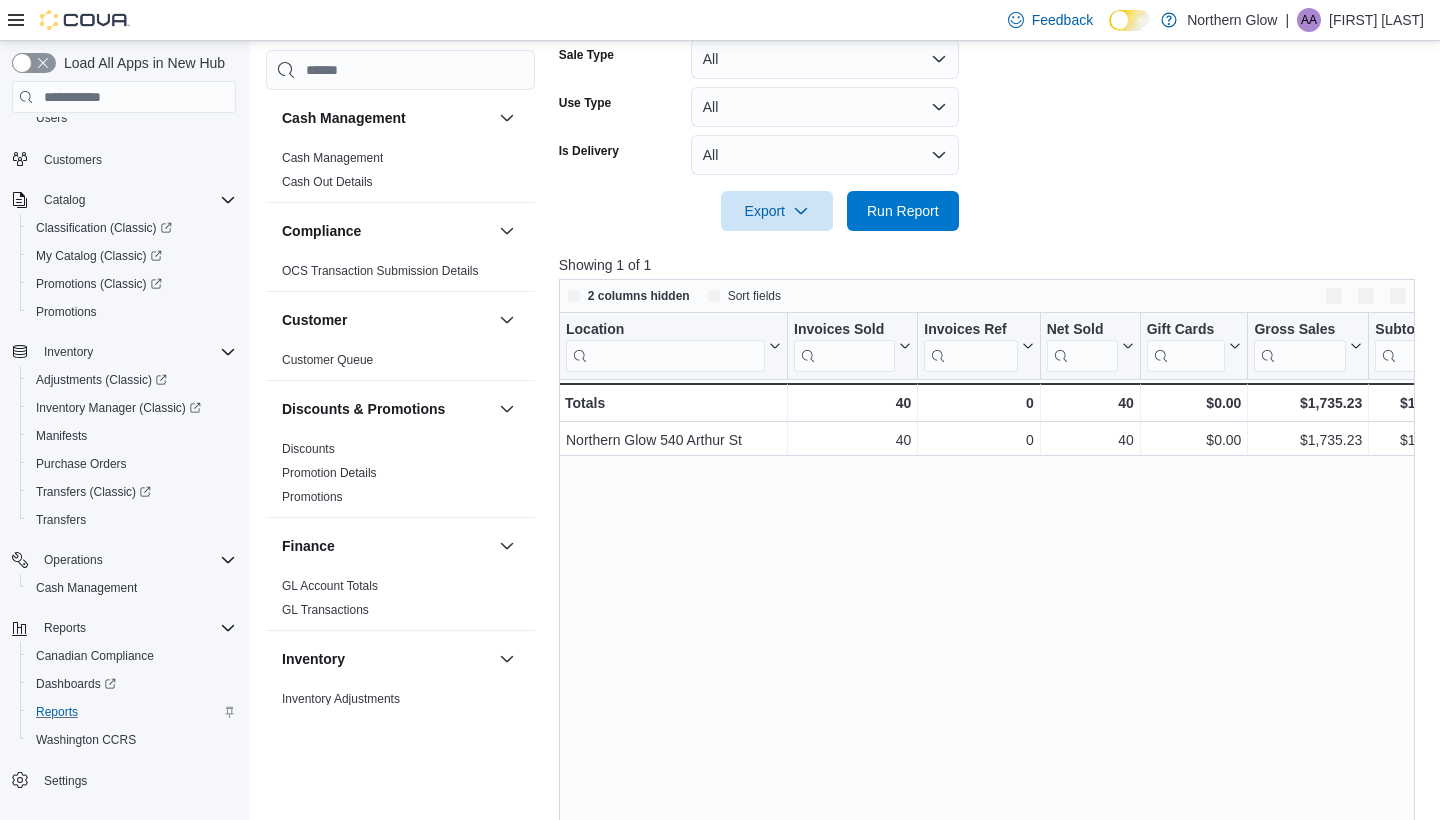 scroll, scrollTop: 535, scrollLeft: 0, axis: vertical 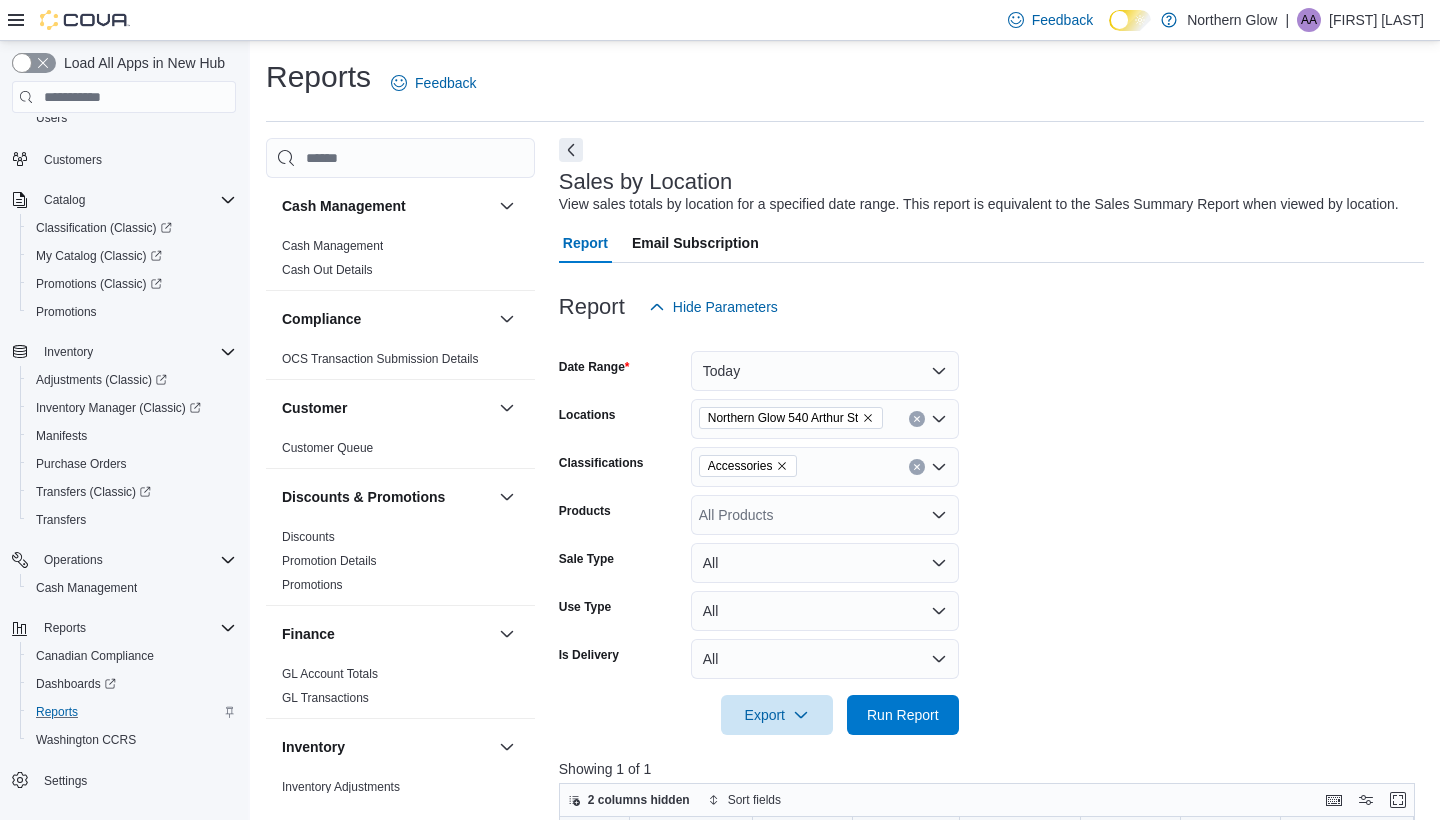 click 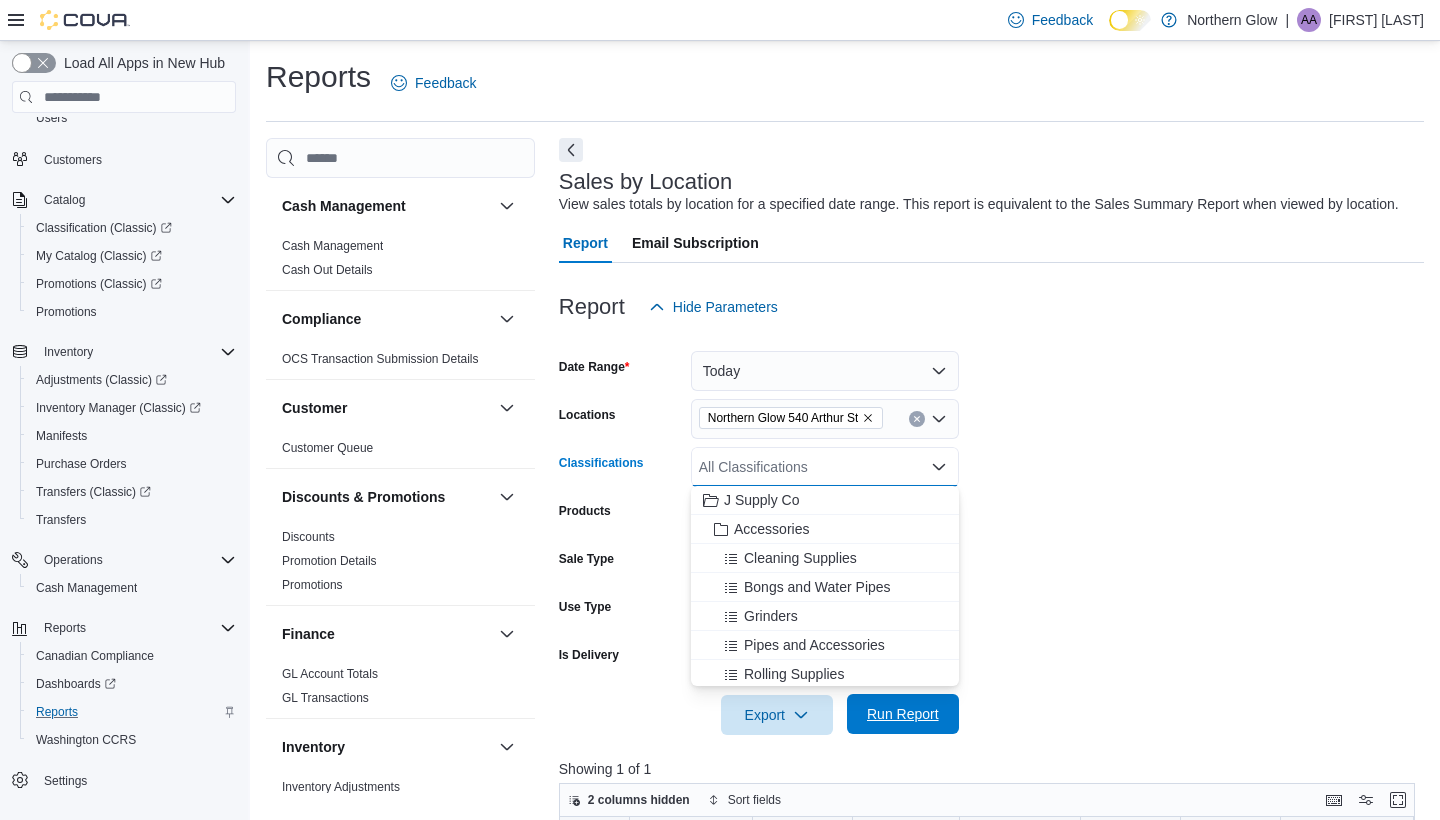 click on "Run Report" at bounding box center [903, 714] 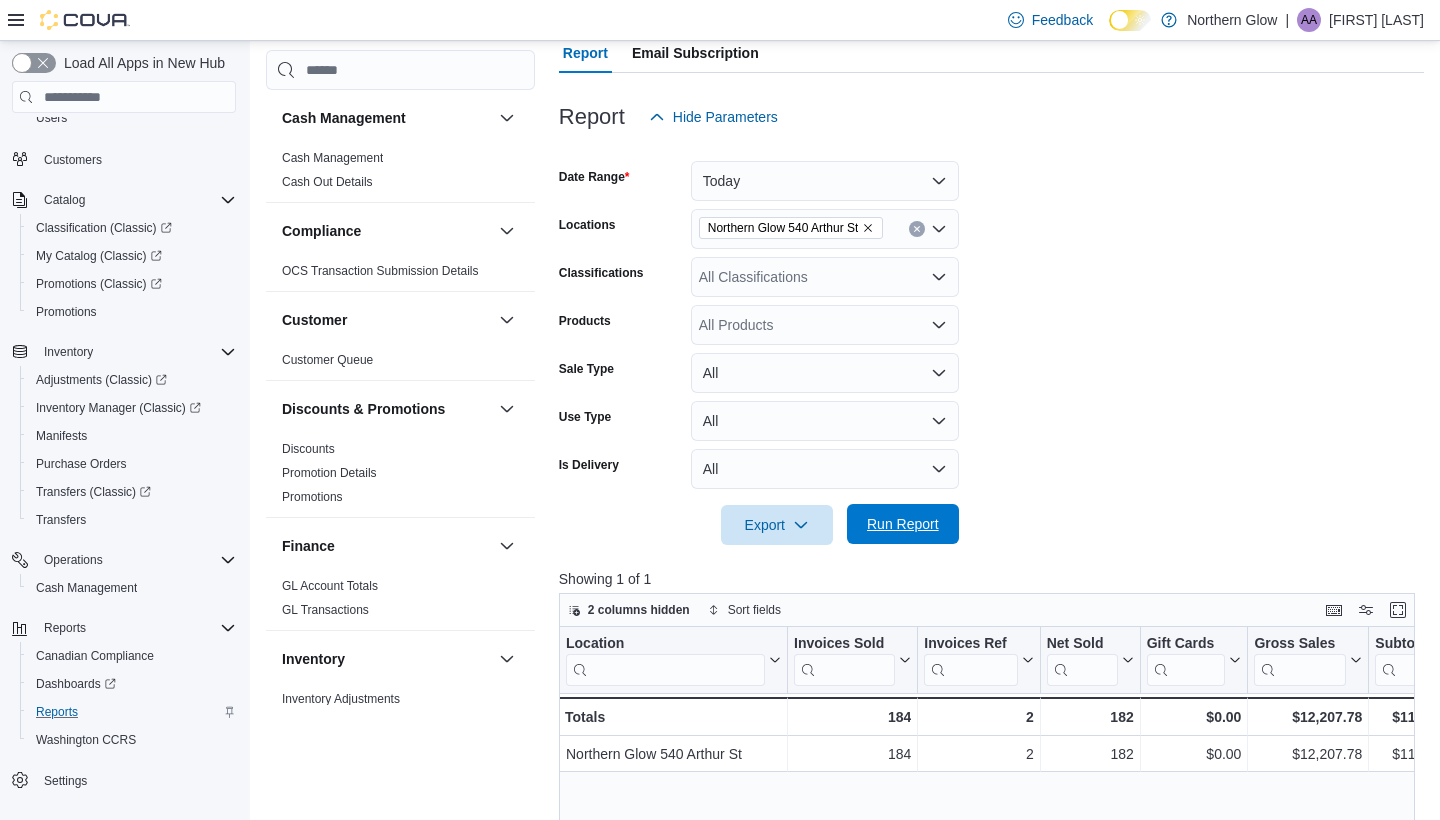 scroll, scrollTop: 303, scrollLeft: 0, axis: vertical 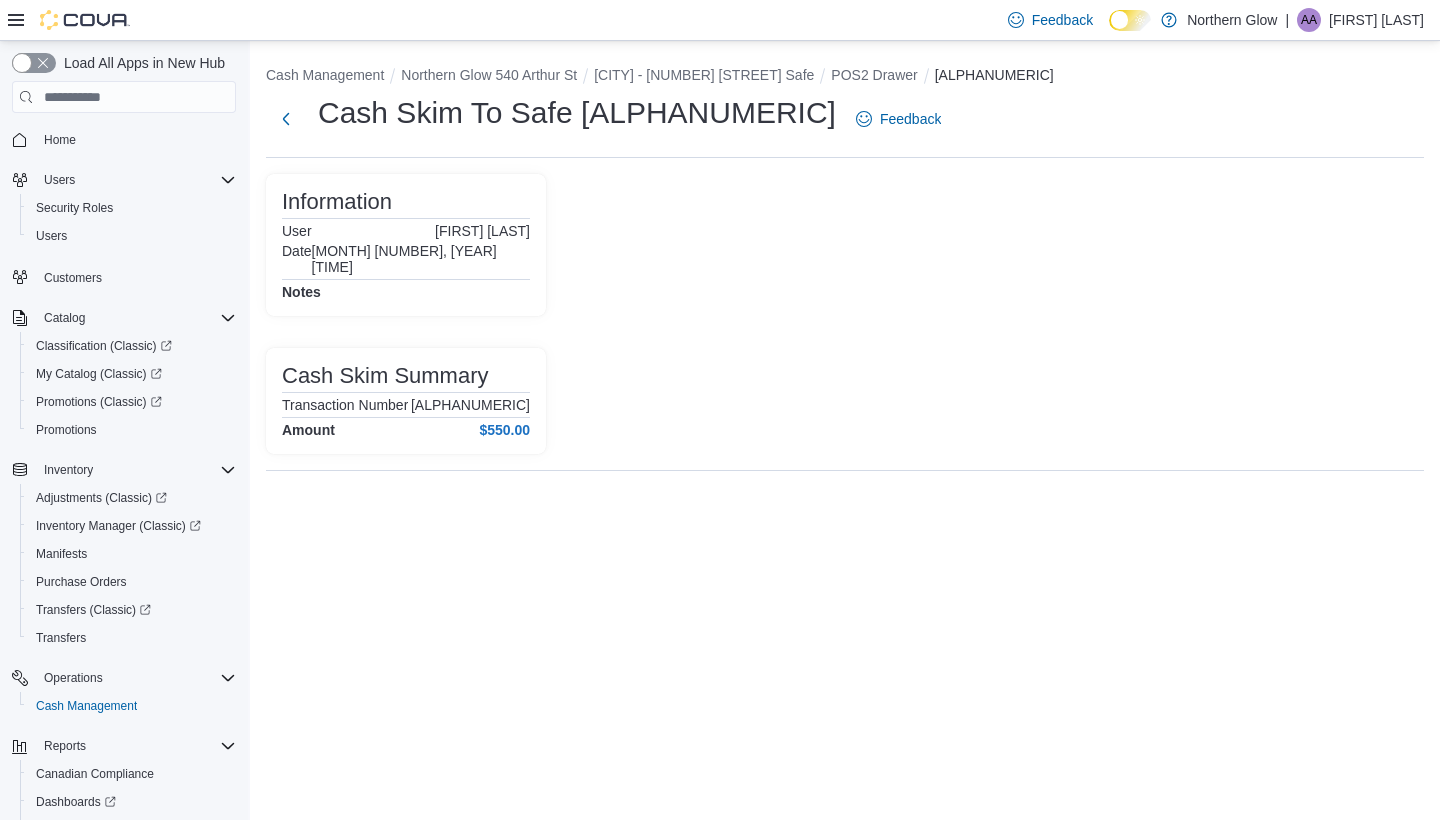 click at bounding box center [1001, 314] 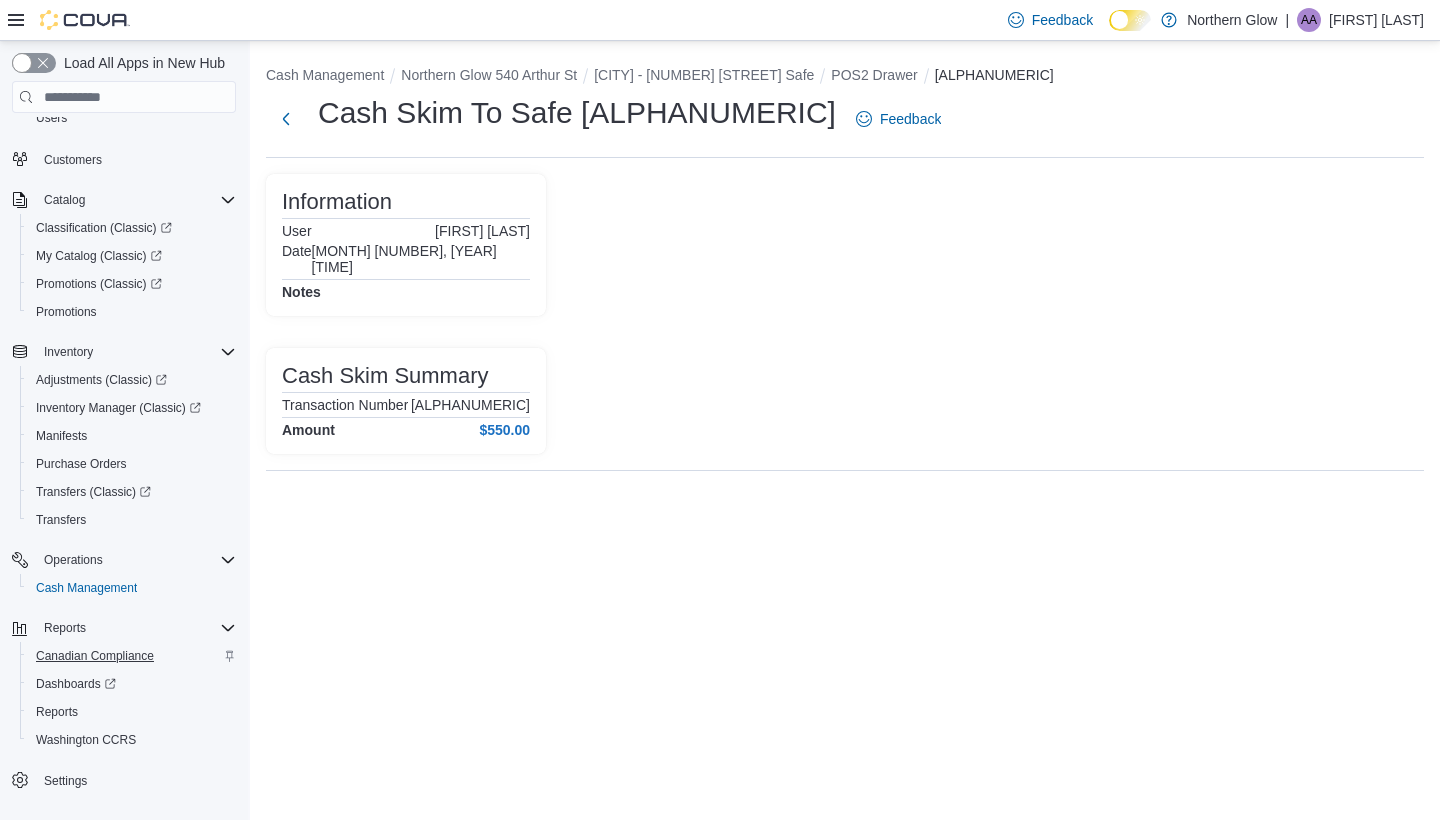 scroll, scrollTop: 118, scrollLeft: 0, axis: vertical 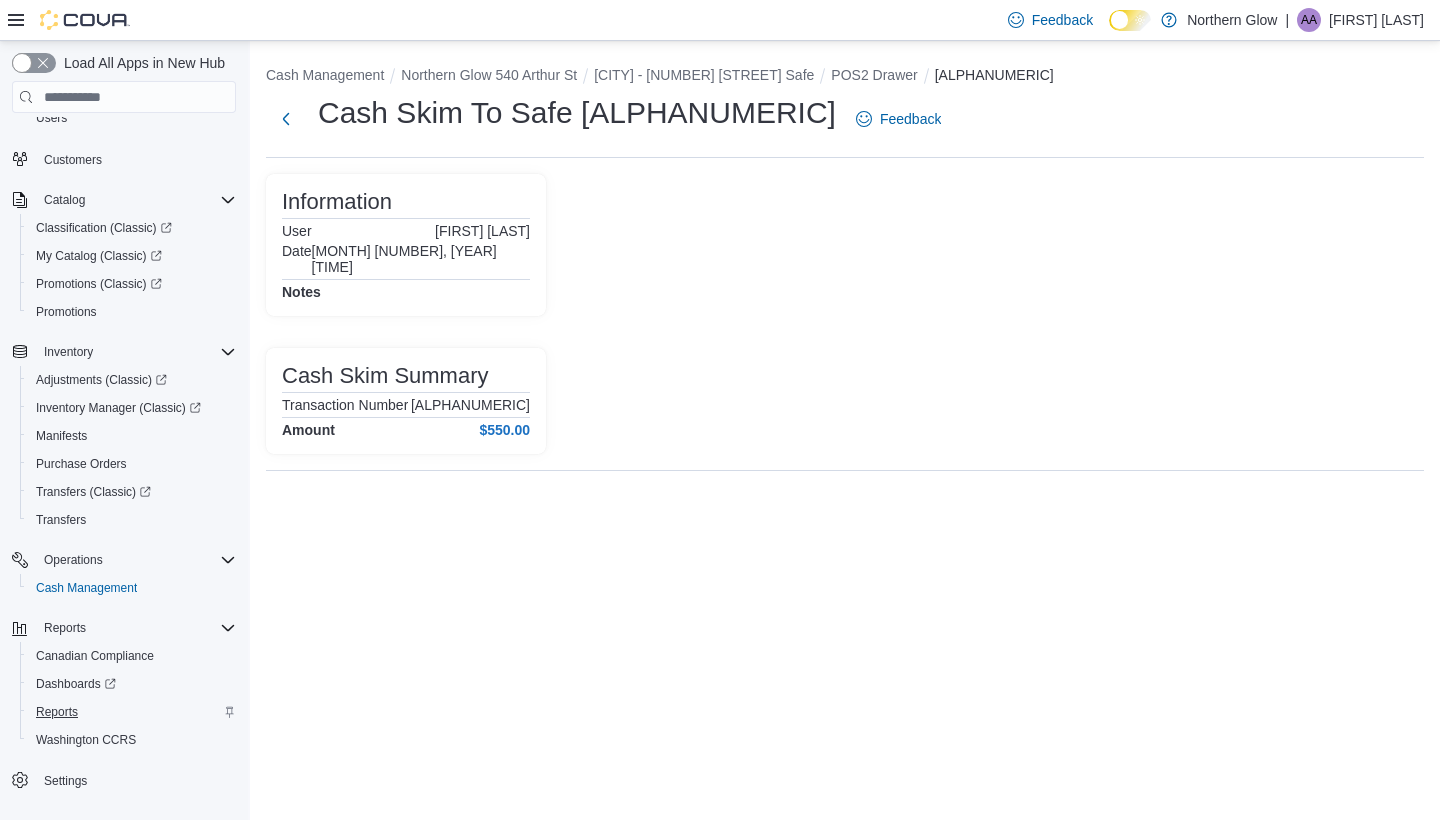click on "Reports" at bounding box center (57, 712) 